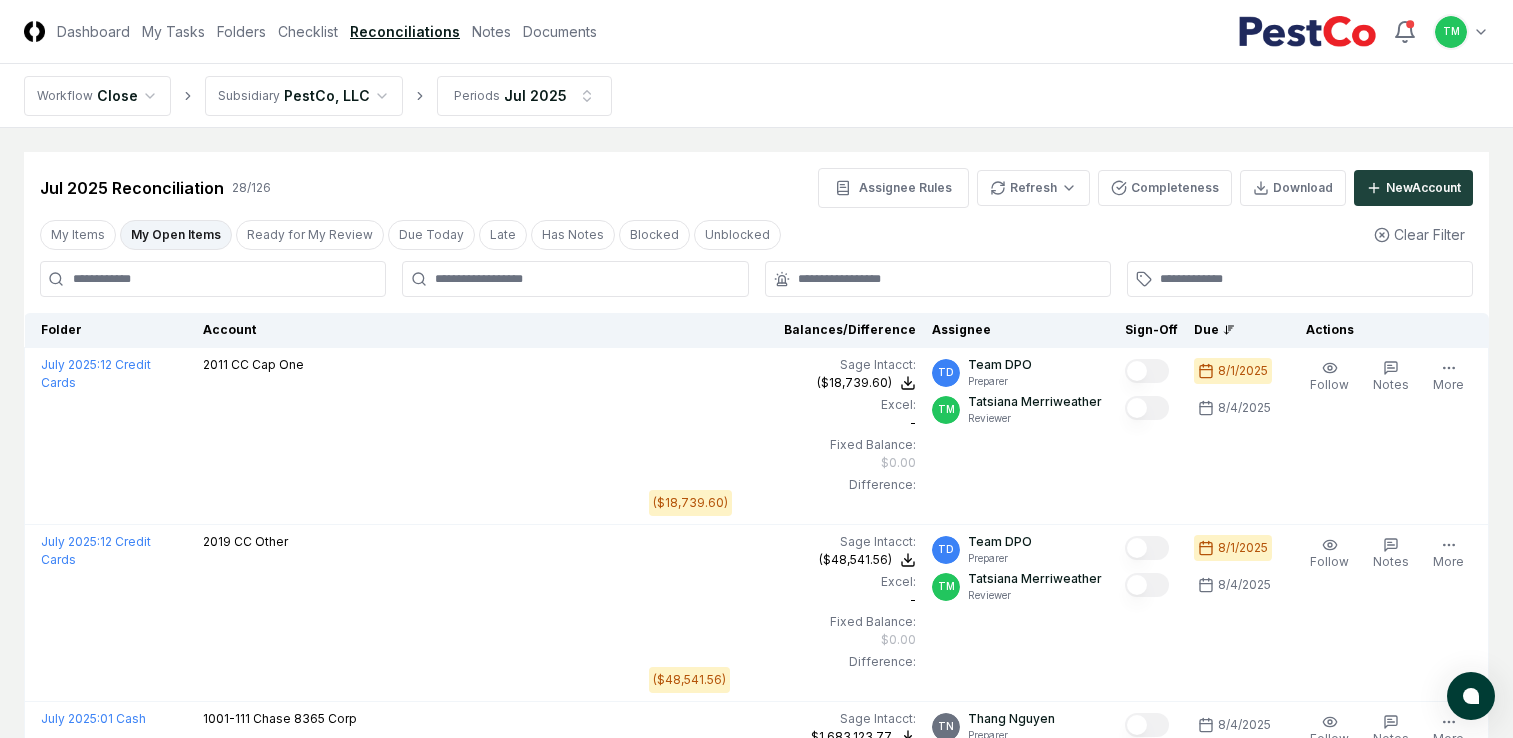 scroll, scrollTop: 500, scrollLeft: 0, axis: vertical 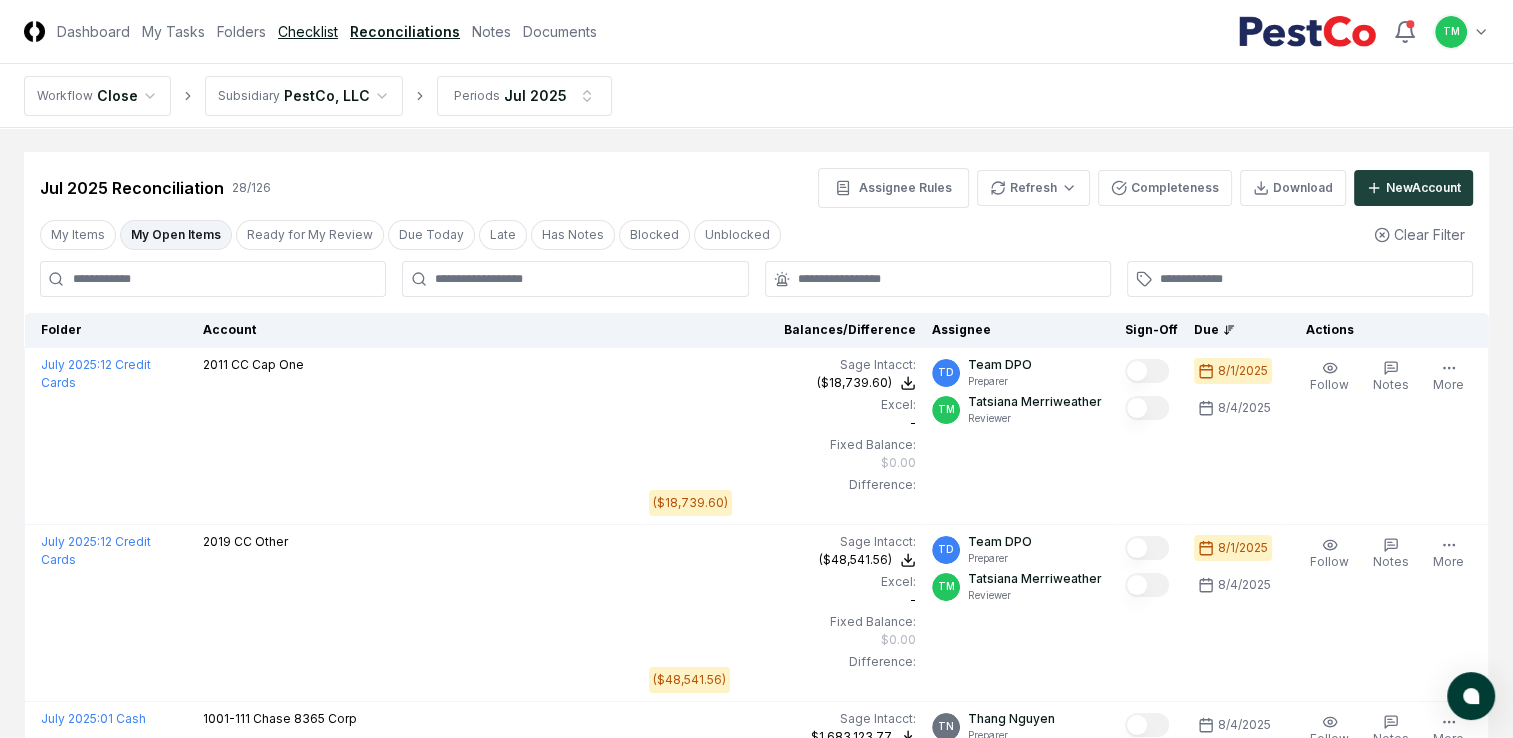 click on "Checklist" at bounding box center [308, 31] 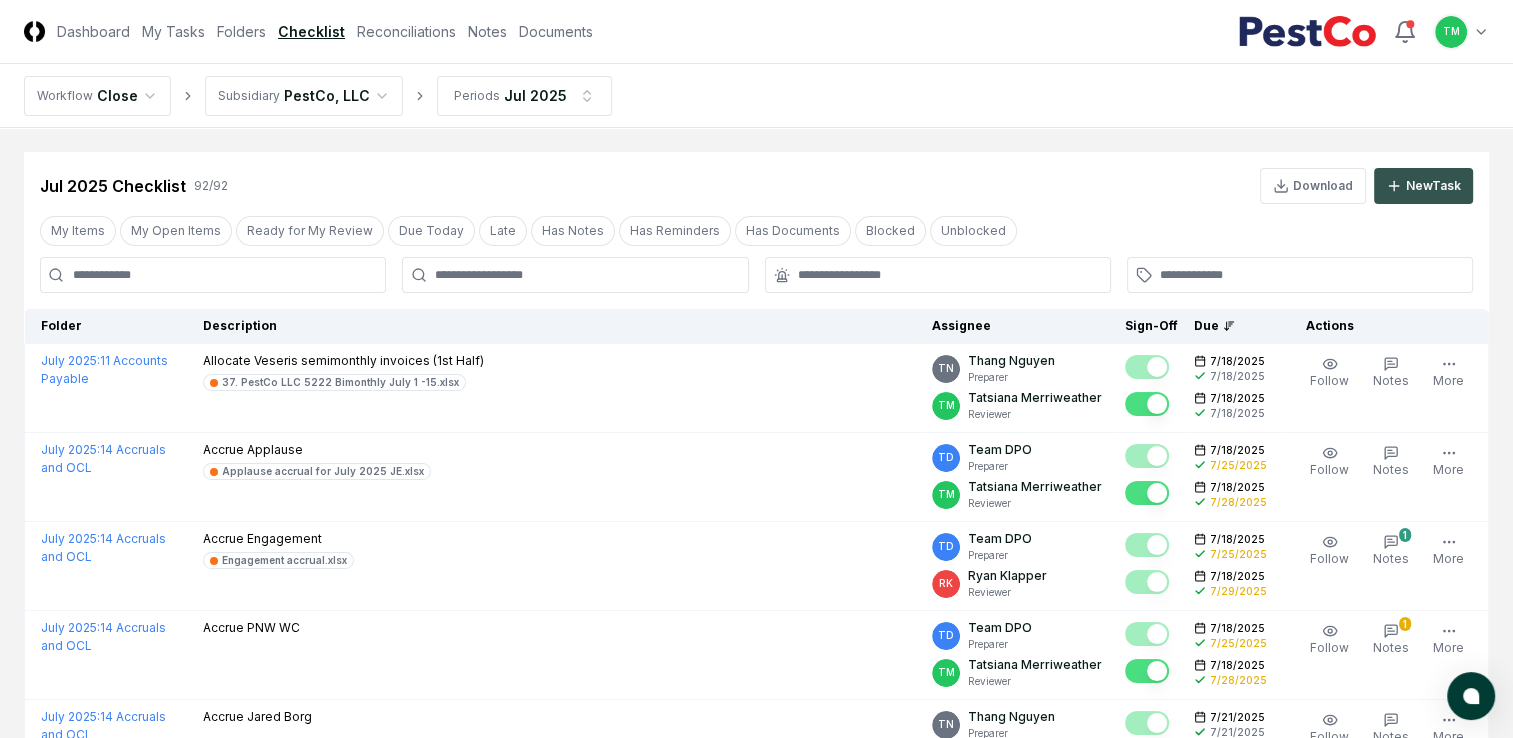 click 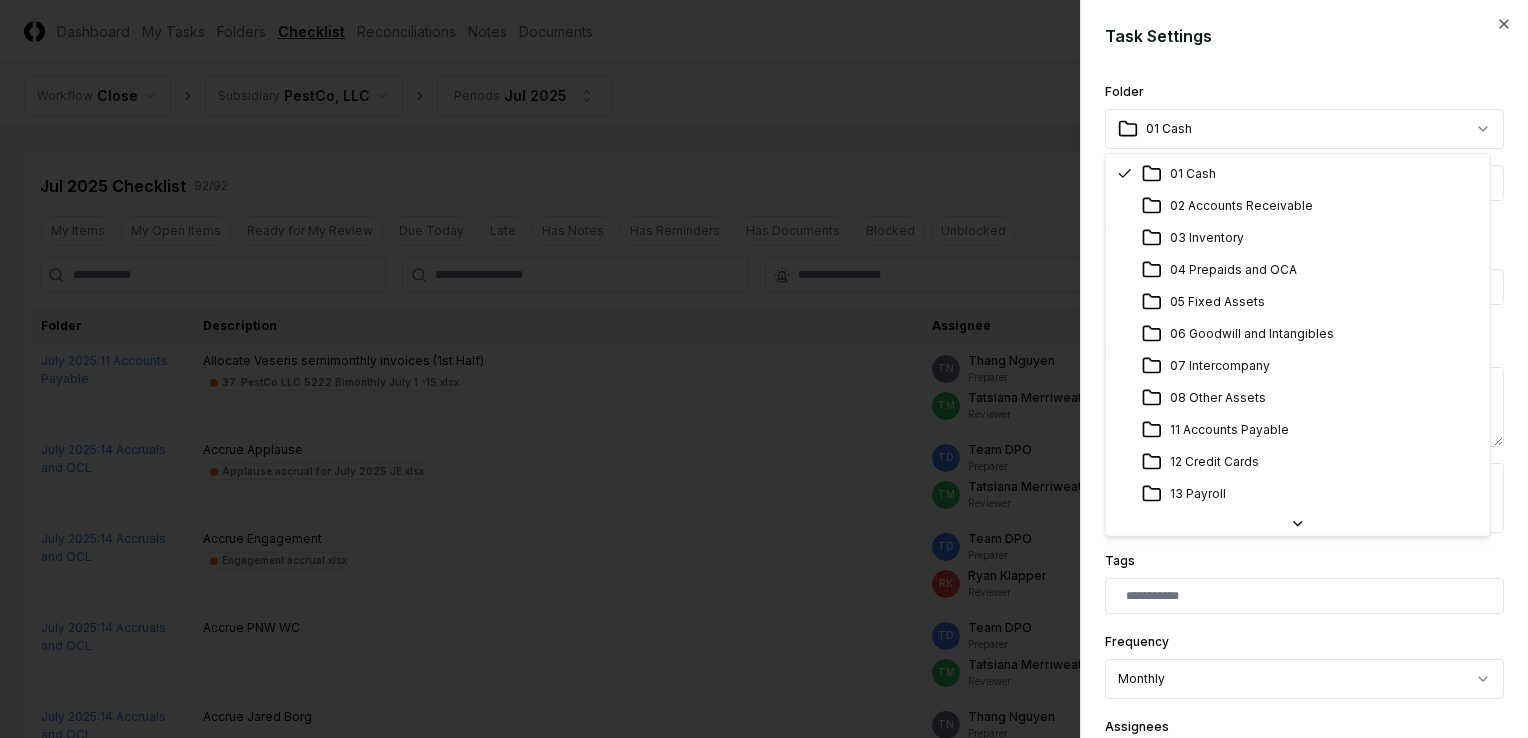 click on "CloseCore Dashboard My Tasks Folders Checklist Reconciliations Notes Documents Toggle navigation menu   TM Toggle user menu Workflow Close Subsidiary PestCo, LLC Periods Jul [YEAR] Cancel Reassign Jul [YEAR] Checklist 92 / 92 Download New  Task My Items My Open Items Ready for My Review Due Today Late Has Notes Has Reminders Has Documents Blocked Unblocked Clear Filter Folder Description Assignee Sign-Off   Due Actions July [YEAR] :  11 Accounts Payable Allocate Veseris semimonthly invoices (1st Half) 37. PestCo LLC 5222 Bimonthly July 1 -15.xlsx TN [FIRST] [LAST] Preparer TM Tatsiana Merriweather Reviewer [DATE] [DATE] [DATE] [DATE] Follow Notes 1 Upload Reminder Duplicate Edit Task More July [YEAR] :  14 Accruals and OCL Accrue Applause Applause accrual for July [YEAR] JE.xlsx TD Team DPO Preparer TM Tatsiana Merriweather Reviewer [DATE] [DATE] [DATE] [DATE] Order Follow Notes 1 Upload Reminder Duplicate Edit Task More July [YEAR] :  14 Accruals and OCL Accrue Engagement Engagement accrual.xlsx" at bounding box center [756, 2489] 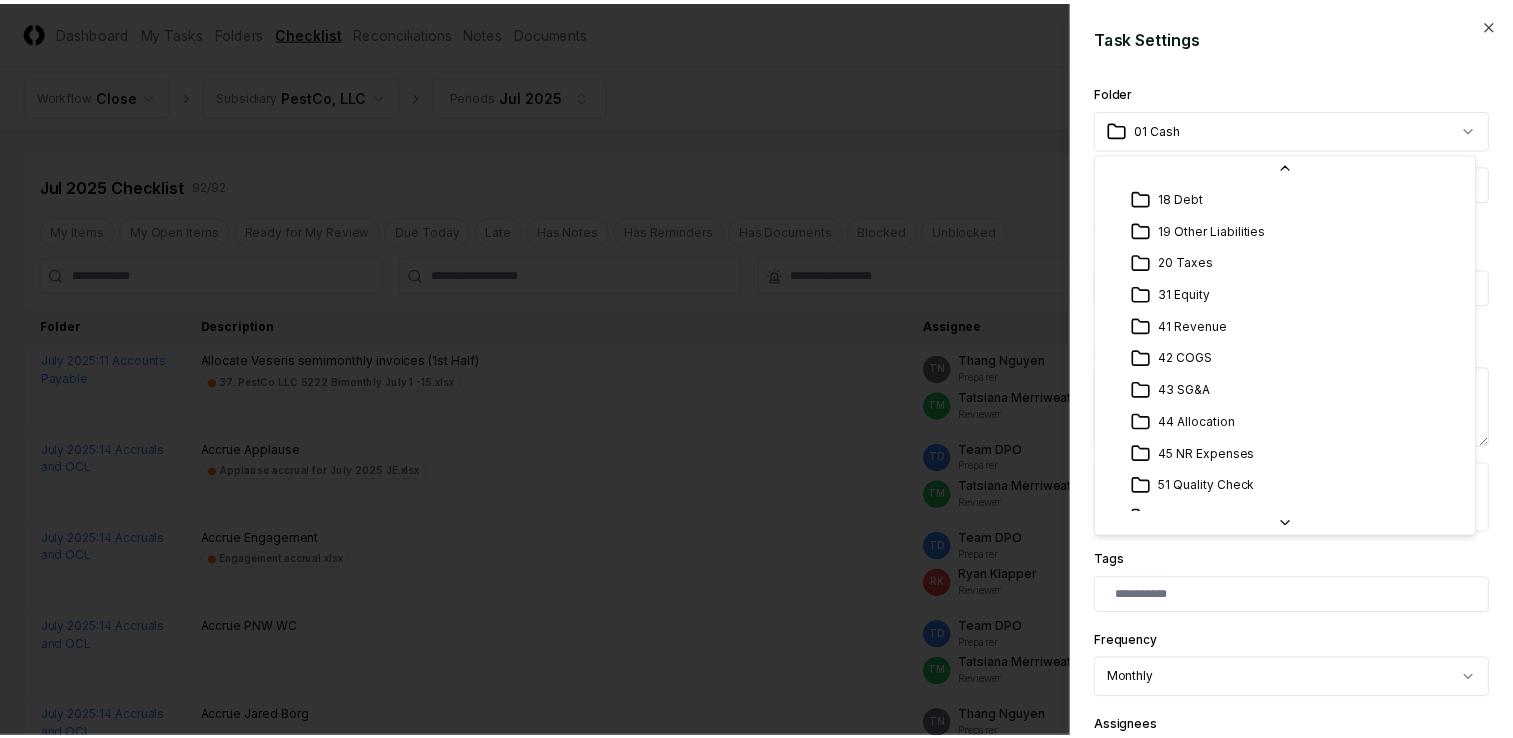 scroll, scrollTop: 513, scrollLeft: 0, axis: vertical 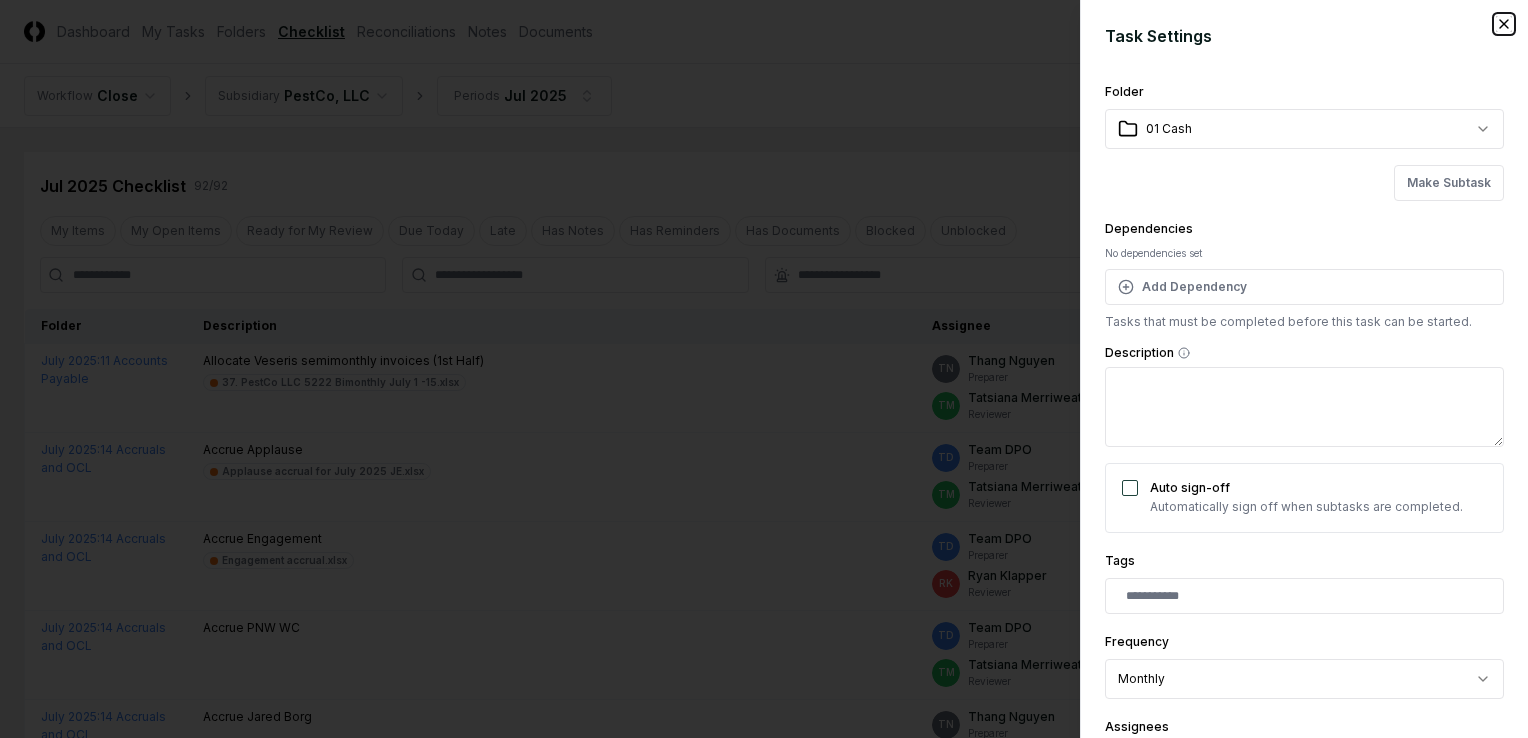 click 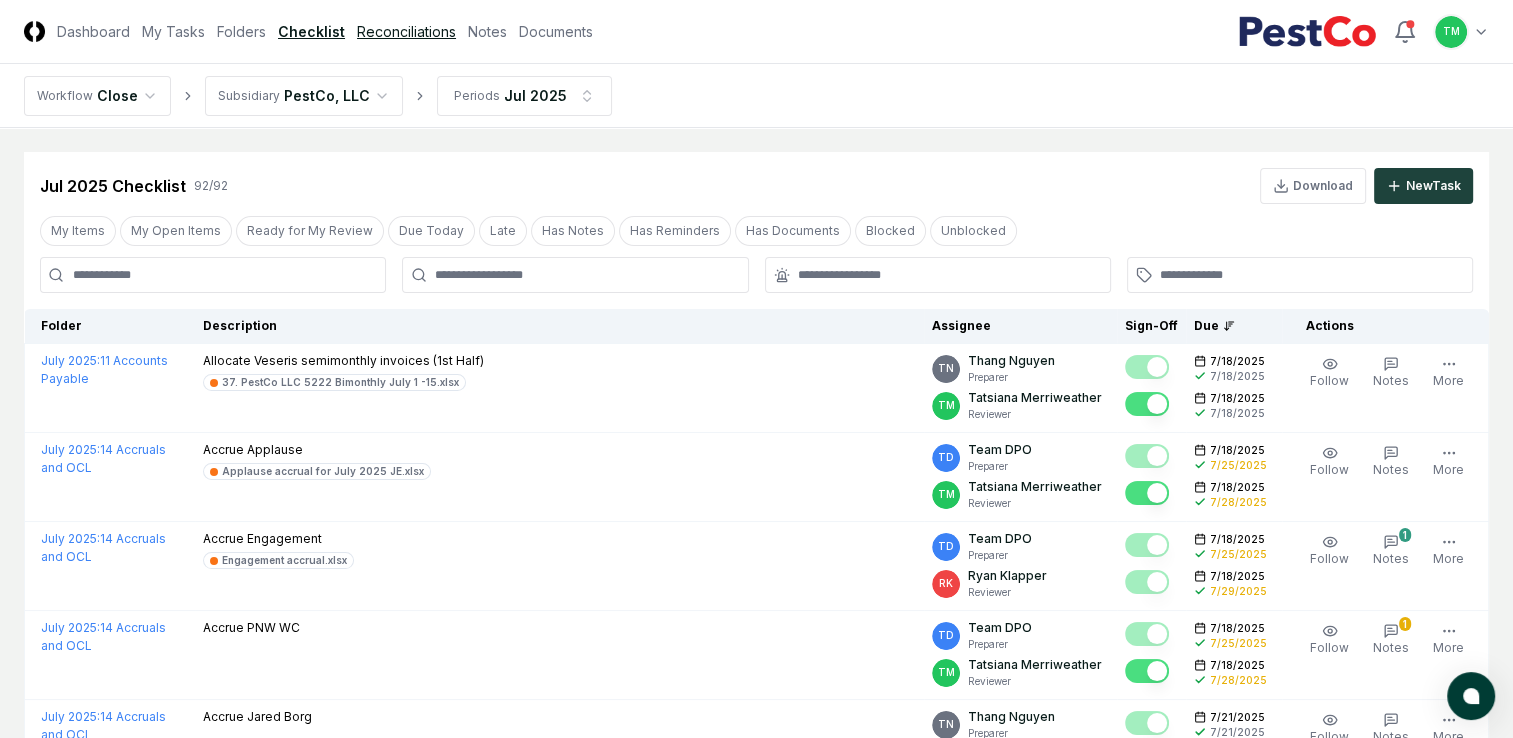 click on "Reconciliations" at bounding box center (406, 31) 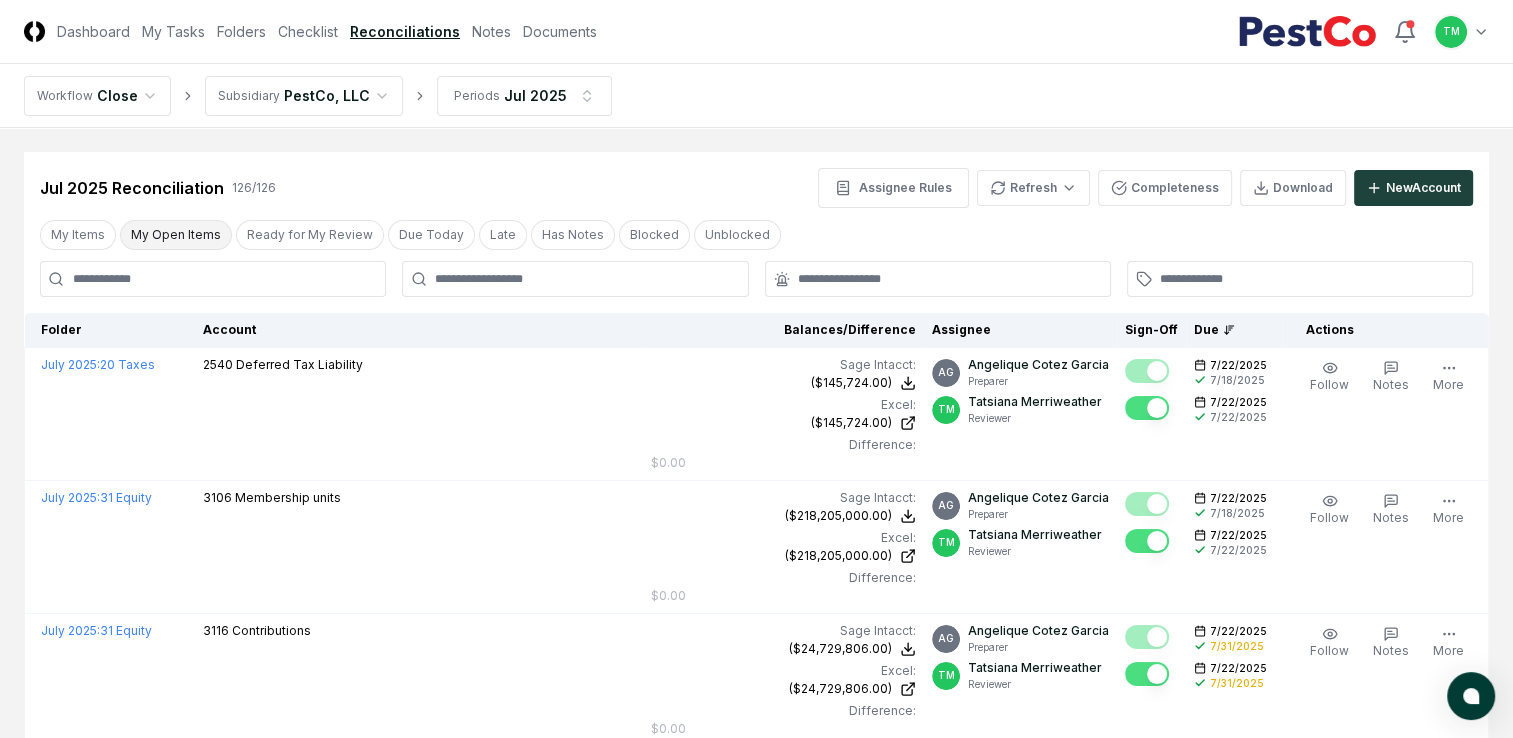 click on "My Open Items" at bounding box center (176, 235) 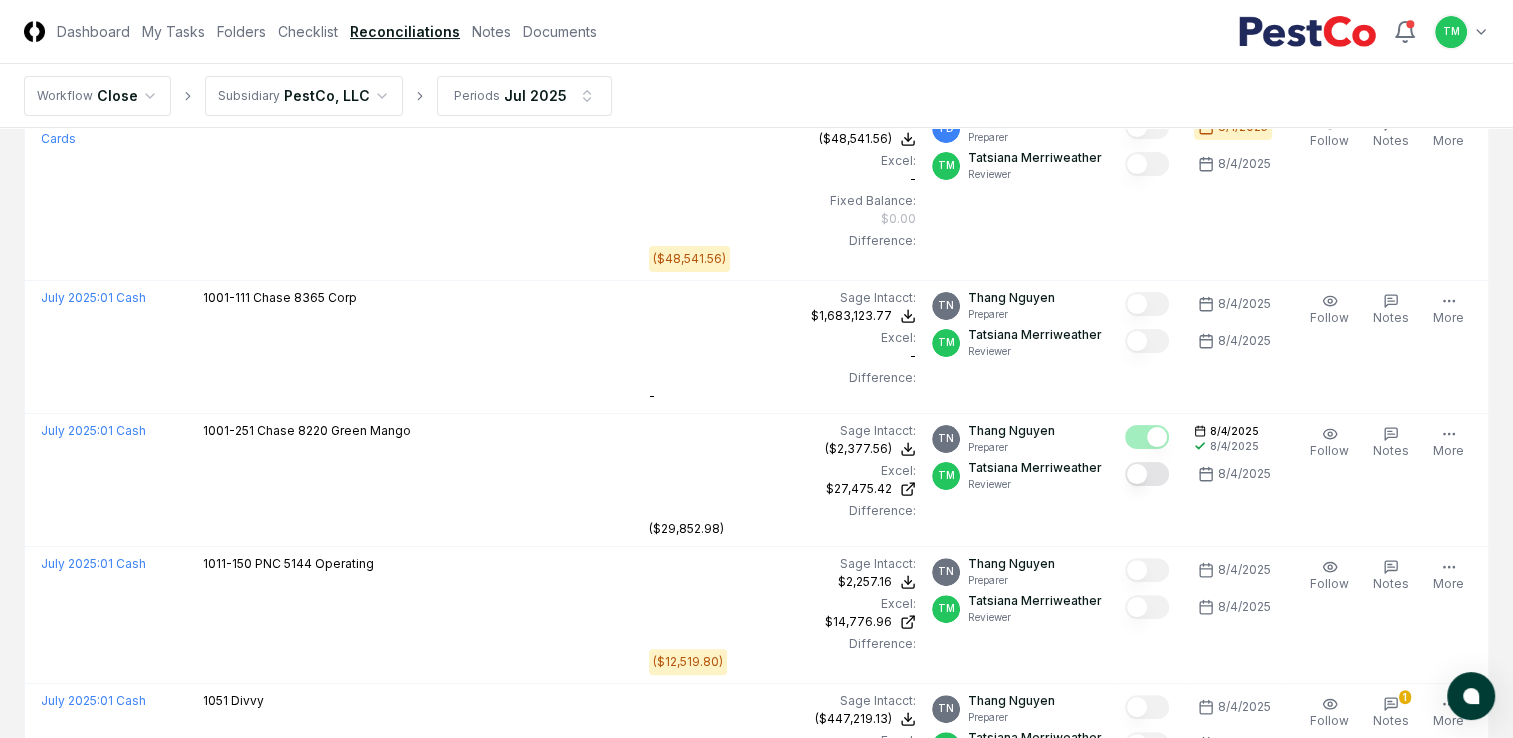 scroll, scrollTop: 440, scrollLeft: 0, axis: vertical 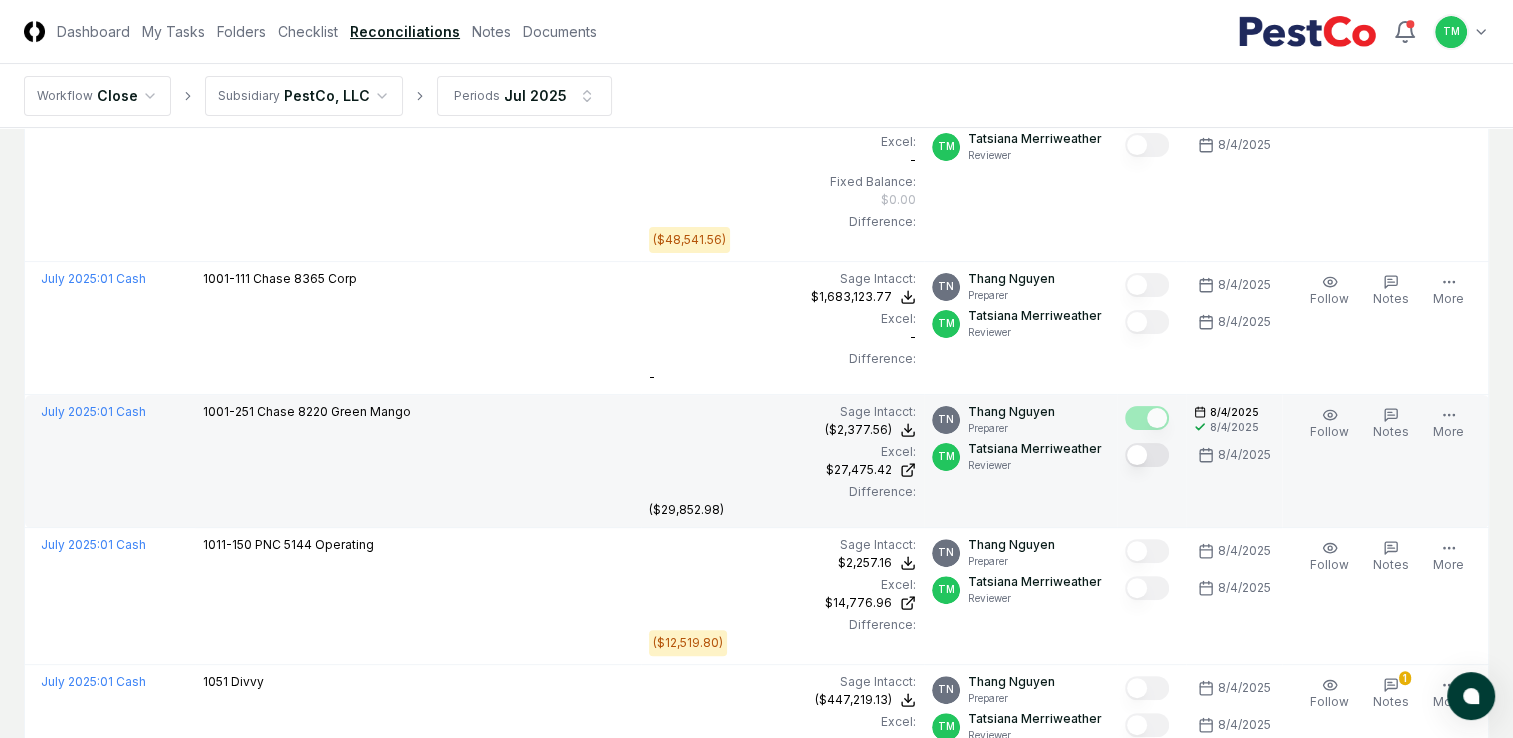 click at bounding box center (1147, 455) 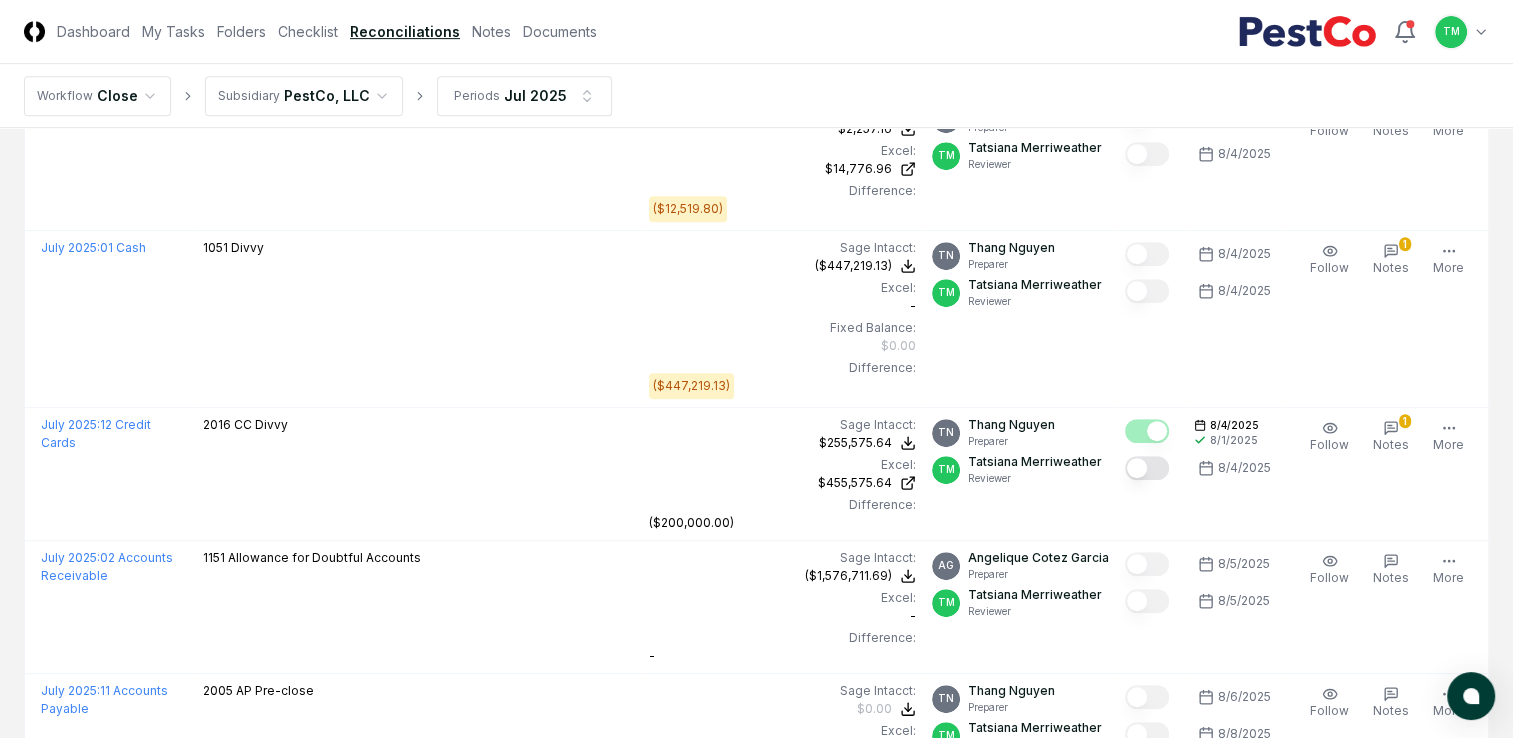 scroll, scrollTop: 893, scrollLeft: 0, axis: vertical 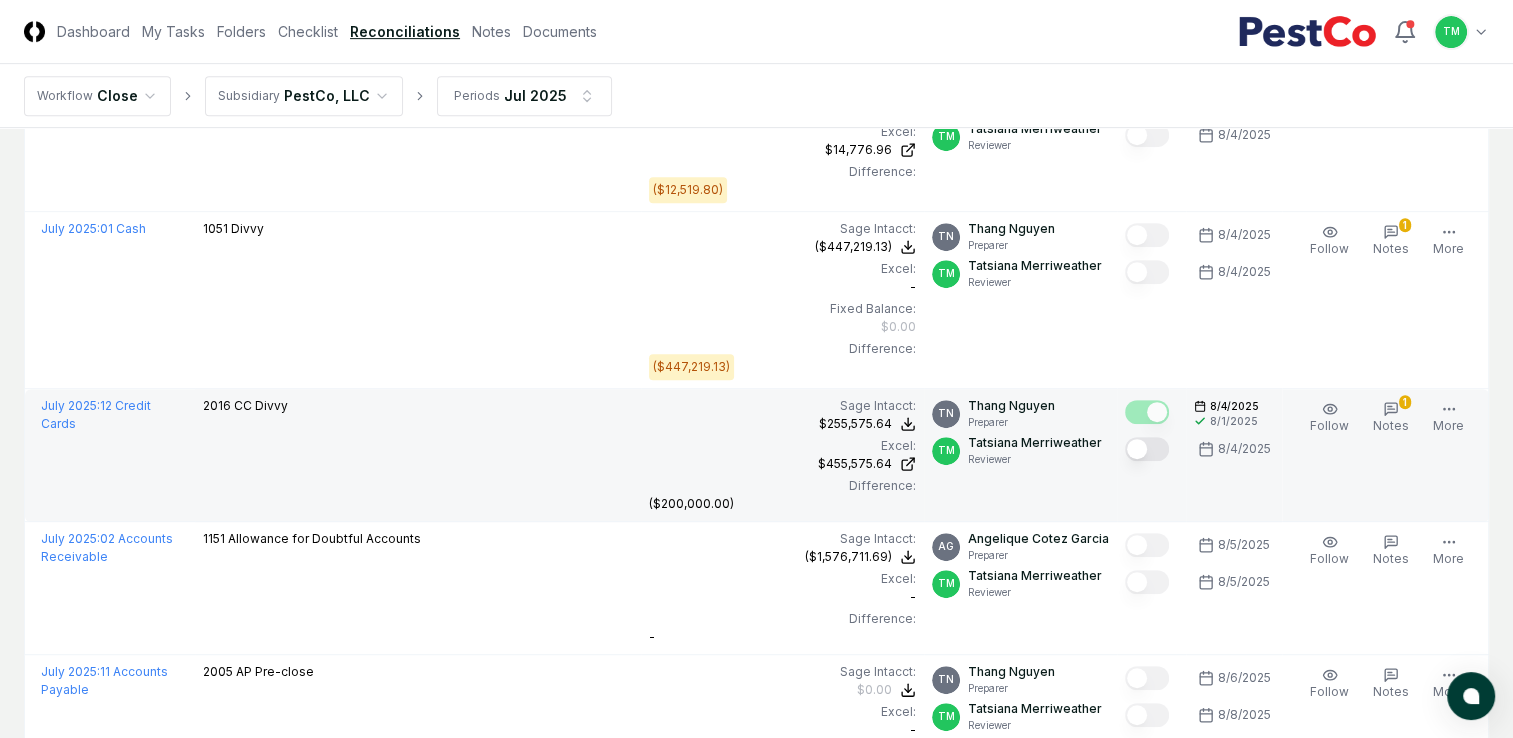 click at bounding box center [1147, 449] 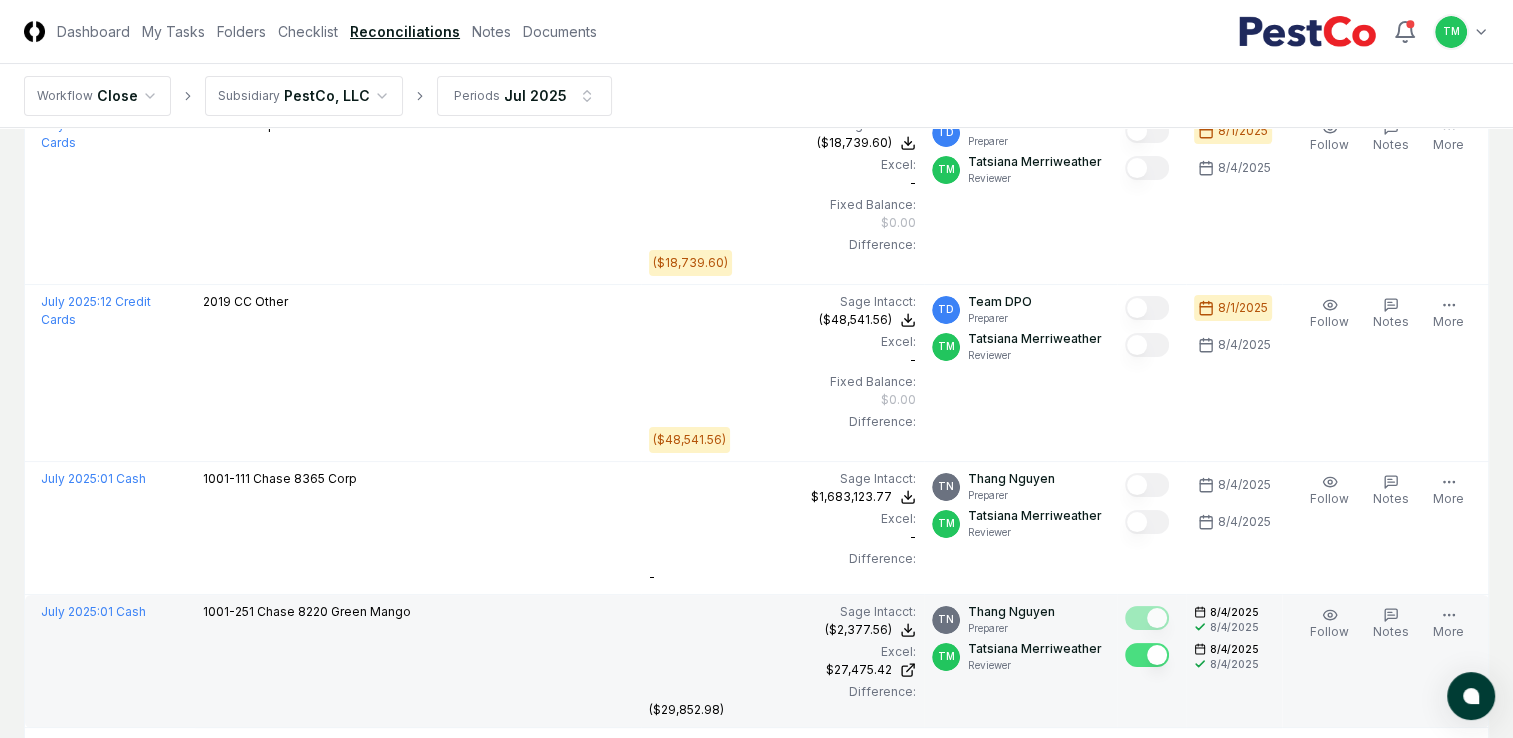 scroll, scrollTop: 8, scrollLeft: 0, axis: vertical 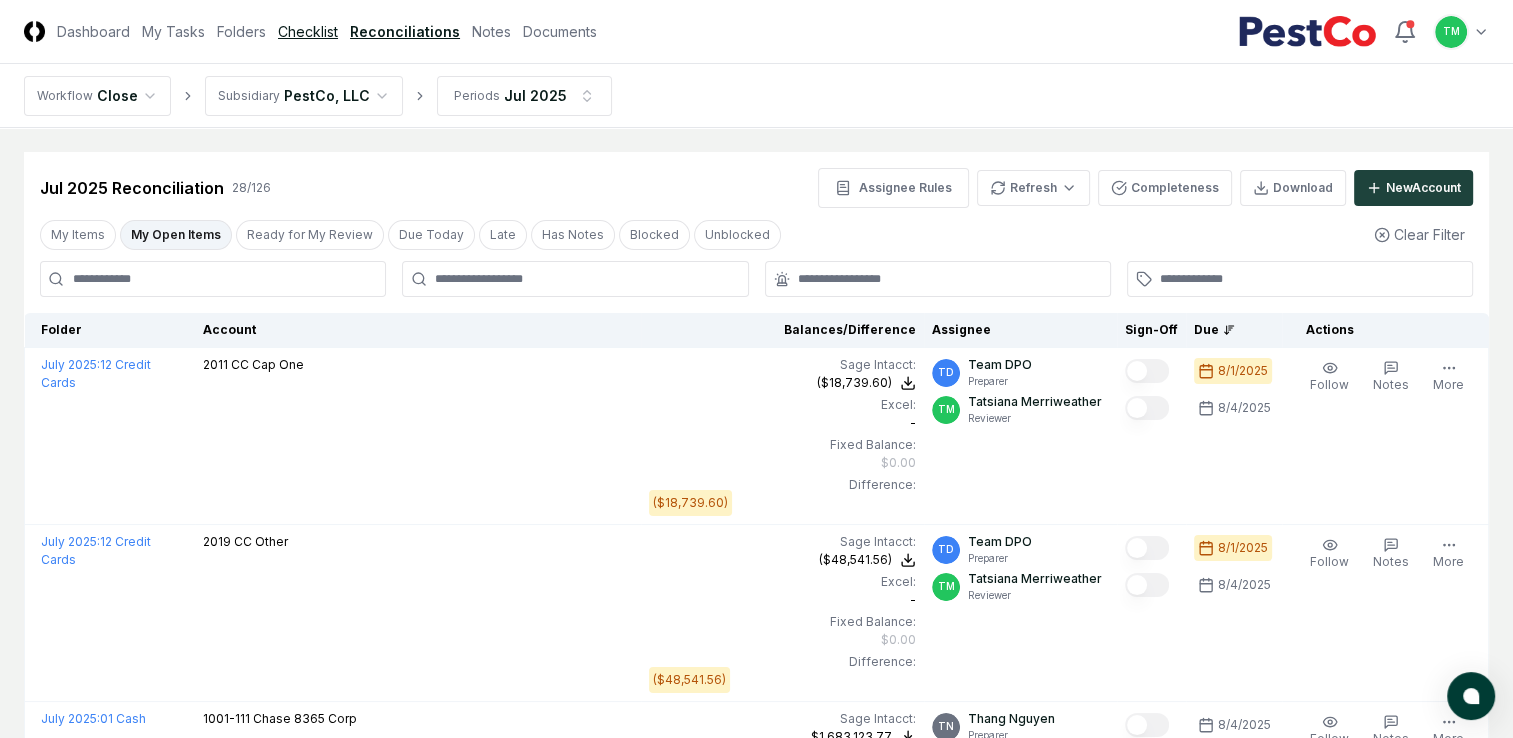 click on "Checklist" at bounding box center (308, 31) 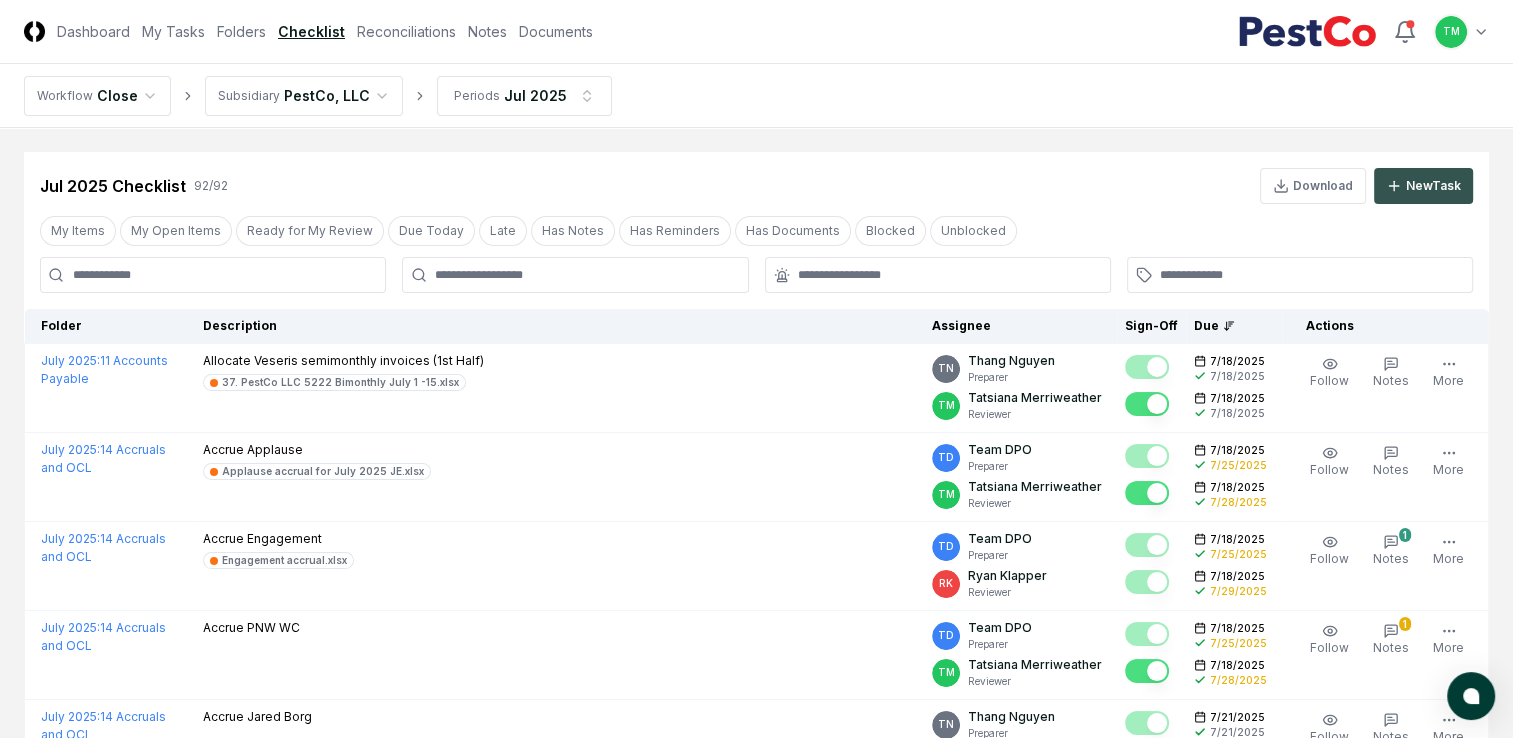 click on "New  Task" at bounding box center (1433, 186) 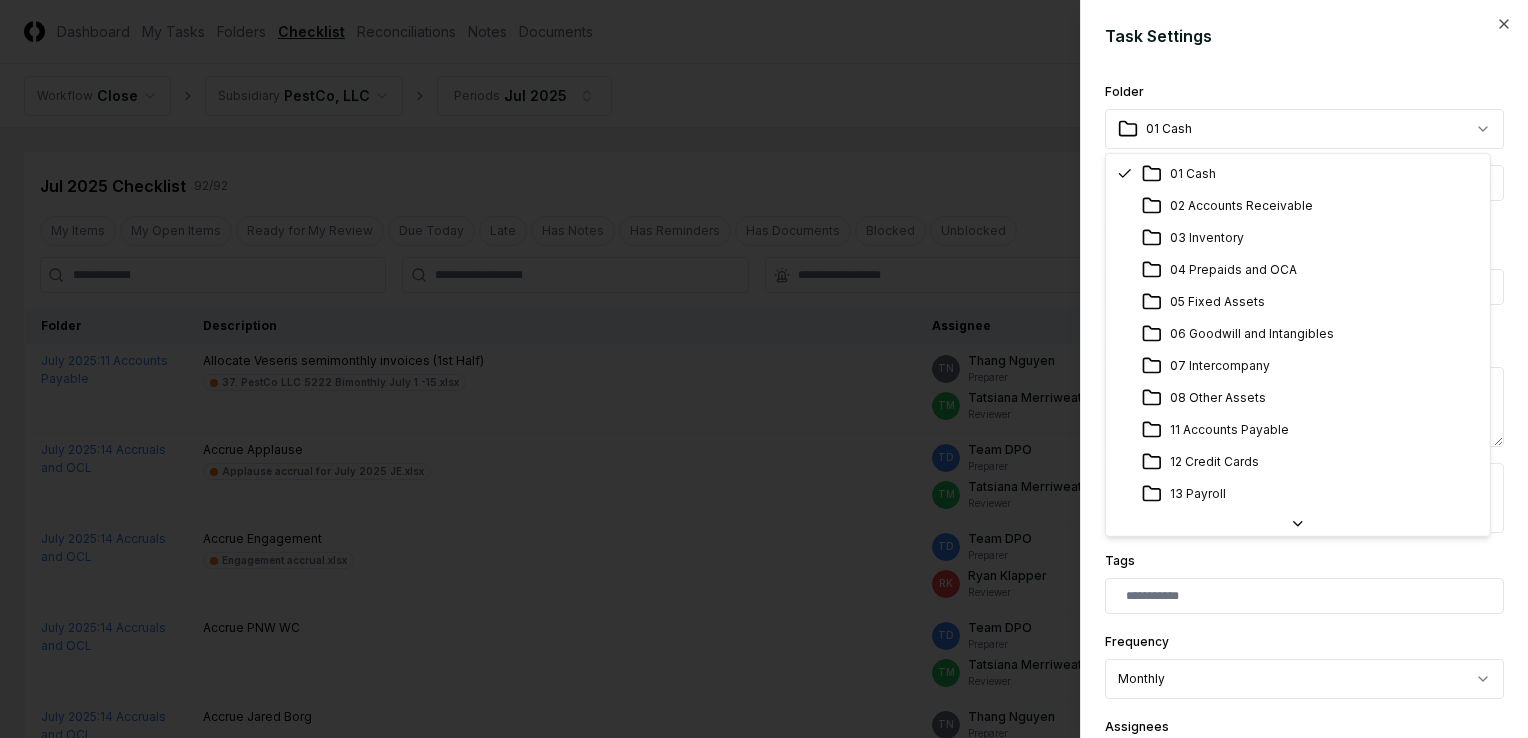 click on "CloseCore Dashboard My Tasks Folders Checklist Reconciliations Notes Documents Toggle navigation menu   TM Toggle user menu Workflow Close Subsidiary PestCo, LLC Periods Jul [YEAR] Cancel Reassign Jul [YEAR] Checklist 92 / 92 Download New  Task My Items My Open Items Ready for My Review Due Today Late Has Notes Has Reminders Has Documents Blocked Unblocked Clear Filter Folder Description Assignee Sign-Off   Due Actions July [YEAR] :  11 Accounts Payable Allocate Veseris semimonthly invoices (1st Half) 37. PestCo LLC 5222 Bimonthly July 1 -15.xlsx TN [FIRST] [LAST] Preparer TM Tatsiana Merriweather Reviewer [DATE] [DATE] [DATE] [DATE] Follow Notes 1 Upload Reminder Duplicate Edit Task More July [YEAR] :  14 Accruals and OCL Accrue Applause Applause accrual for July [YEAR] JE.xlsx TD Team DPO Preparer TM Tatsiana Merriweather Reviewer [DATE] [DATE] [DATE] [DATE] Order Follow Notes 1 Upload Reminder Duplicate Edit Task More July [YEAR] :  14 Accruals and OCL Accrue Engagement Engagement accrual.xlsx" at bounding box center [756, 2489] 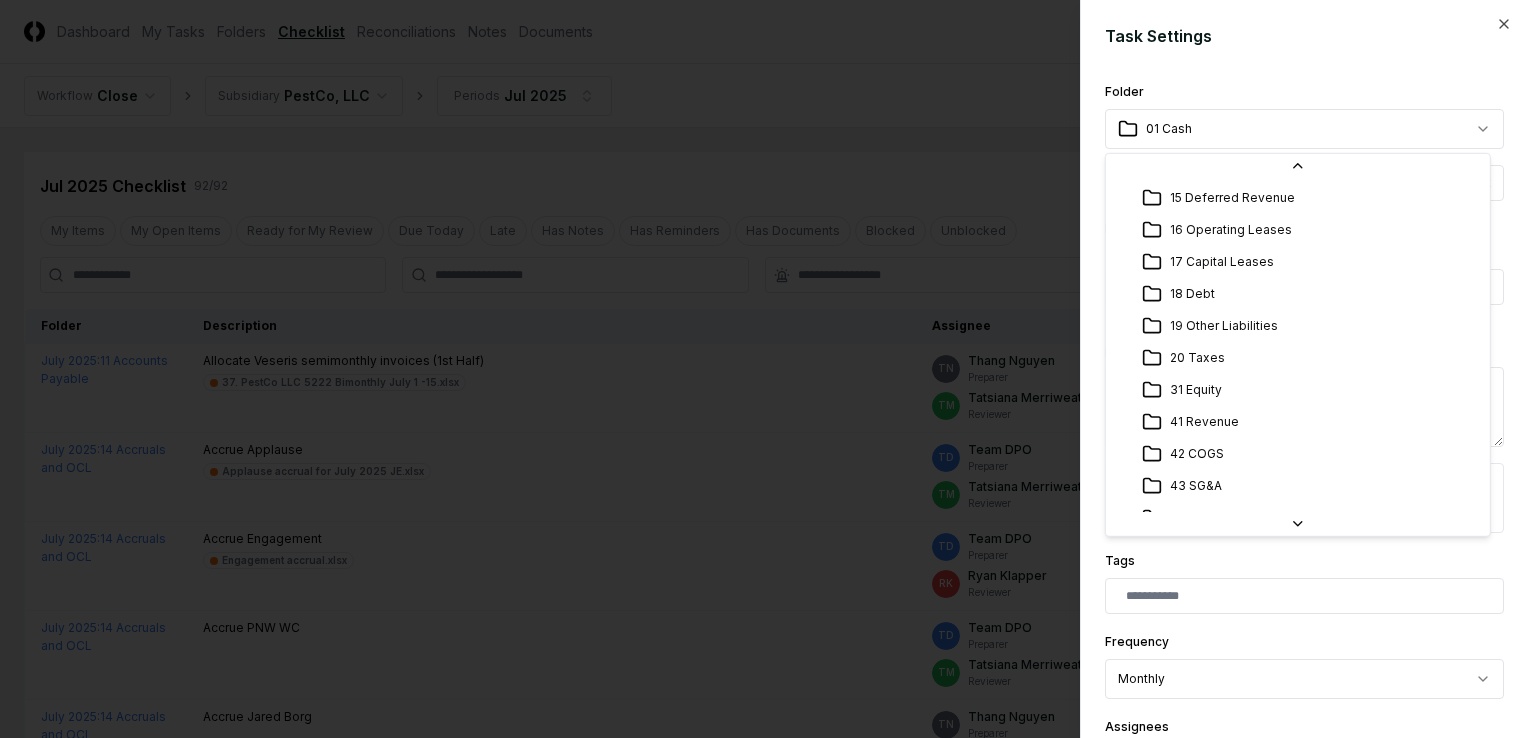 scroll, scrollTop: 480, scrollLeft: 0, axis: vertical 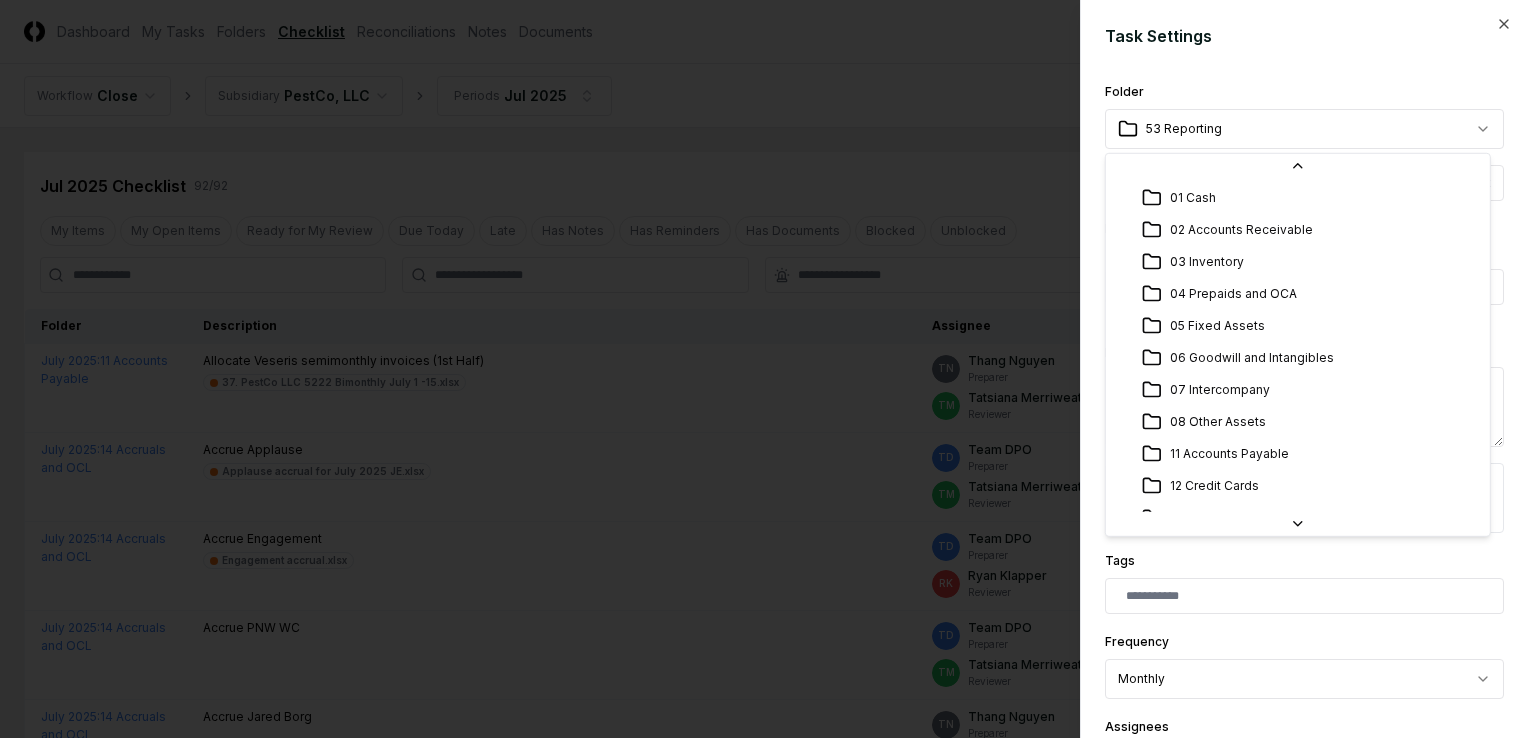 click on "CloseCore Dashboard My Tasks Folders Checklist Reconciliations Notes Documents Toggle navigation menu   TM Toggle user menu Workflow Close Subsidiary PestCo, LLC Periods Jul [YEAR] Cancel Reassign Jul [YEAR] Checklist 92 / 92 Download New  Task My Items My Open Items Ready for My Review Due Today Late Has Notes Has Reminders Has Documents Blocked Unblocked Clear Filter Folder Description Assignee Sign-Off   Due Actions July [YEAR] :  11 Accounts Payable Allocate Veseris semimonthly invoices (1st Half) 37. PestCo LLC 5222 Bimonthly July 1 -15.xlsx TN [FIRST] [LAST] Preparer TM Tatsiana Merriweather Reviewer [DATE] [DATE] [DATE] [DATE] Follow Notes 1 Upload Reminder Duplicate Edit Task More July [YEAR] :  14 Accruals and OCL Accrue Applause Applause accrual for July [YEAR] JE.xlsx TD Team DPO Preparer TM Tatsiana Merriweather Reviewer [DATE] [DATE] [DATE] [DATE] Order Follow Notes 1 Upload Reminder Duplicate Edit Task More July [YEAR] :  14 Accruals and OCL Accrue Engagement Engagement accrual.xlsx" at bounding box center (756, 2489) 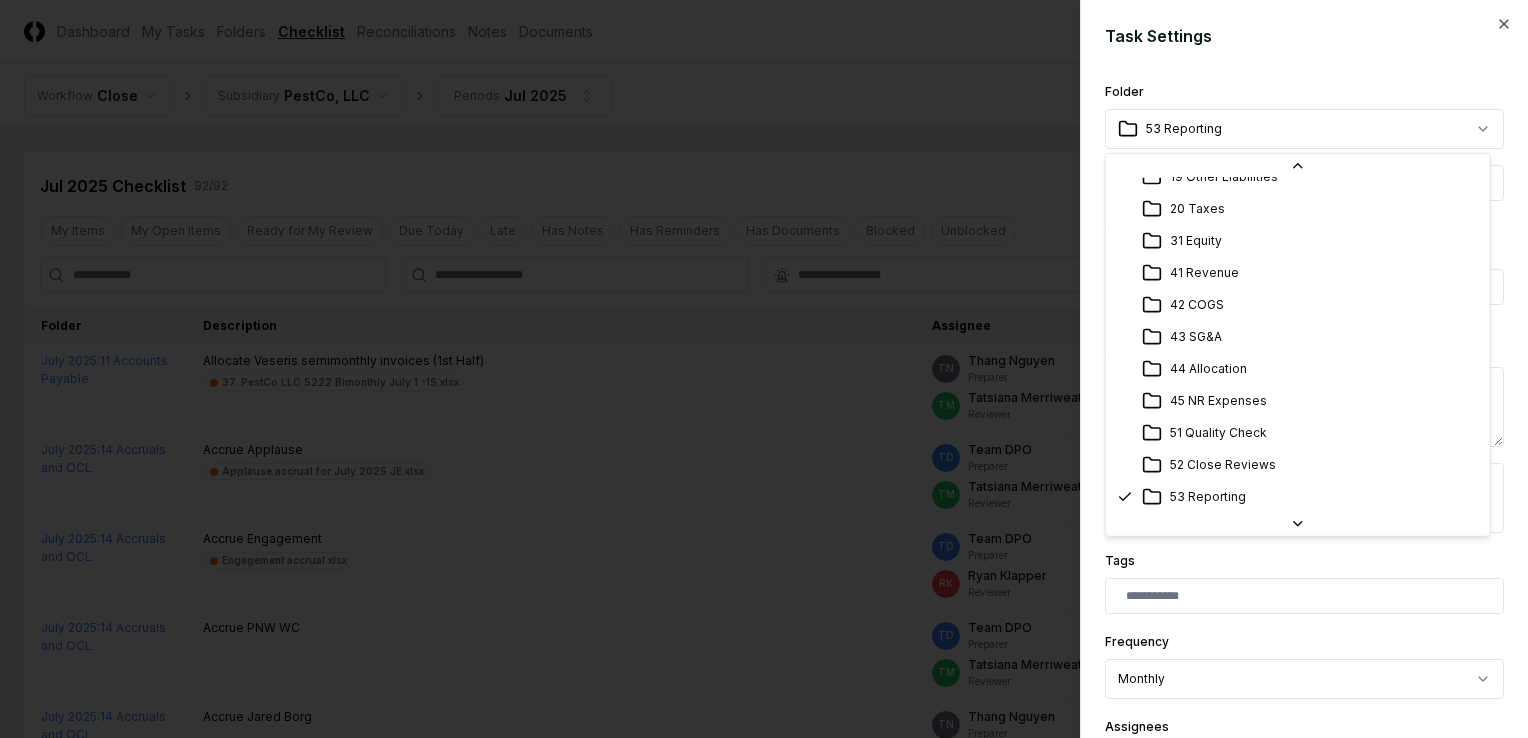 select on "**********" 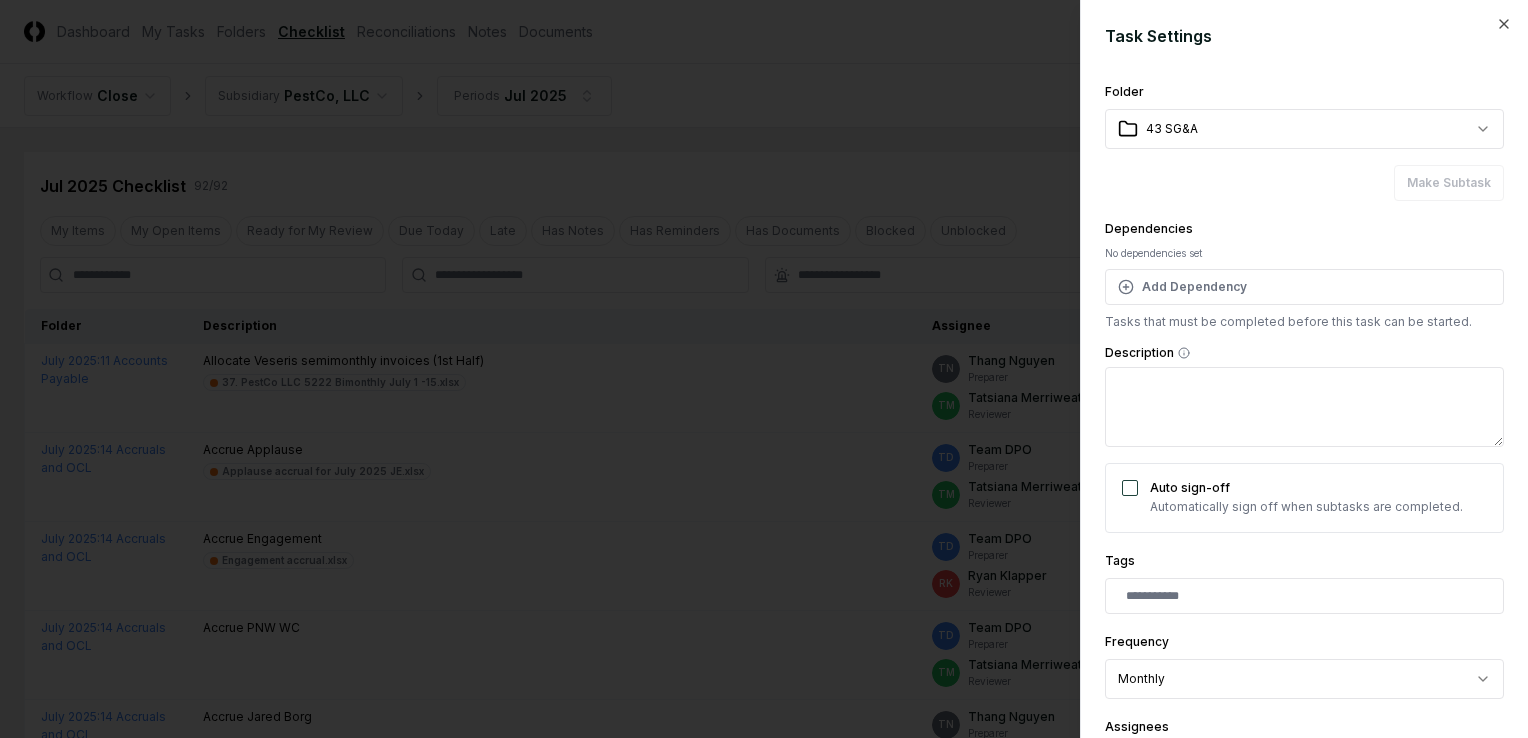 click on "Description" at bounding box center [1304, 407] 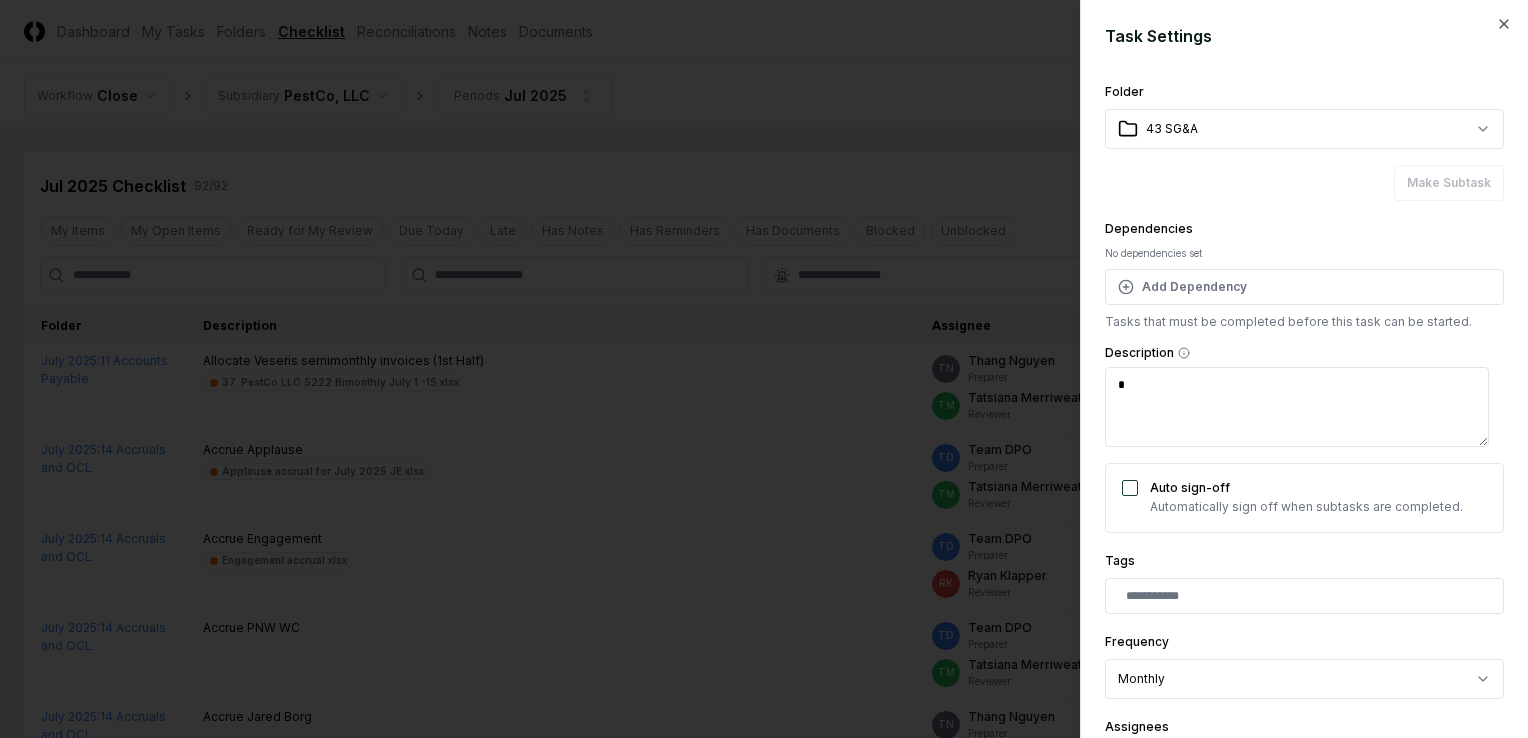 type on "*" 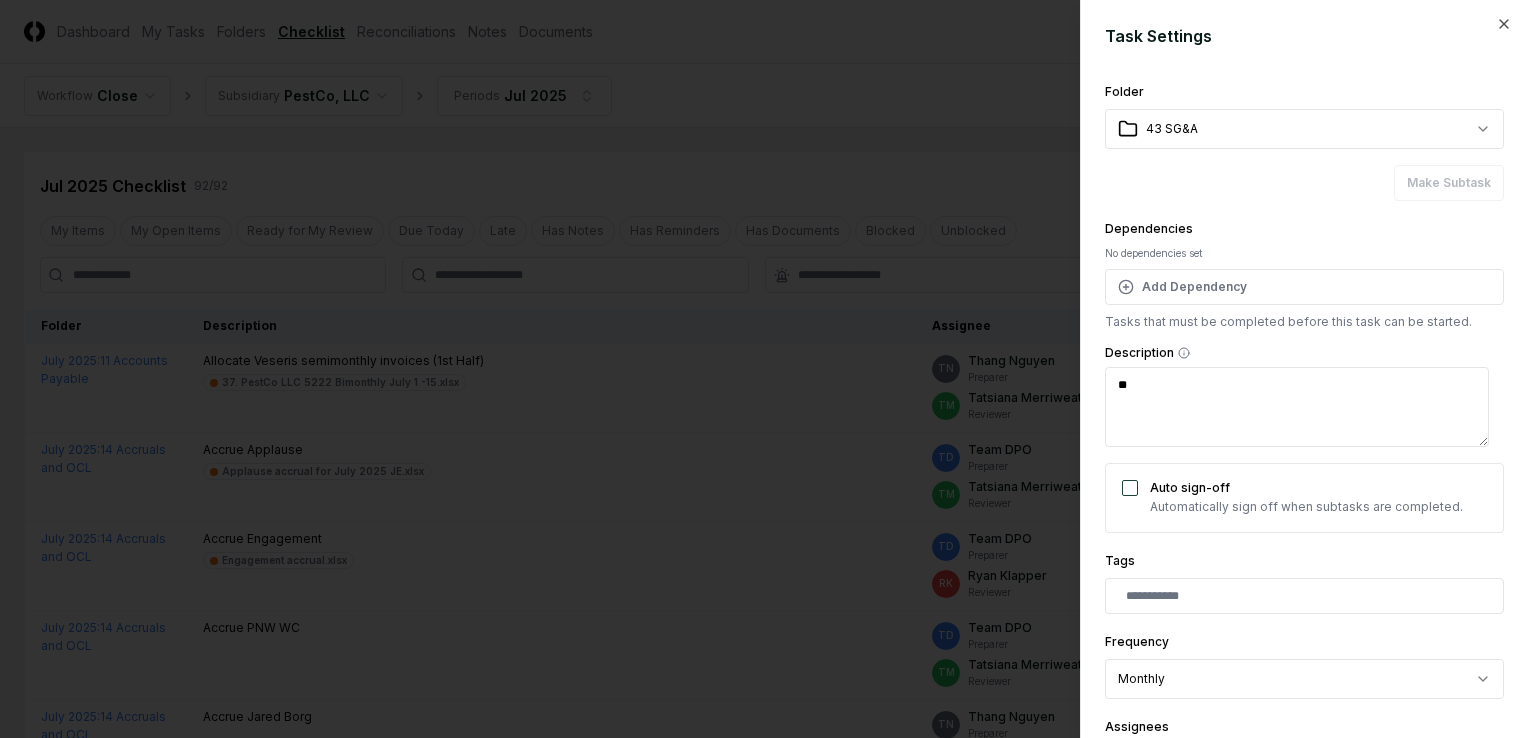 type on "*" 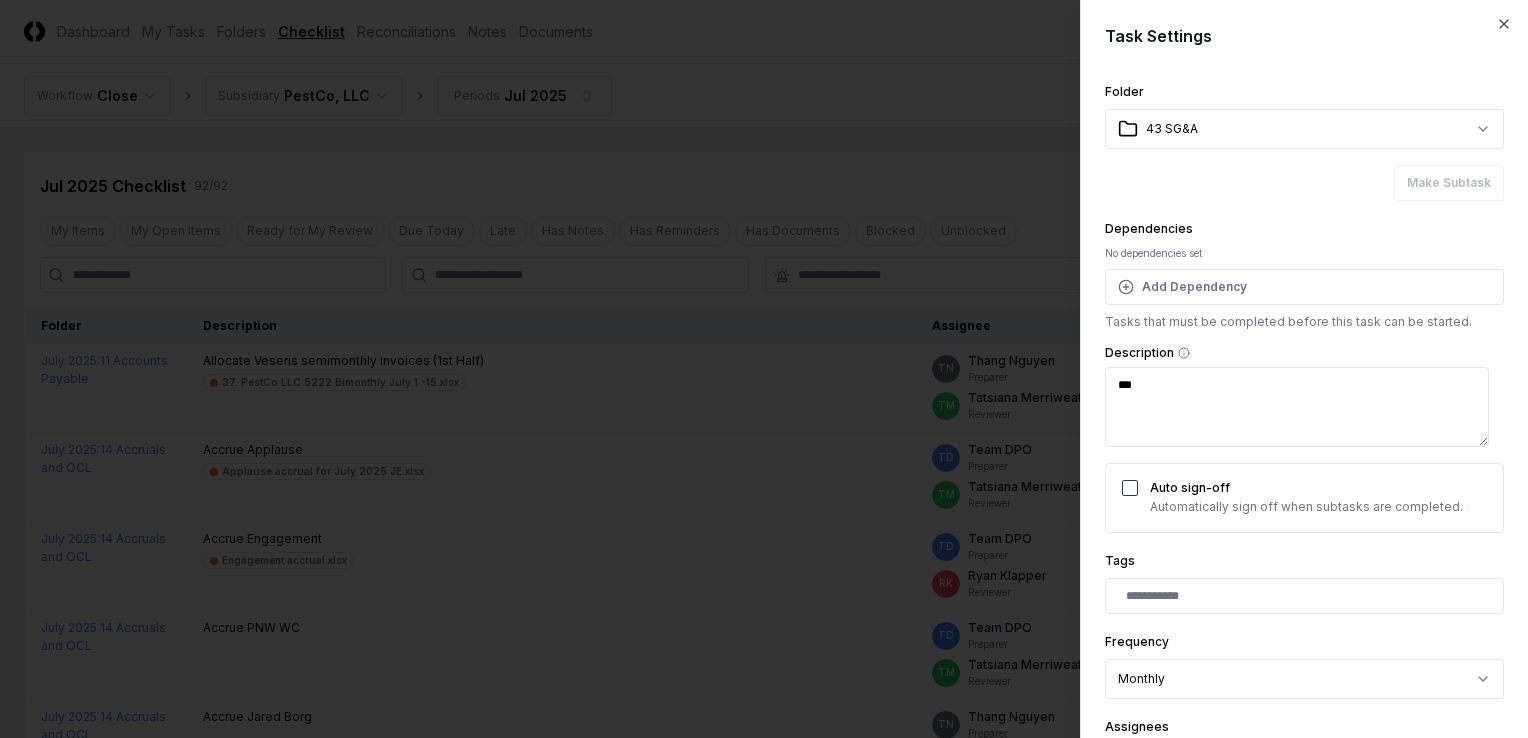 type on "*" 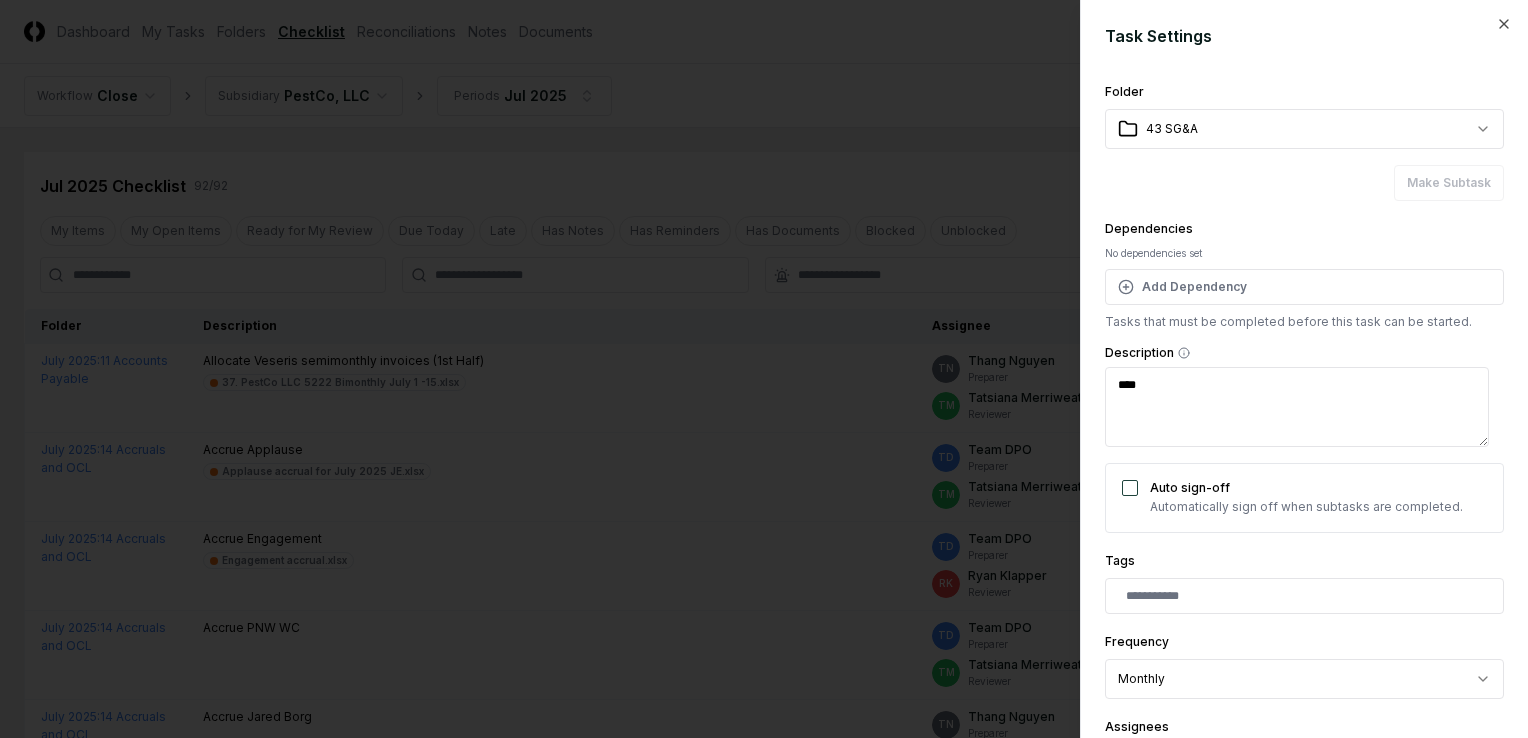 type on "*****" 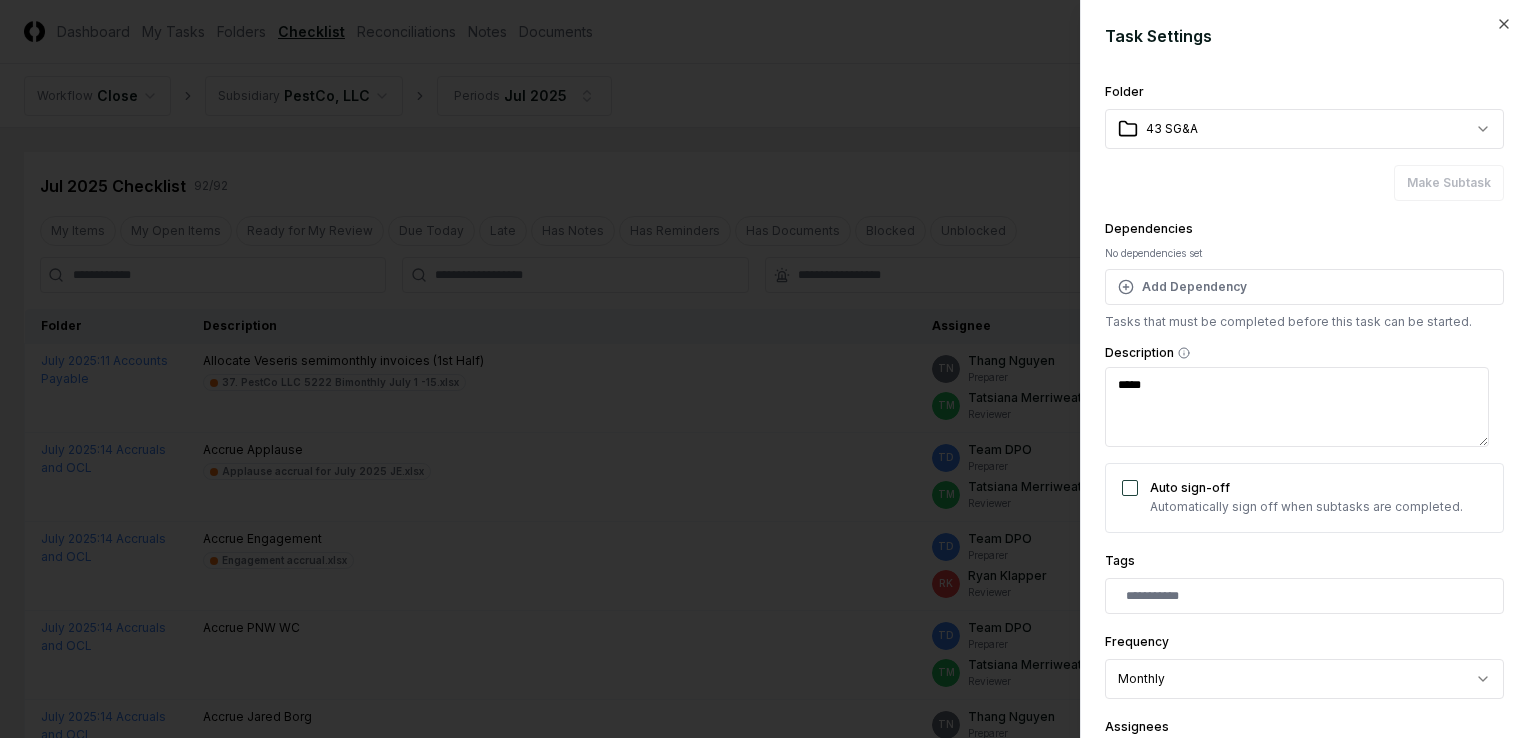 type on "*" 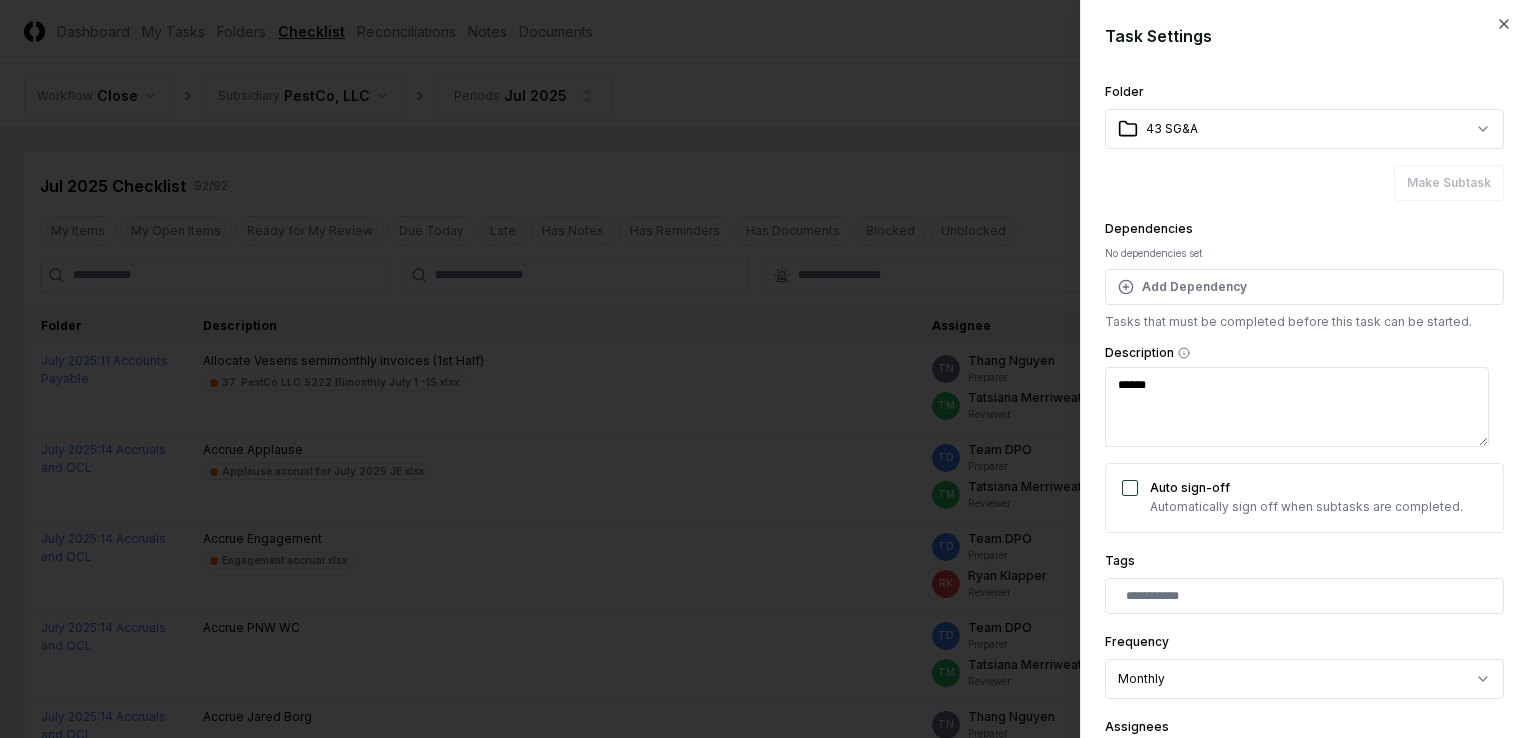 type on "*" 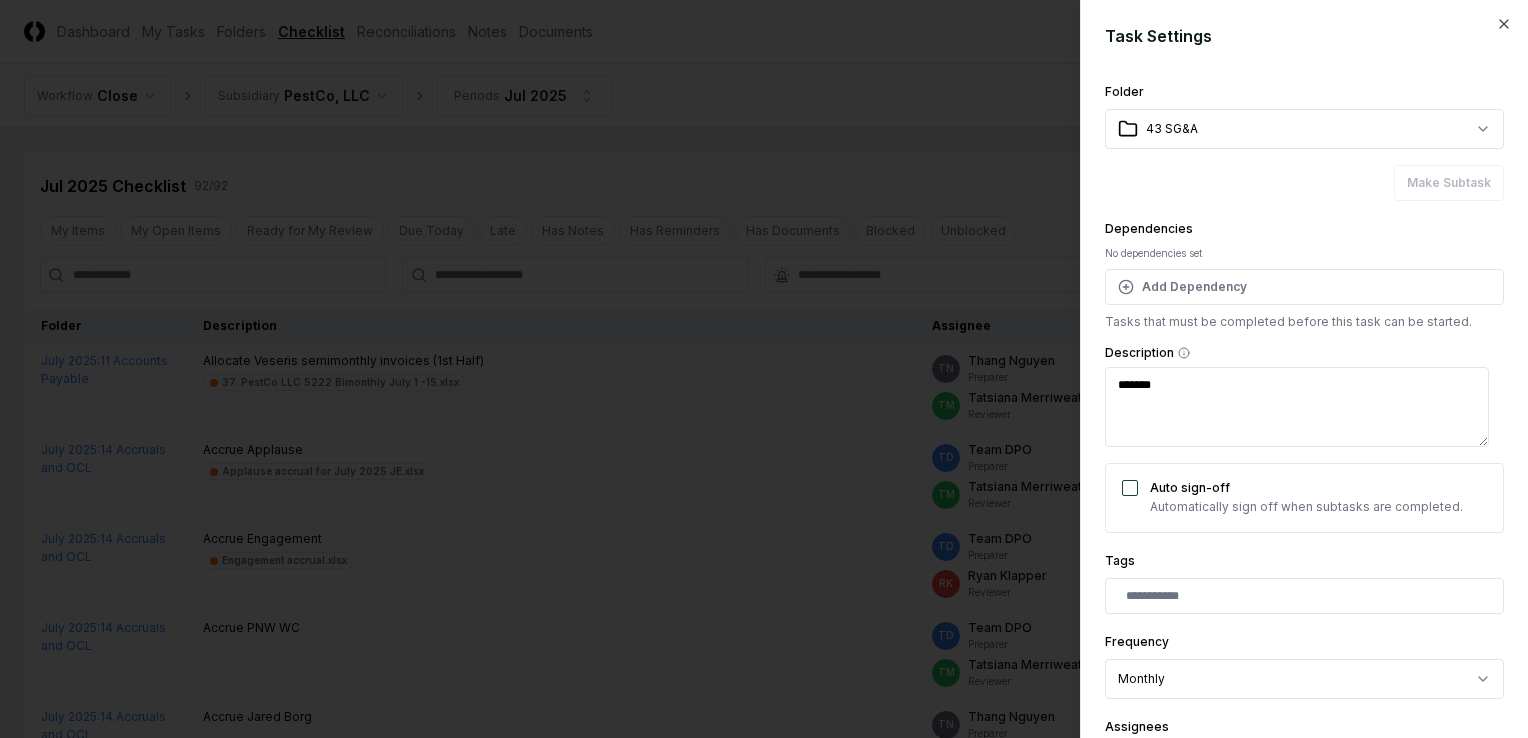type on "*" 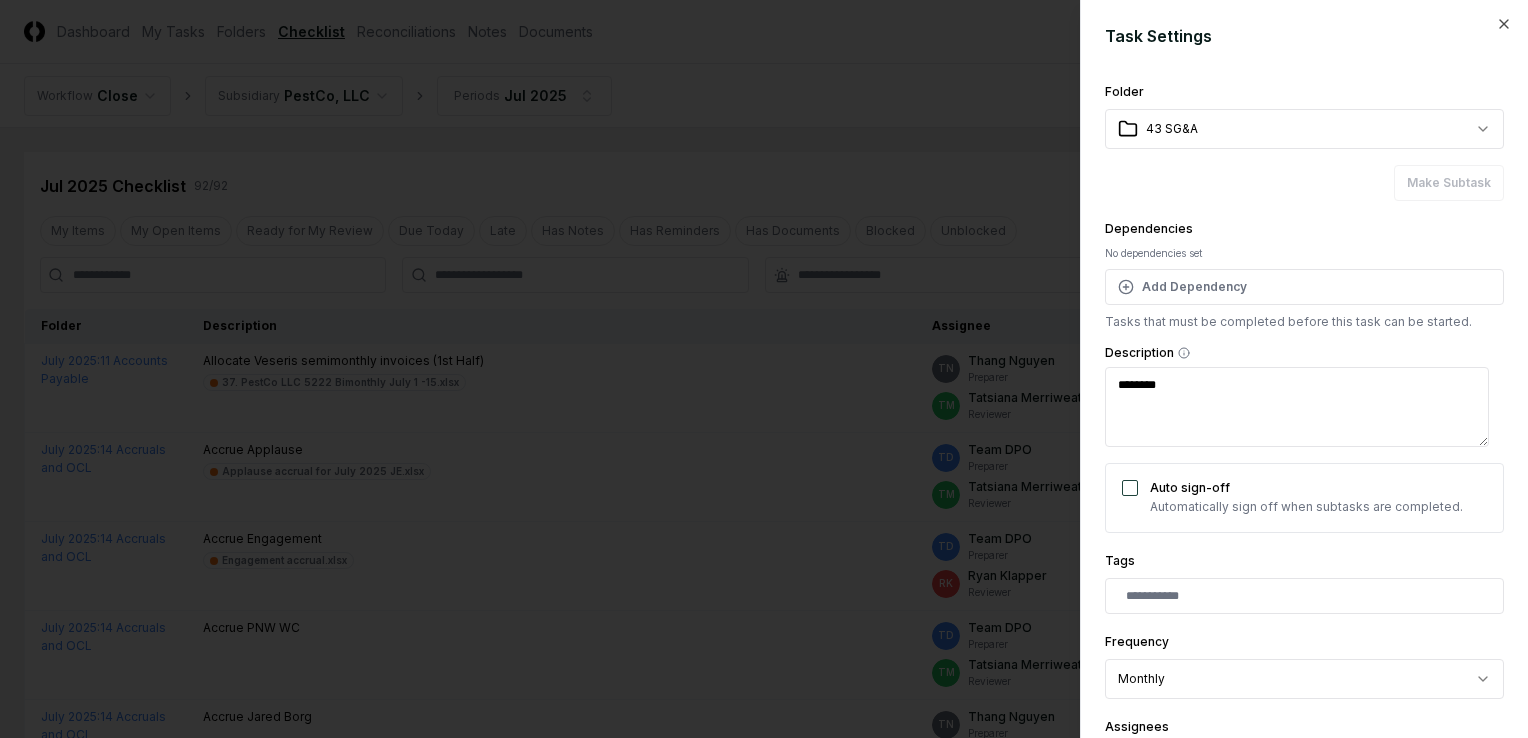 type on "*" 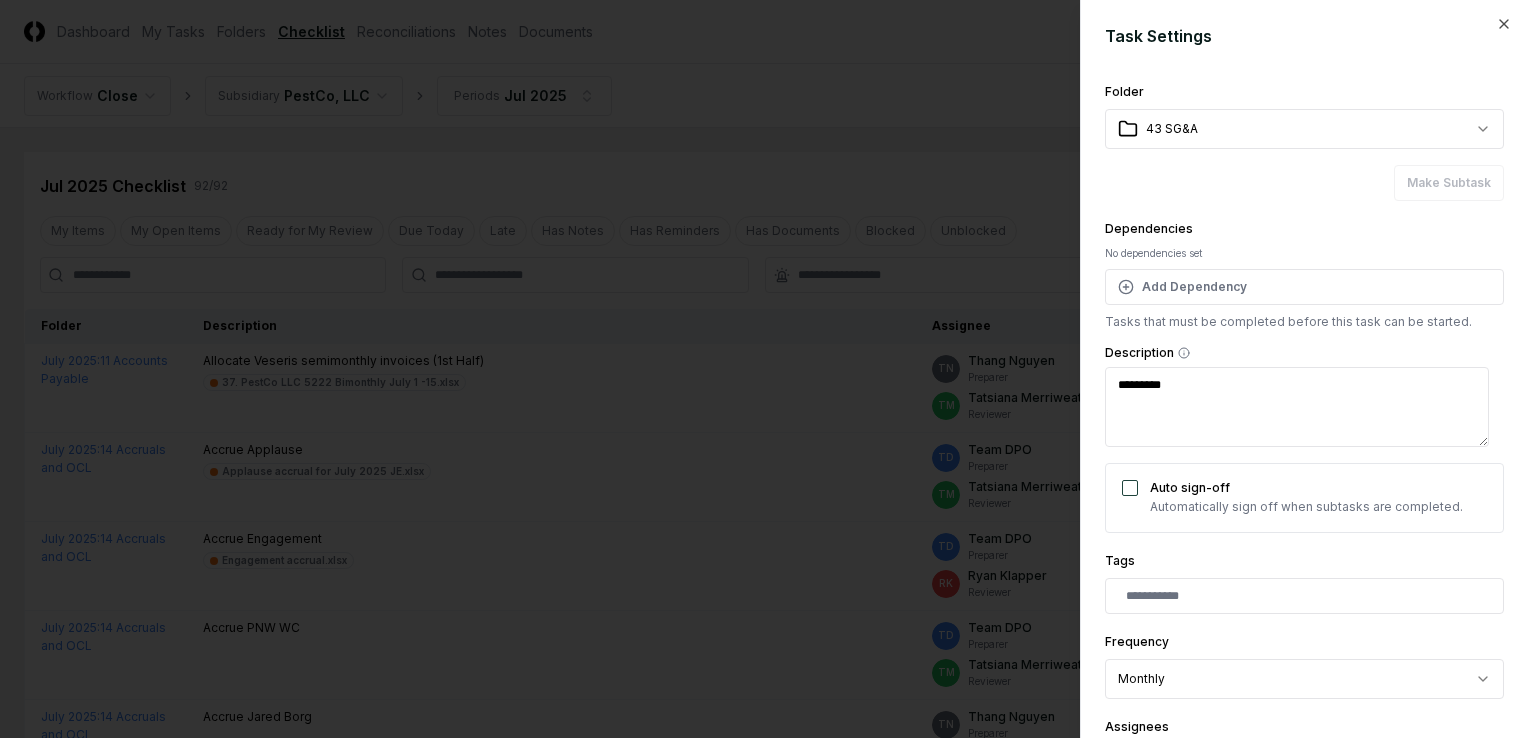 type on "*" 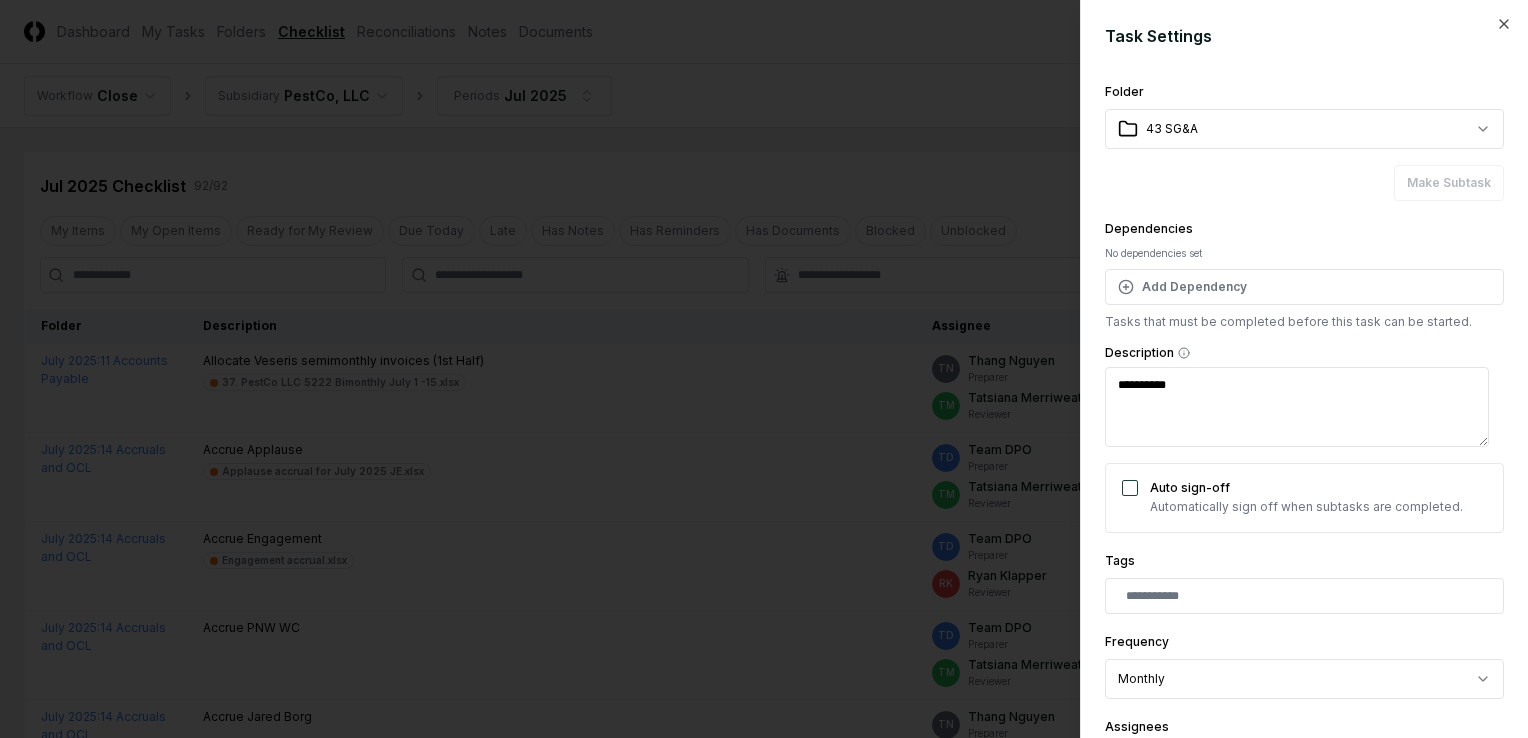 type on "*" 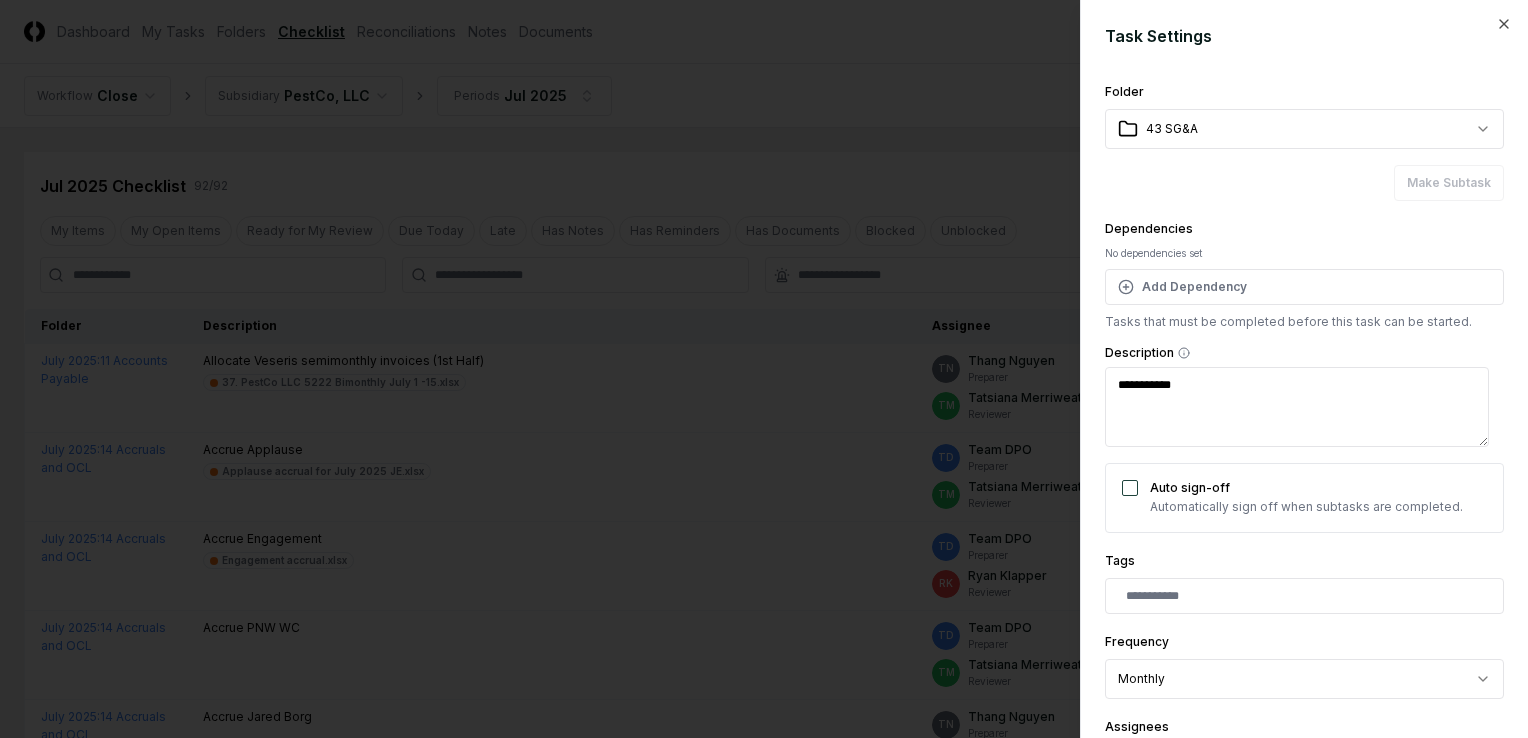 type on "*" 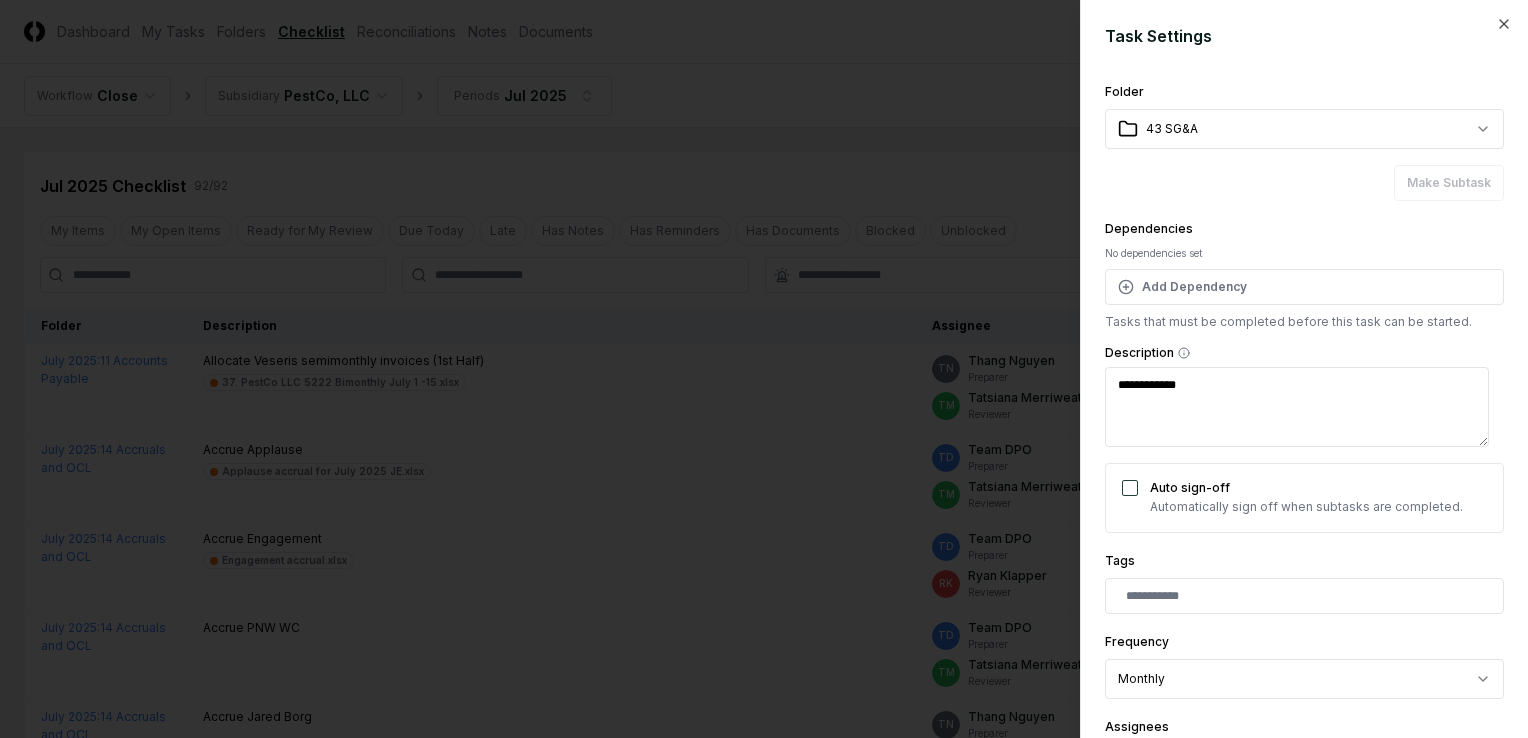 type on "*" 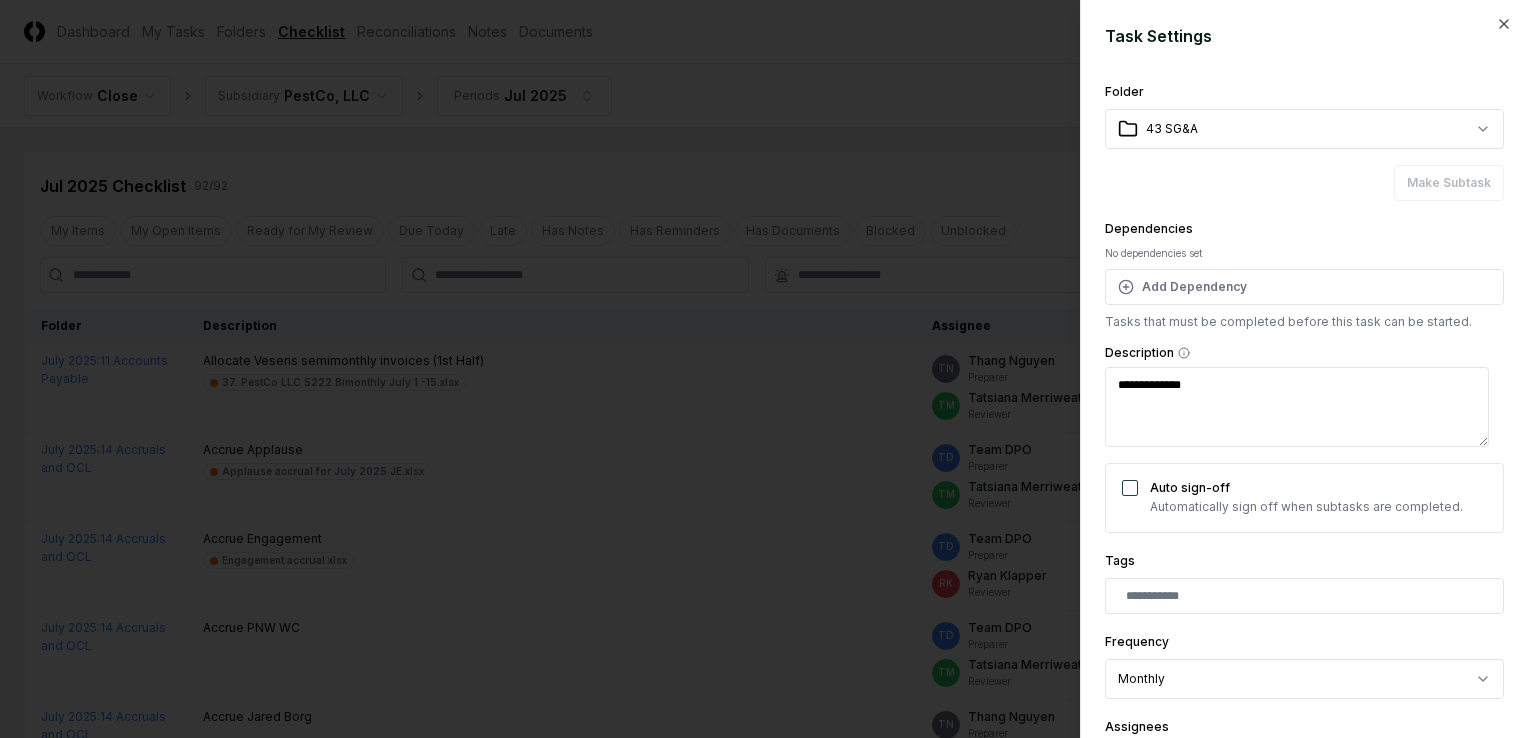 type on "*" 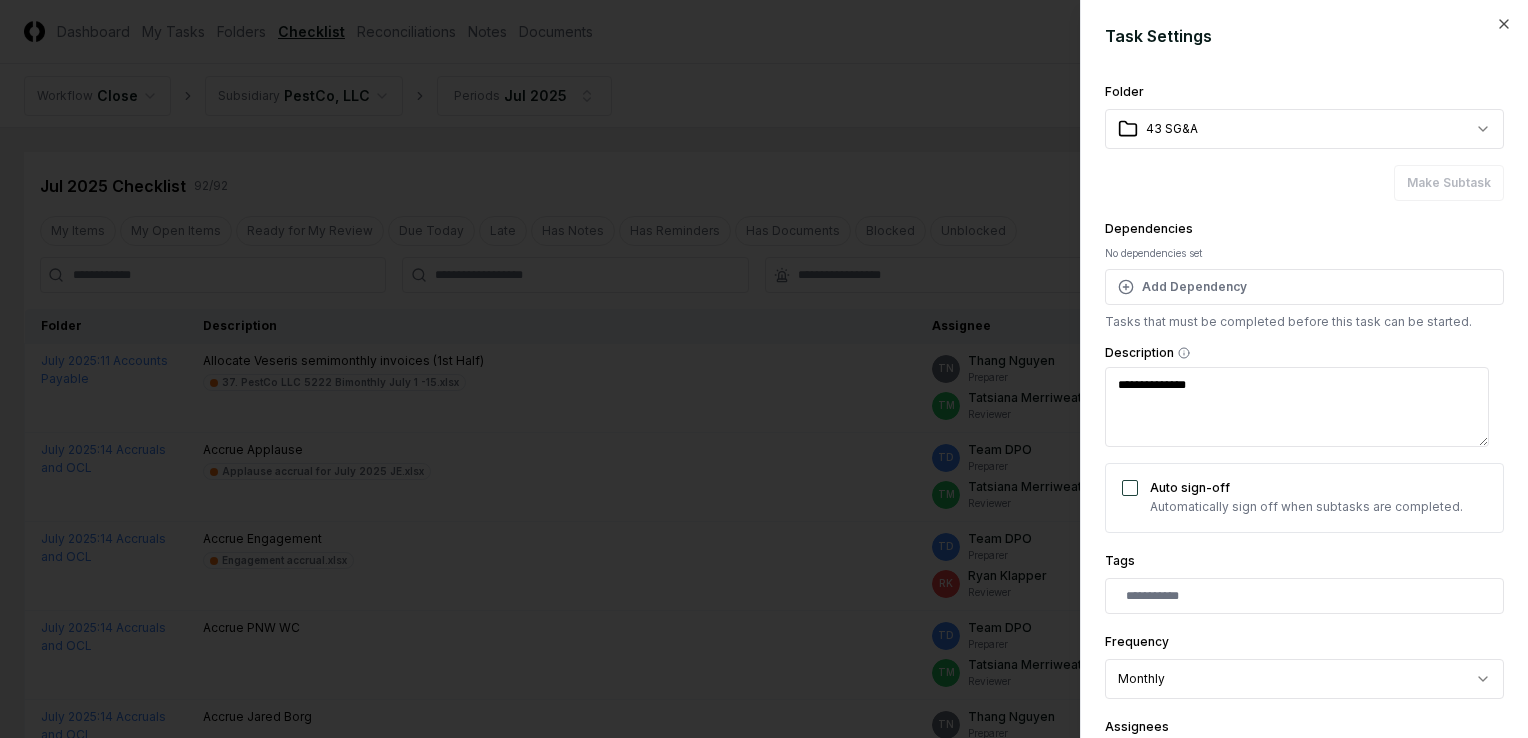 type on "**********" 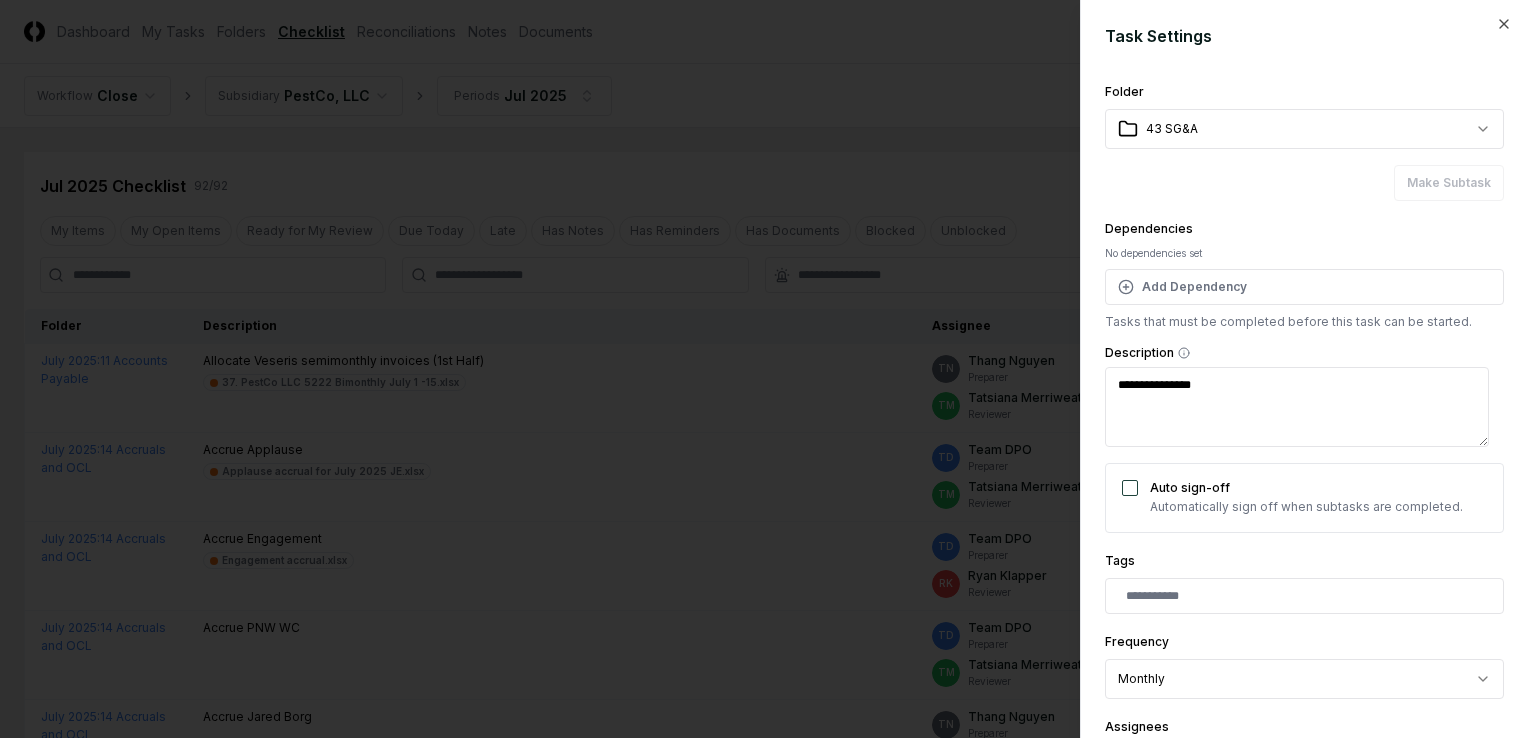 type on "*" 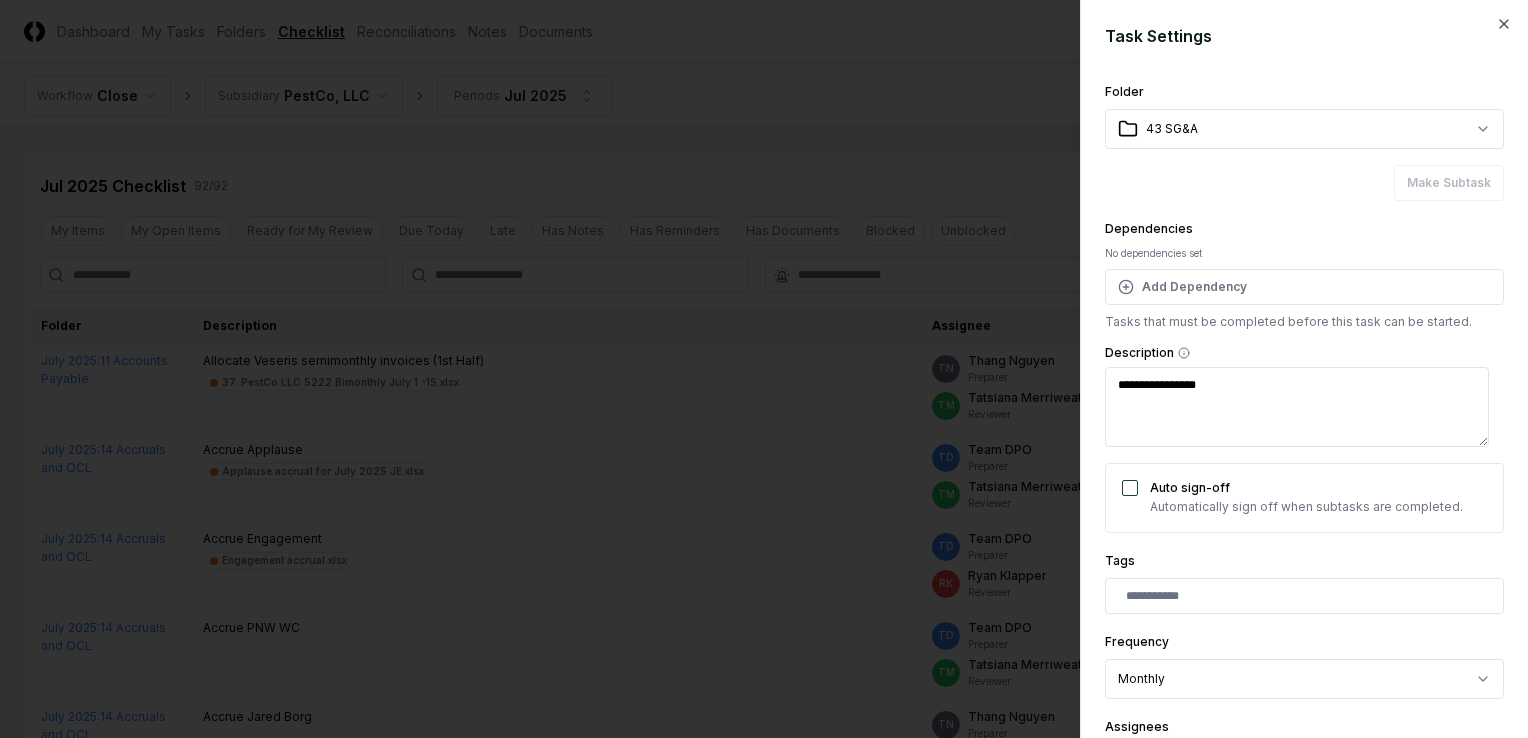 type on "*" 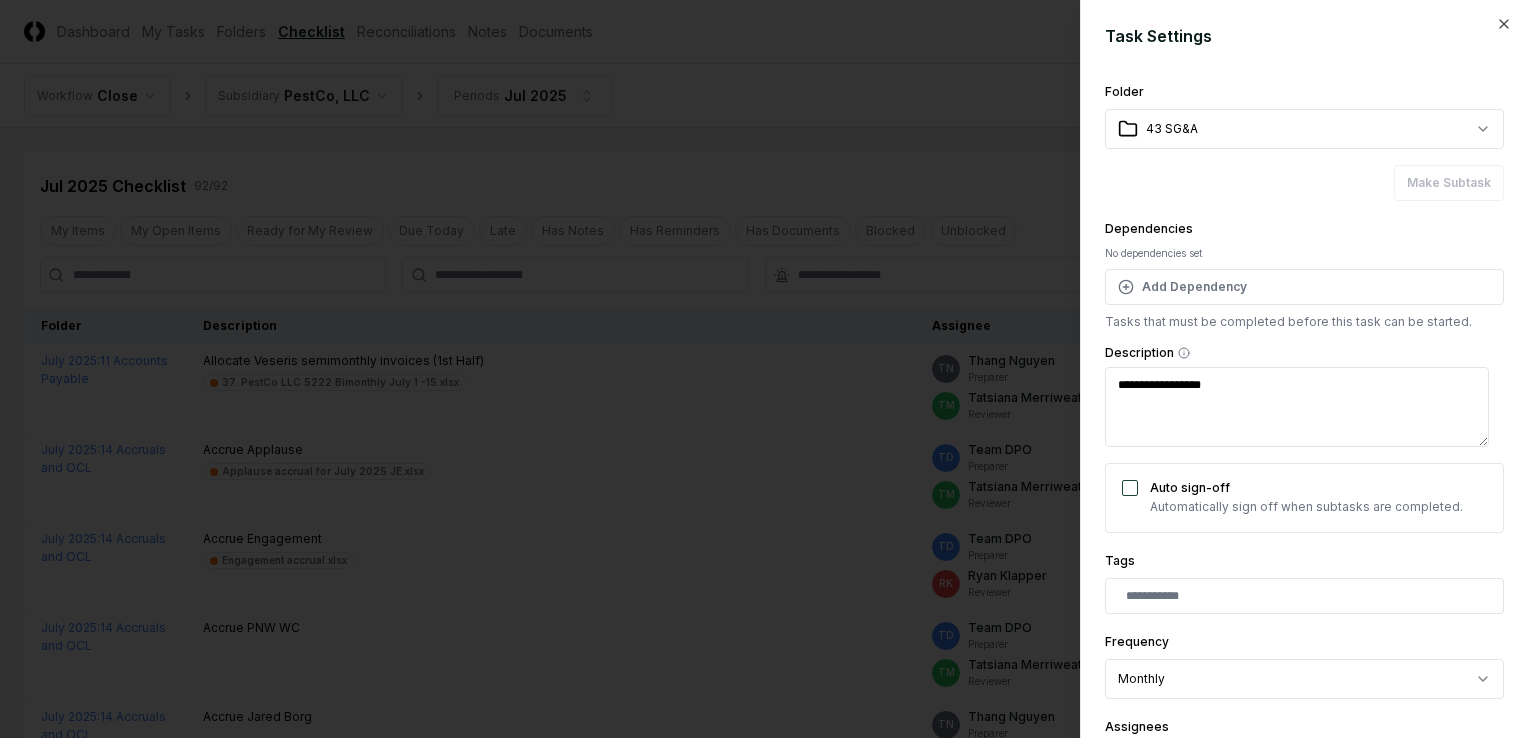 type on "*" 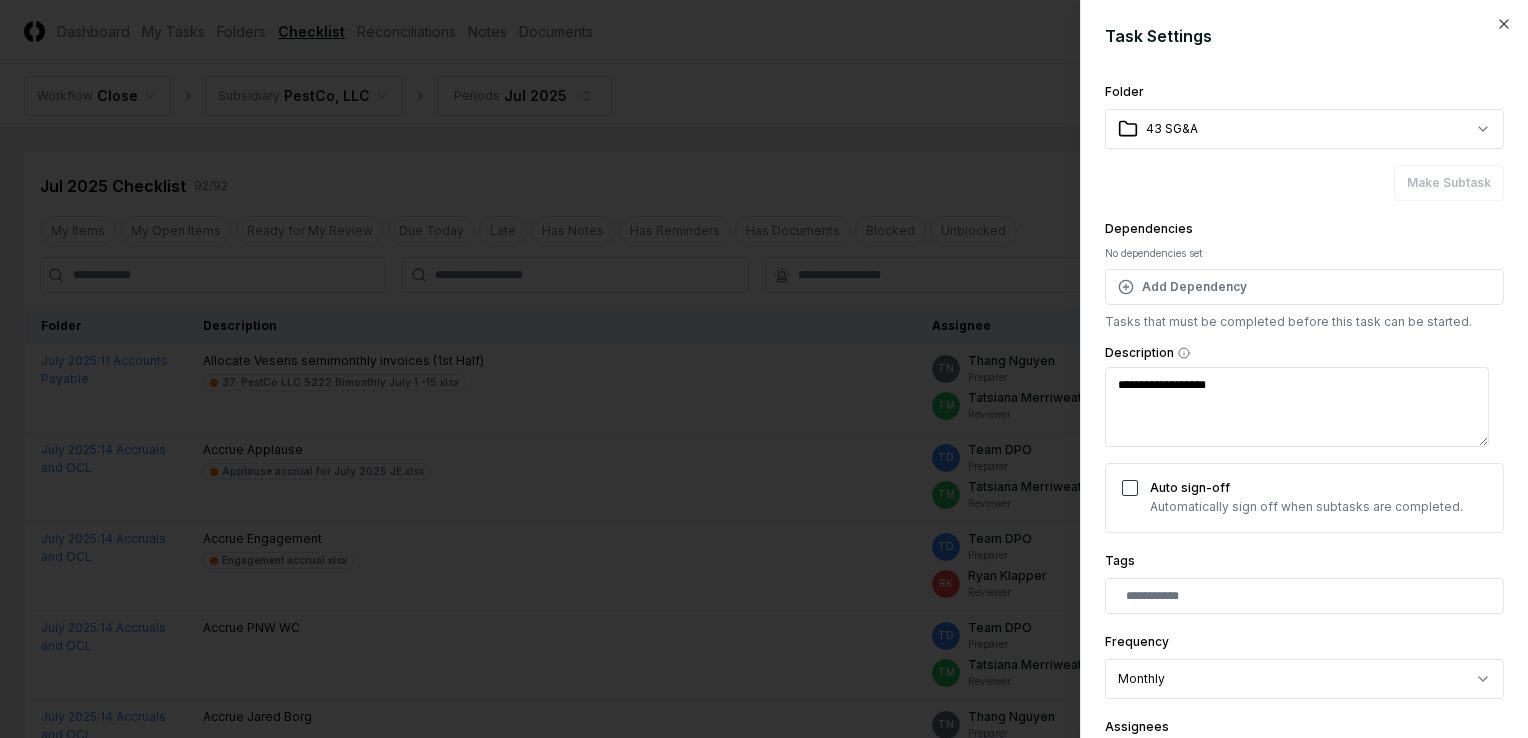 type on "*" 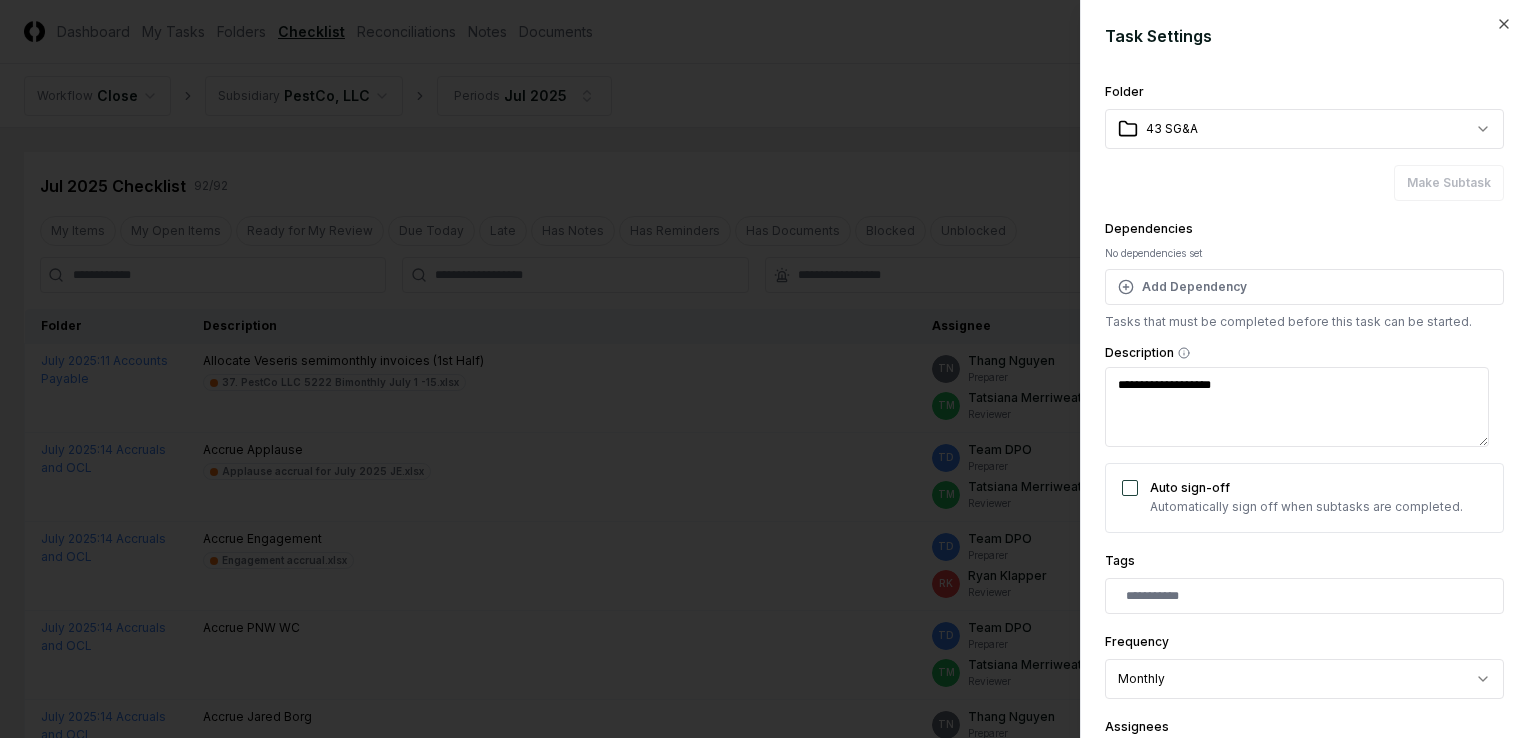 type on "**********" 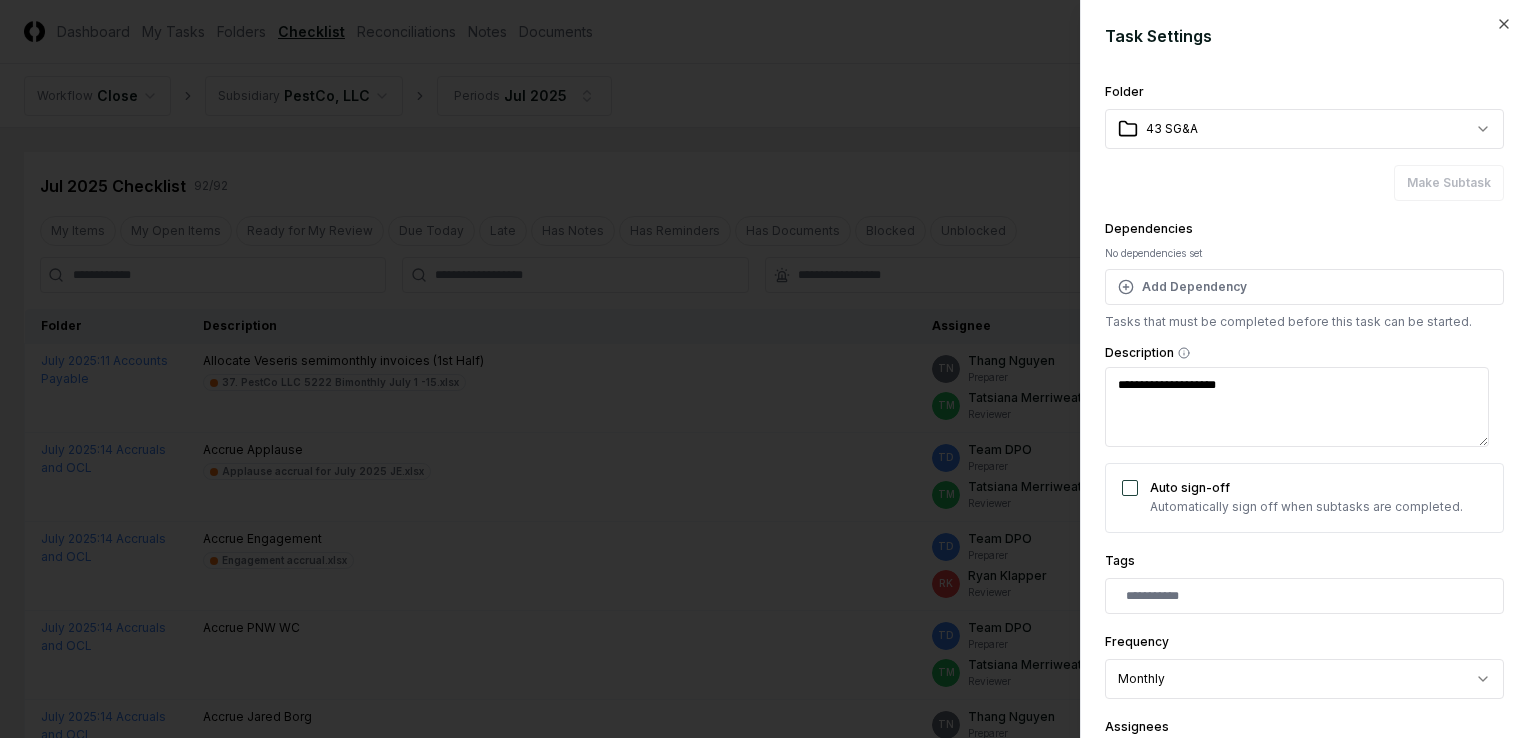 type on "*" 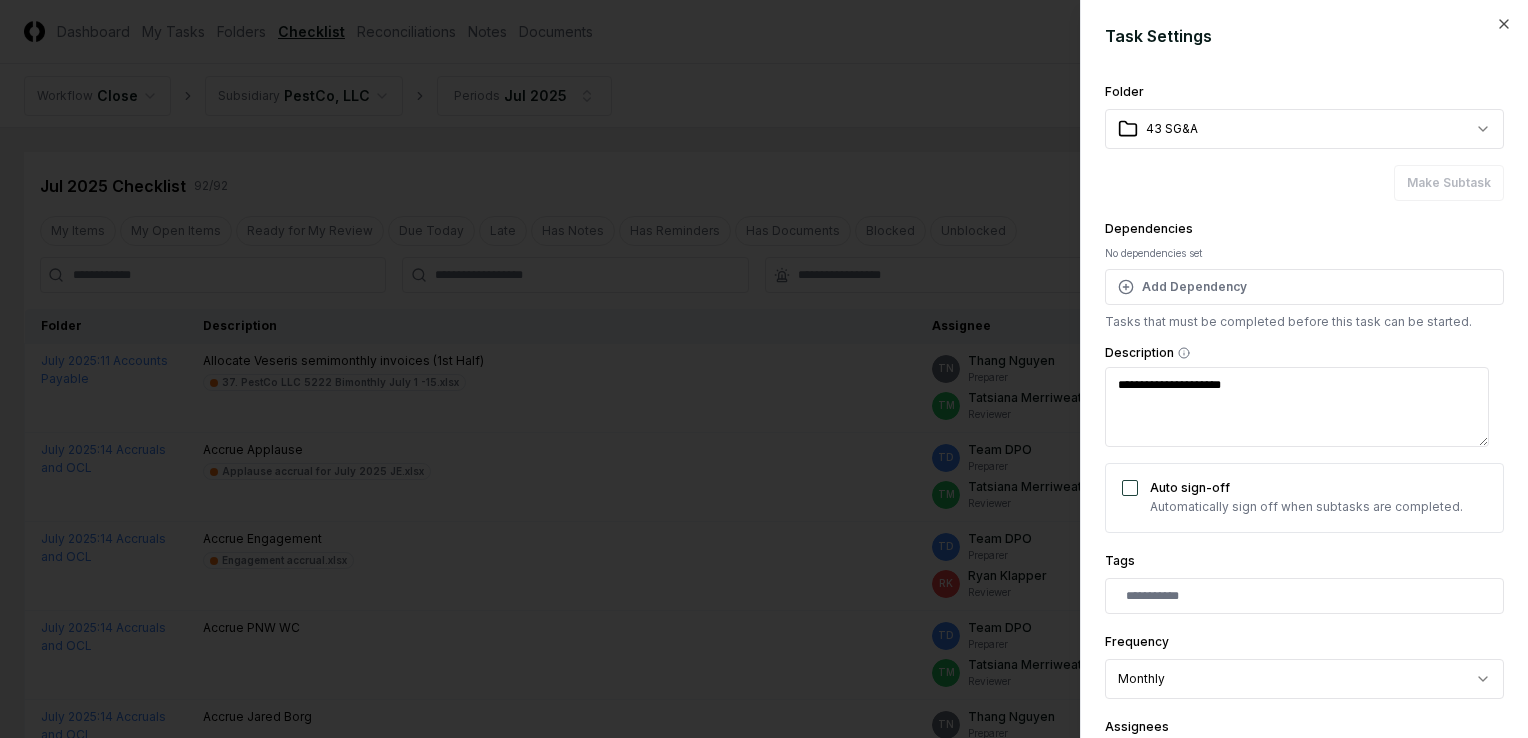type on "*" 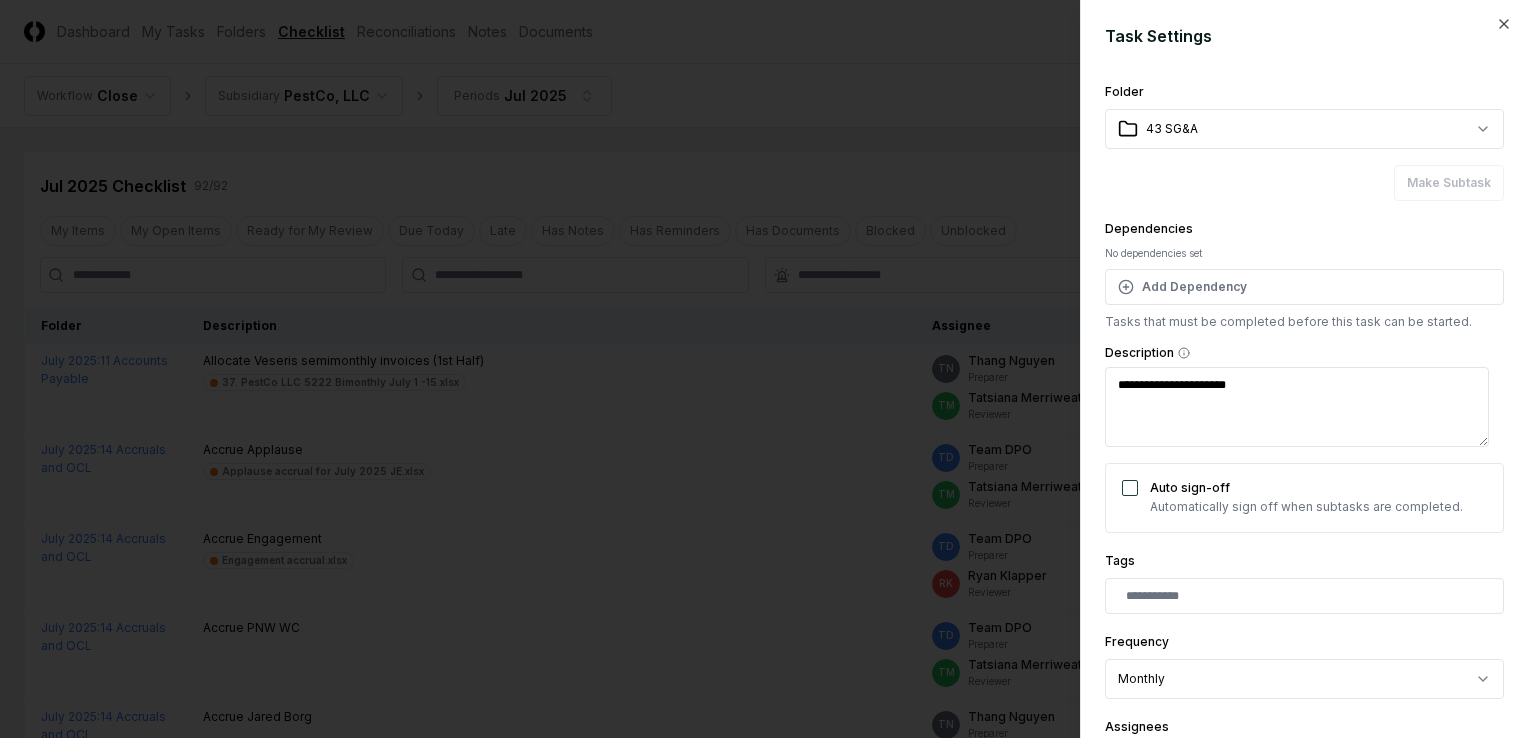 type on "*" 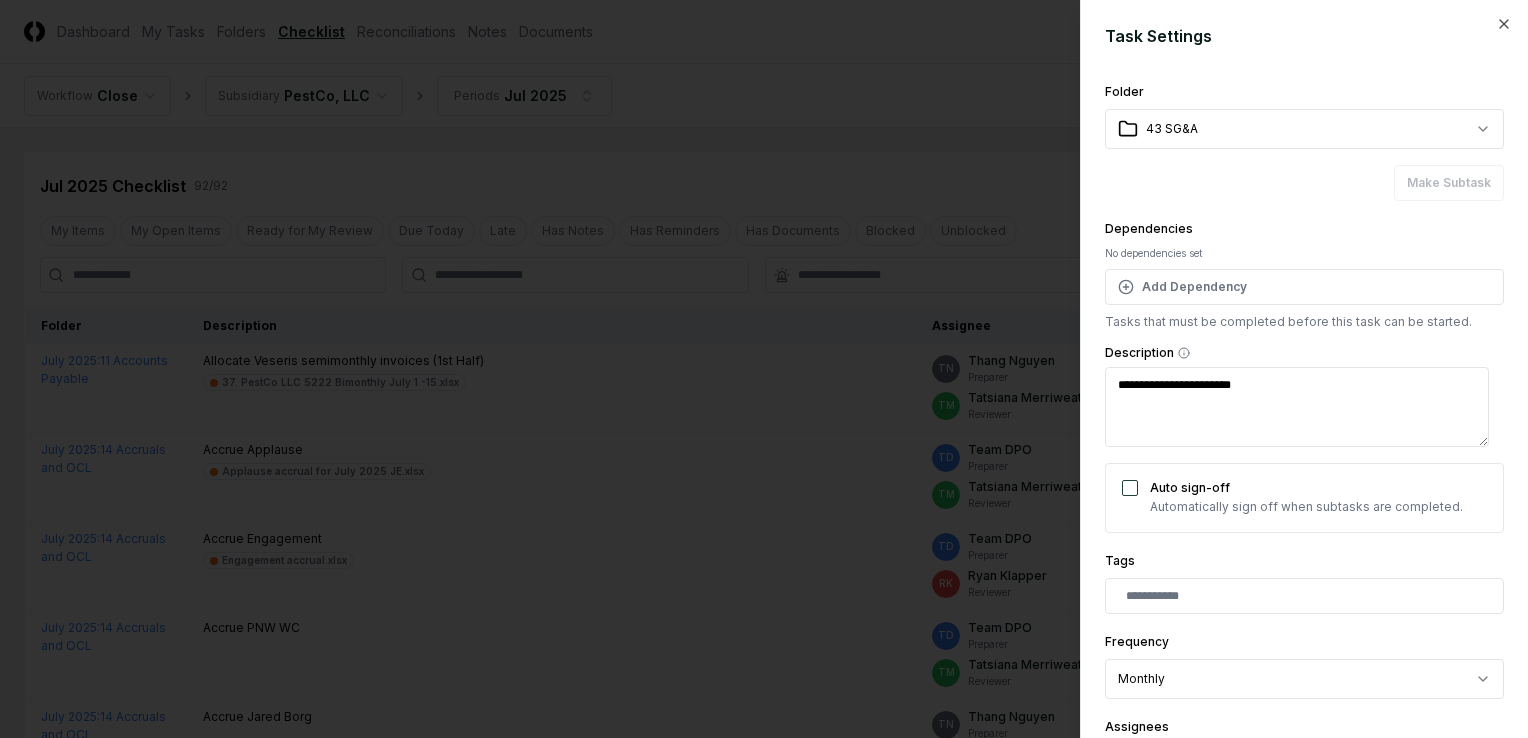 type on "*" 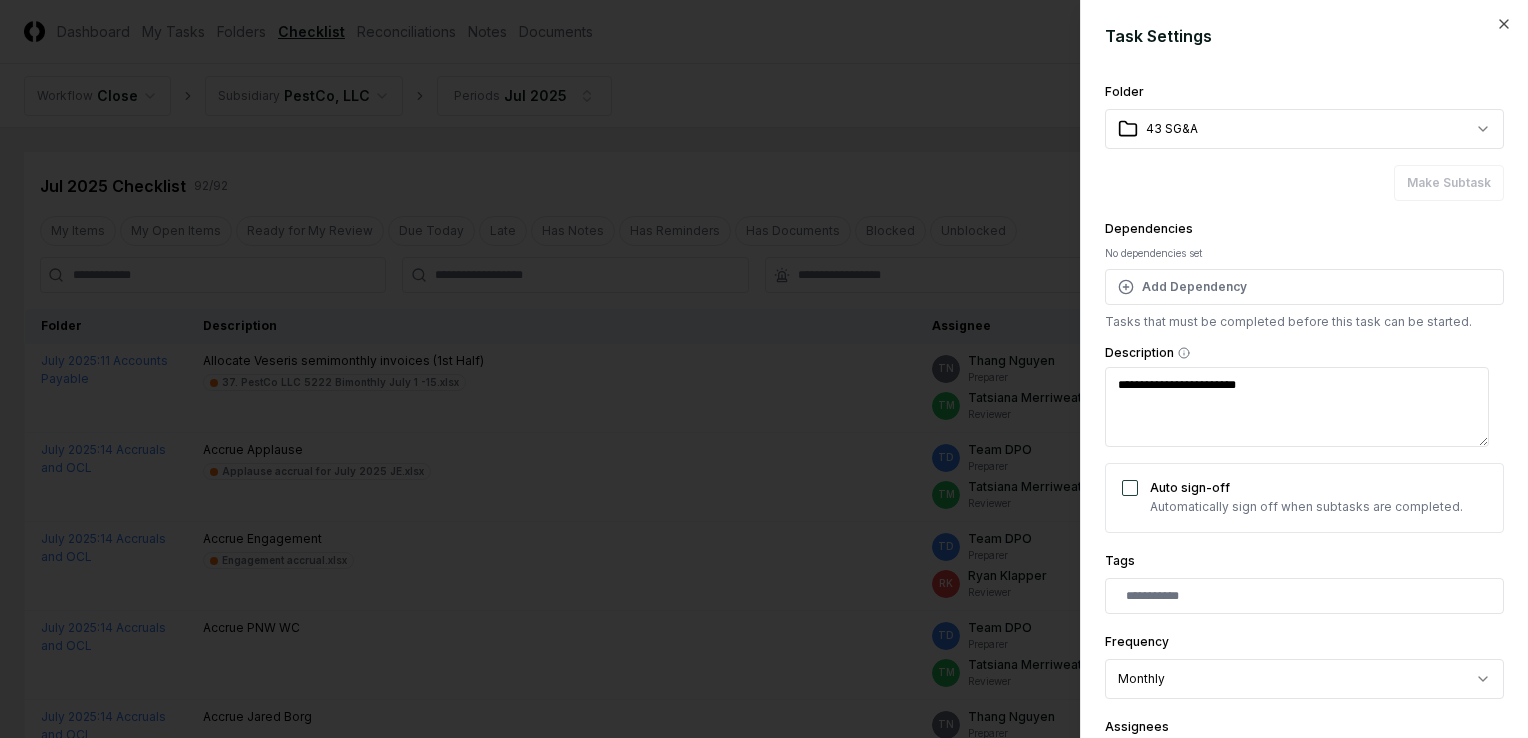 type on "*" 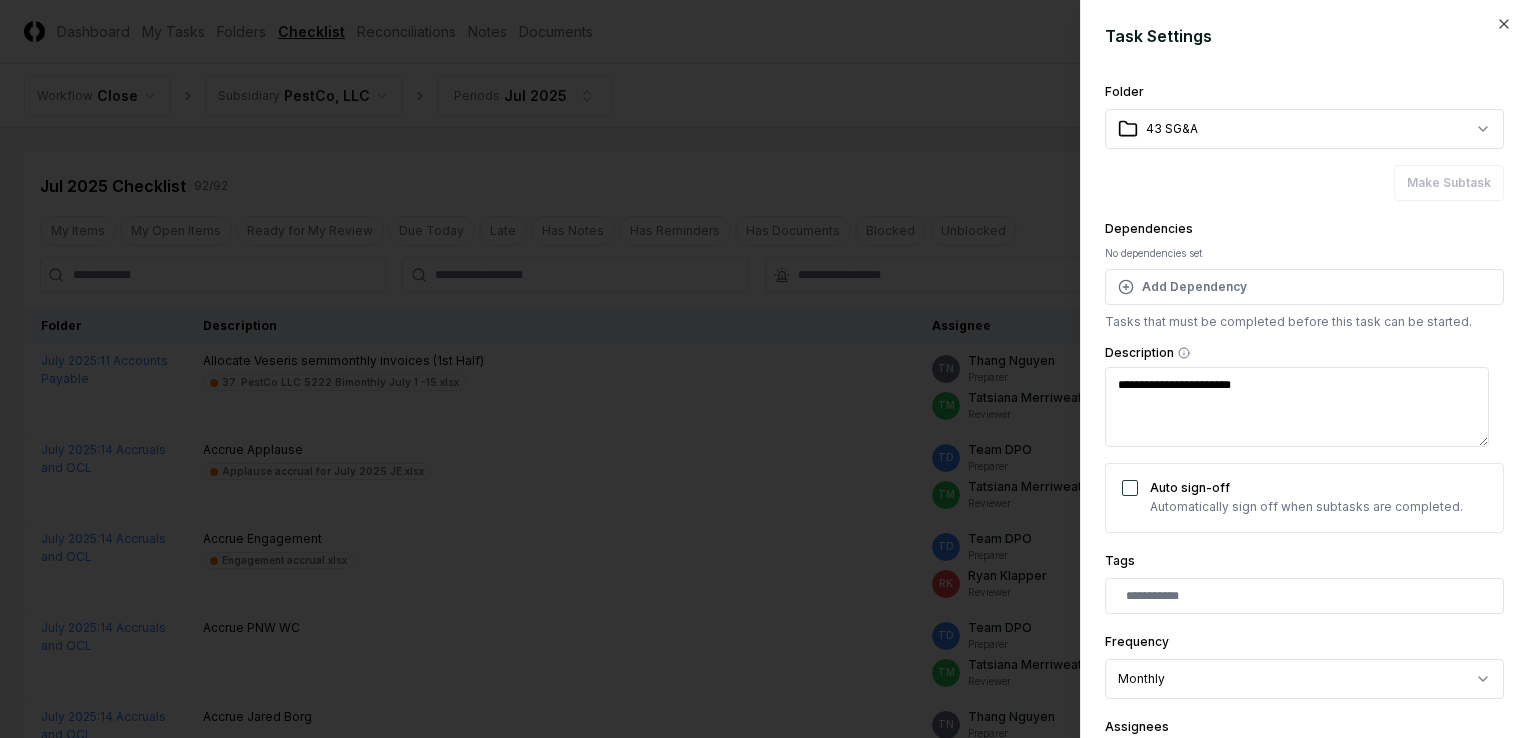 type on "*" 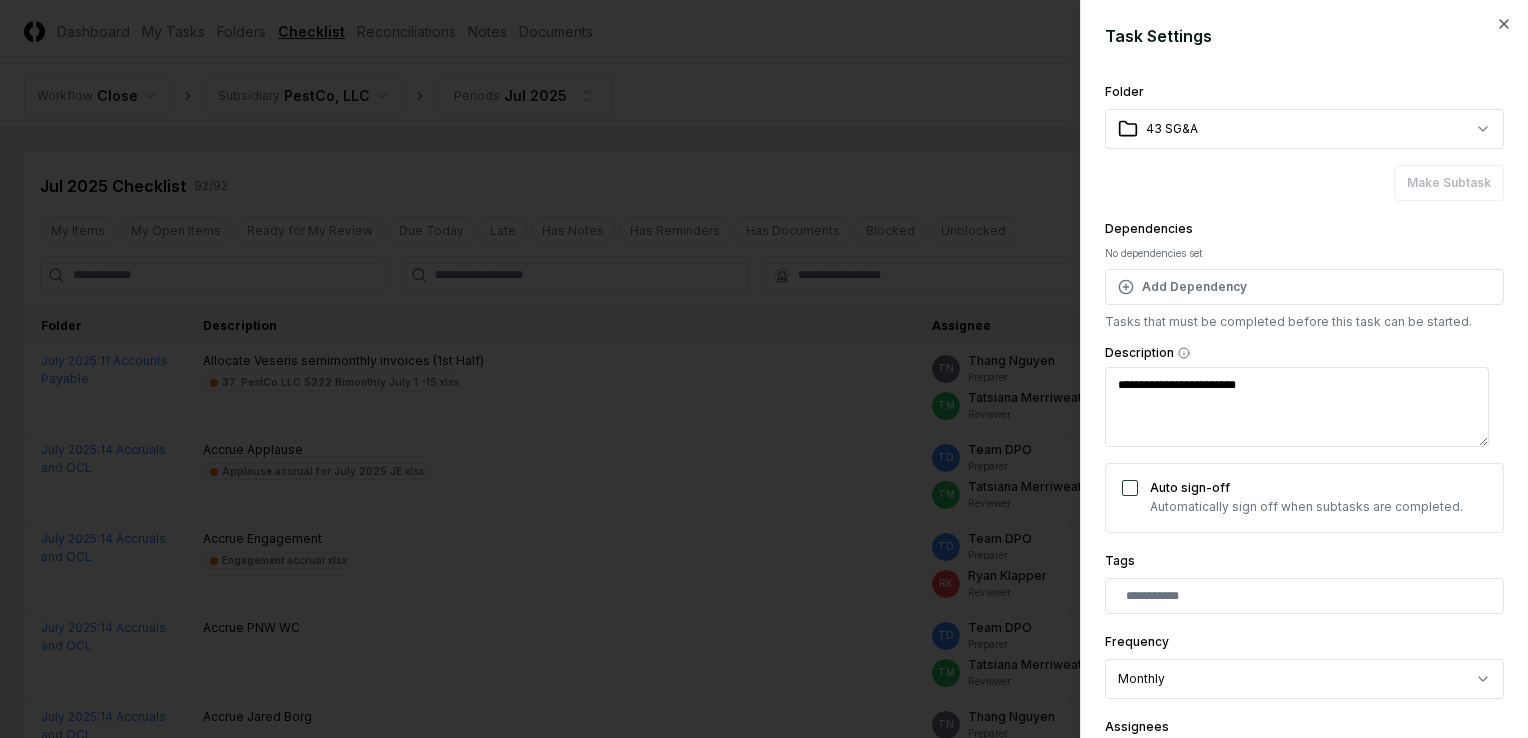 type on "*" 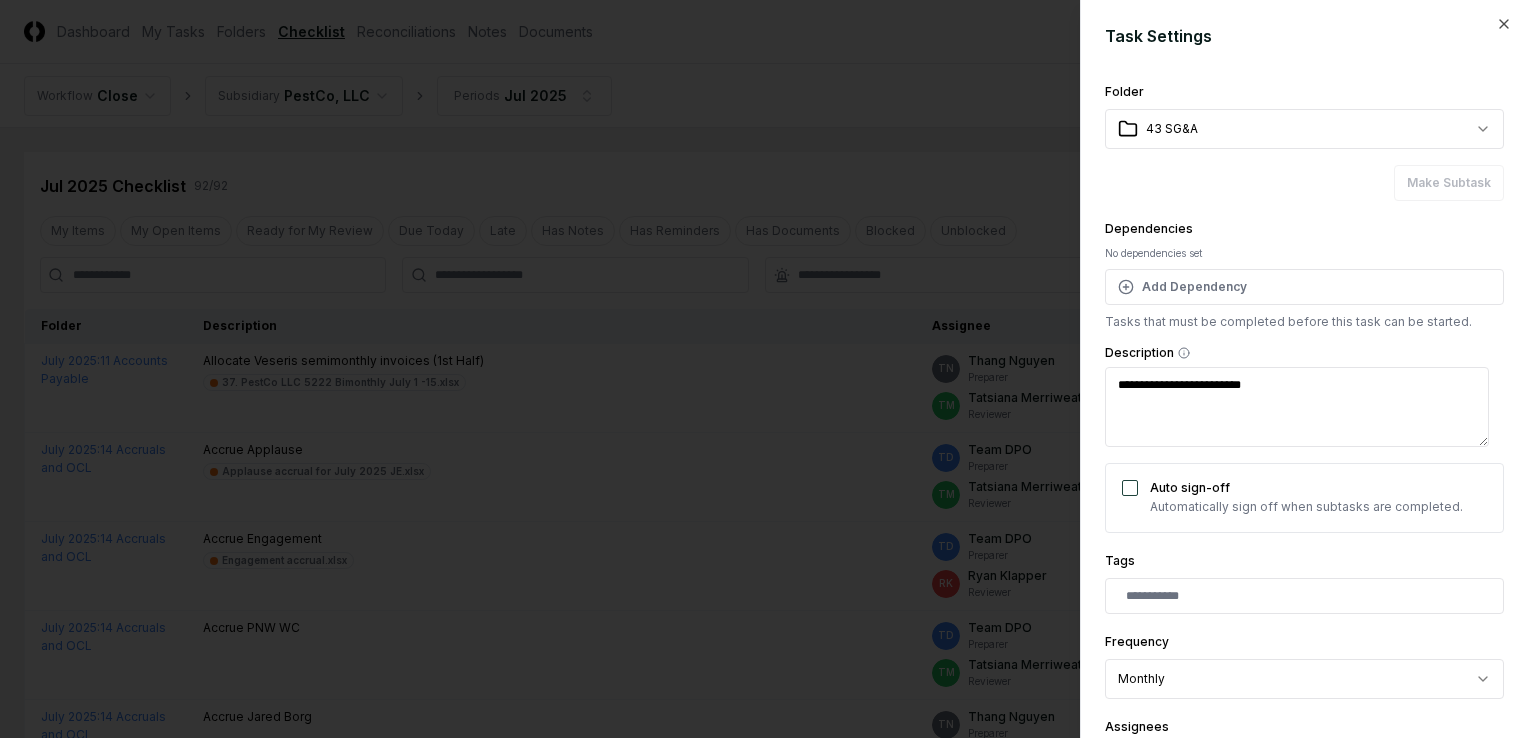 type on "*" 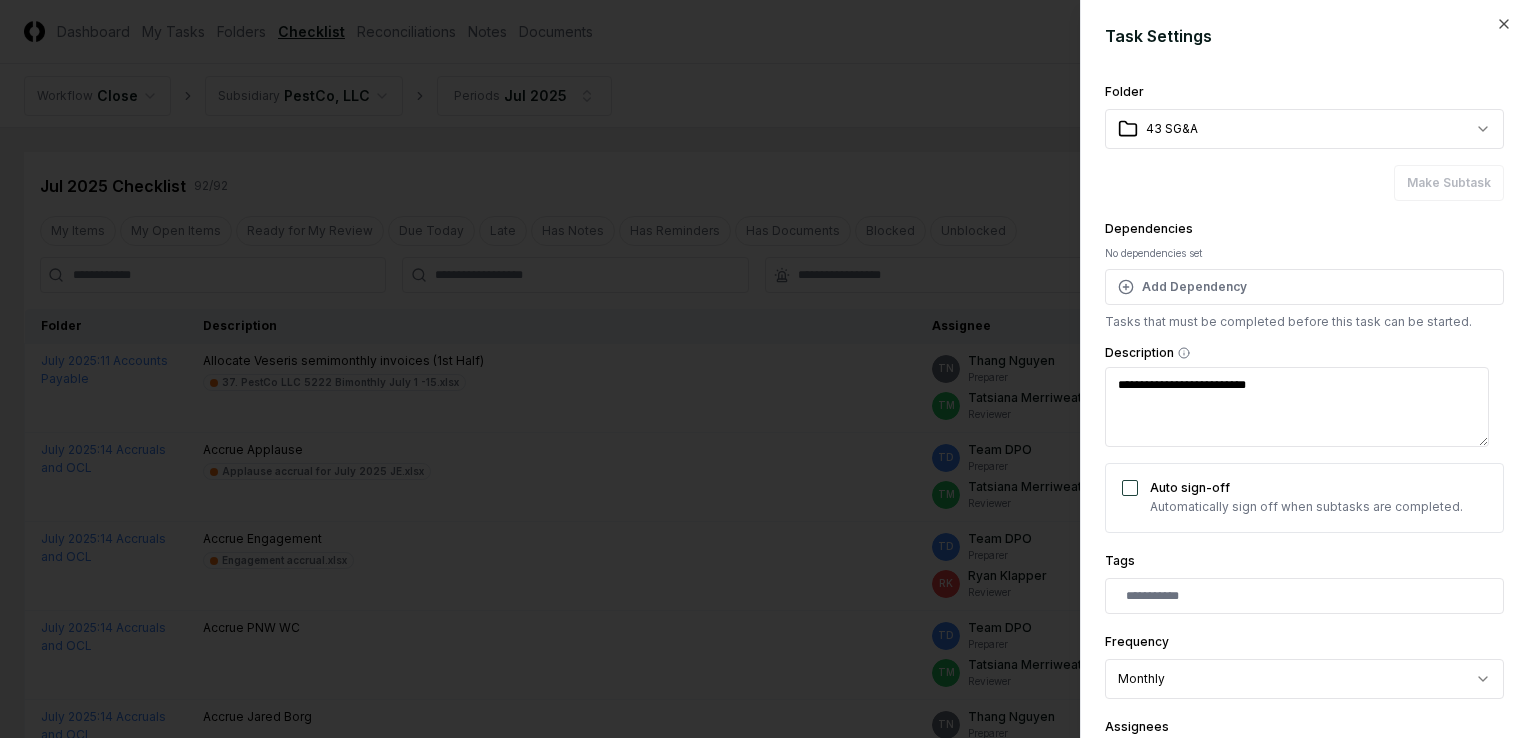 type on "*" 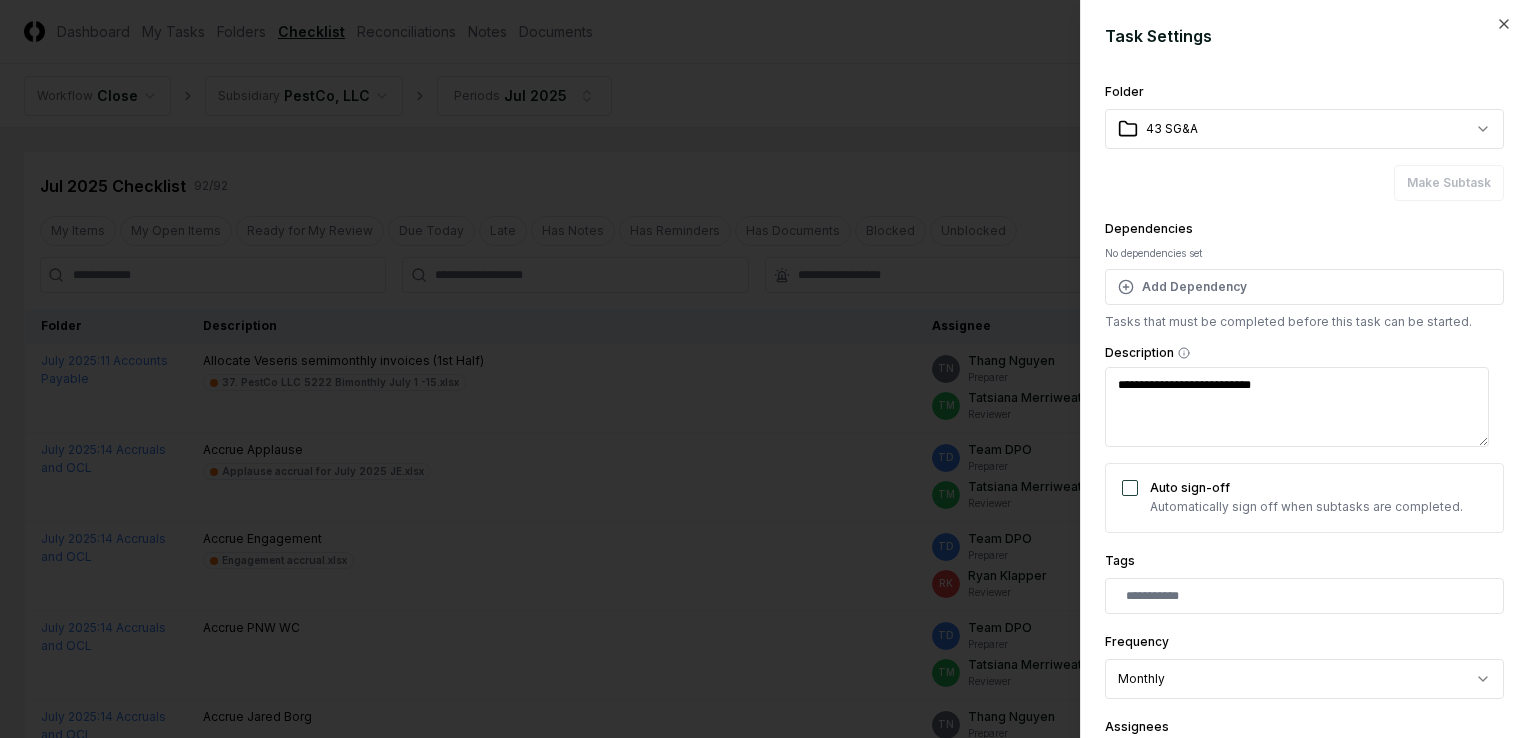 type on "*" 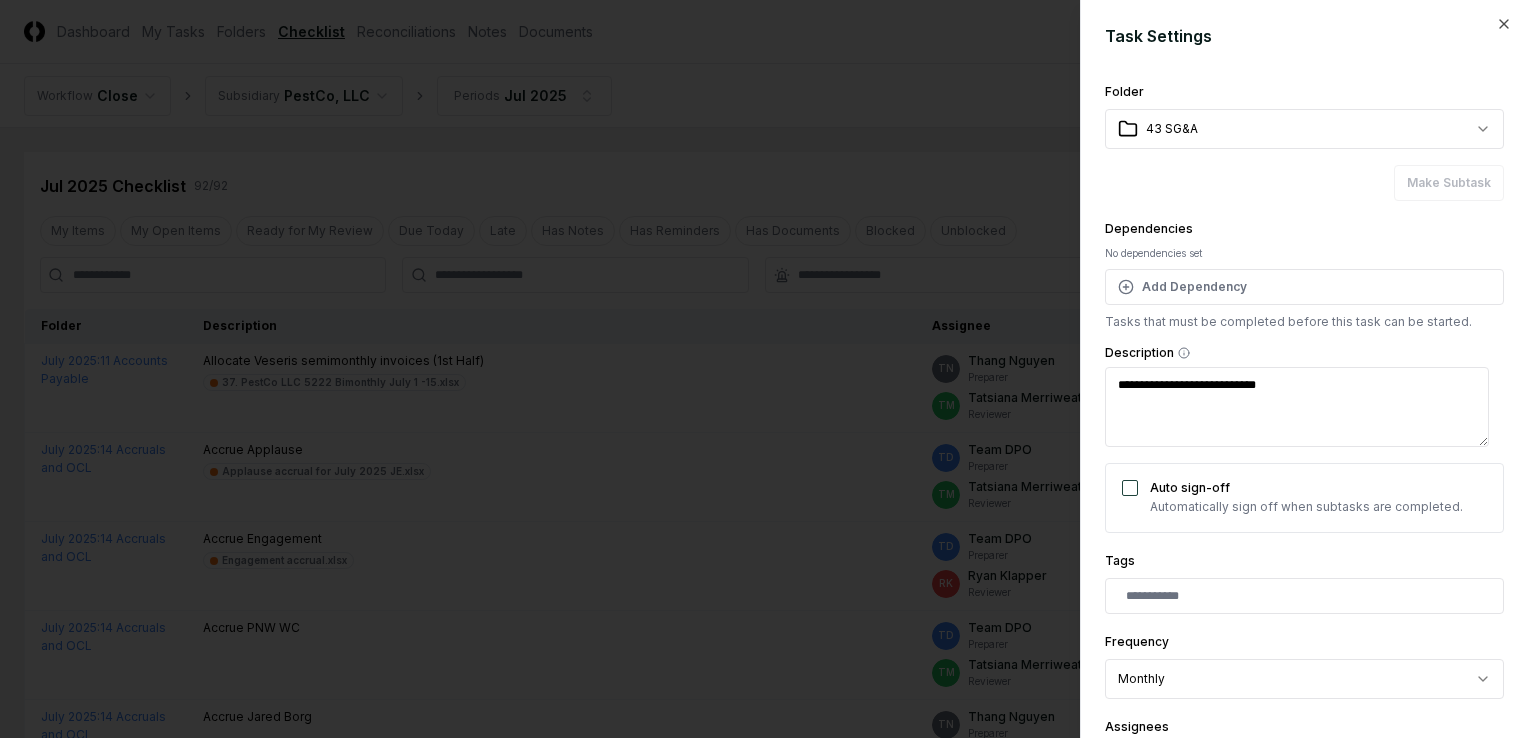 type on "*" 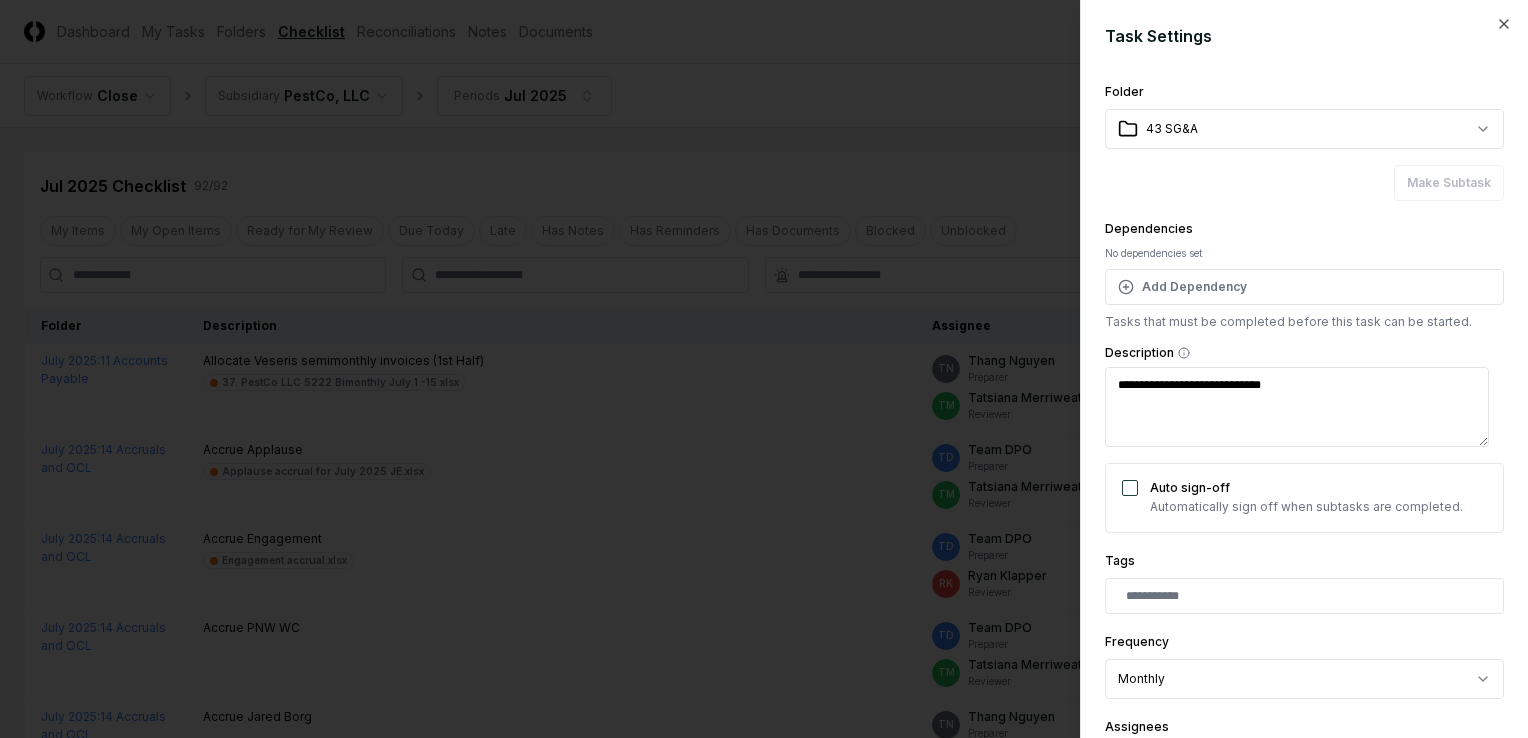 type on "*" 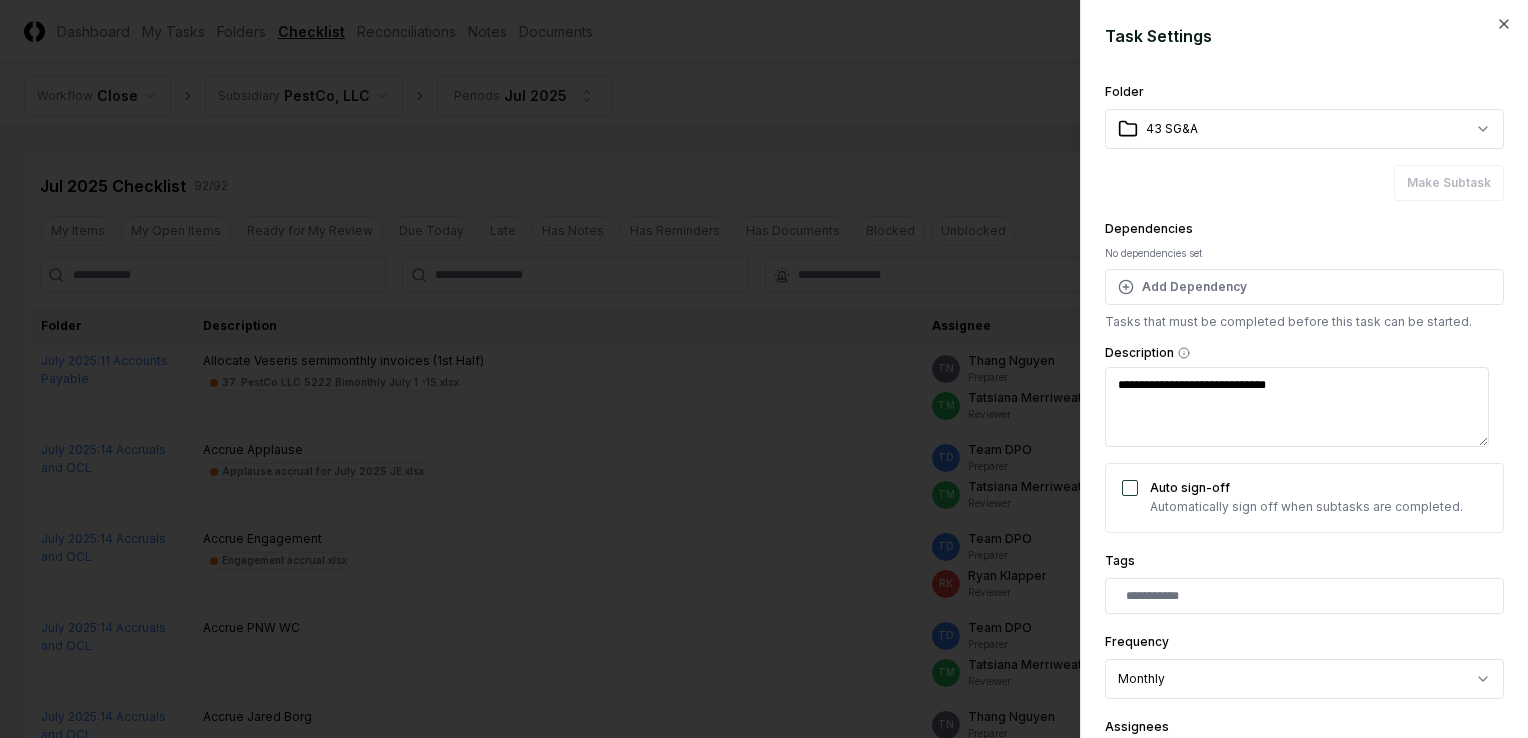 type on "*" 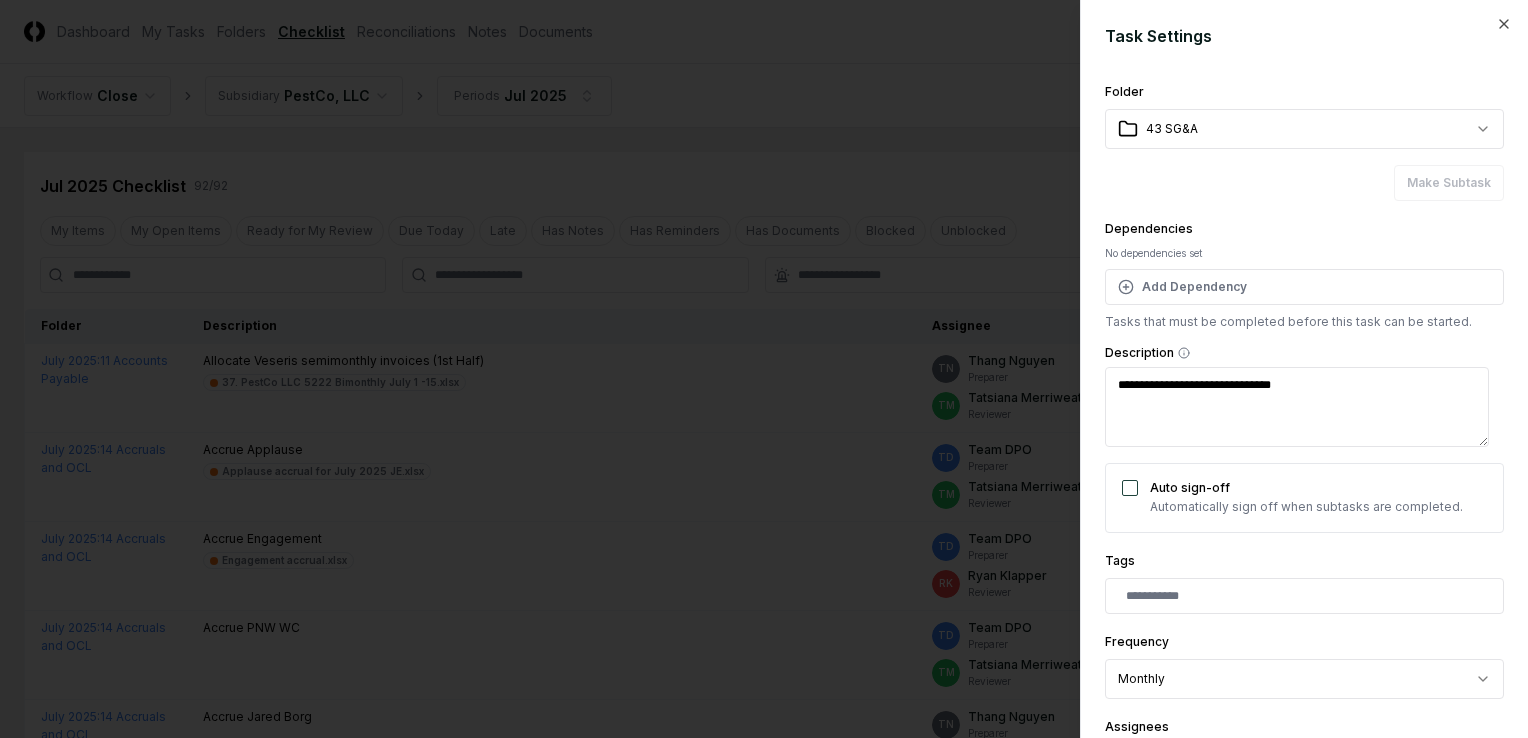 type on "*" 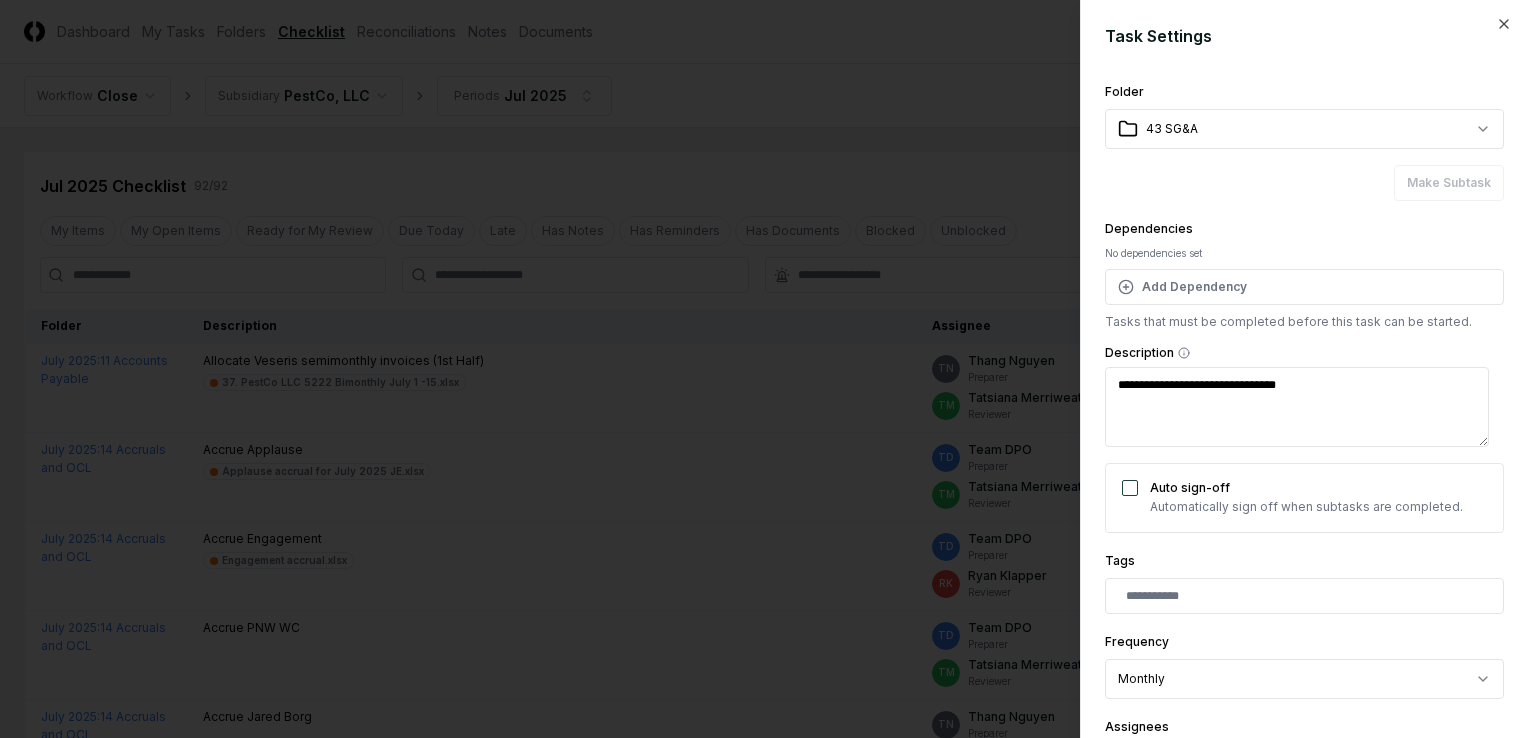 type on "**********" 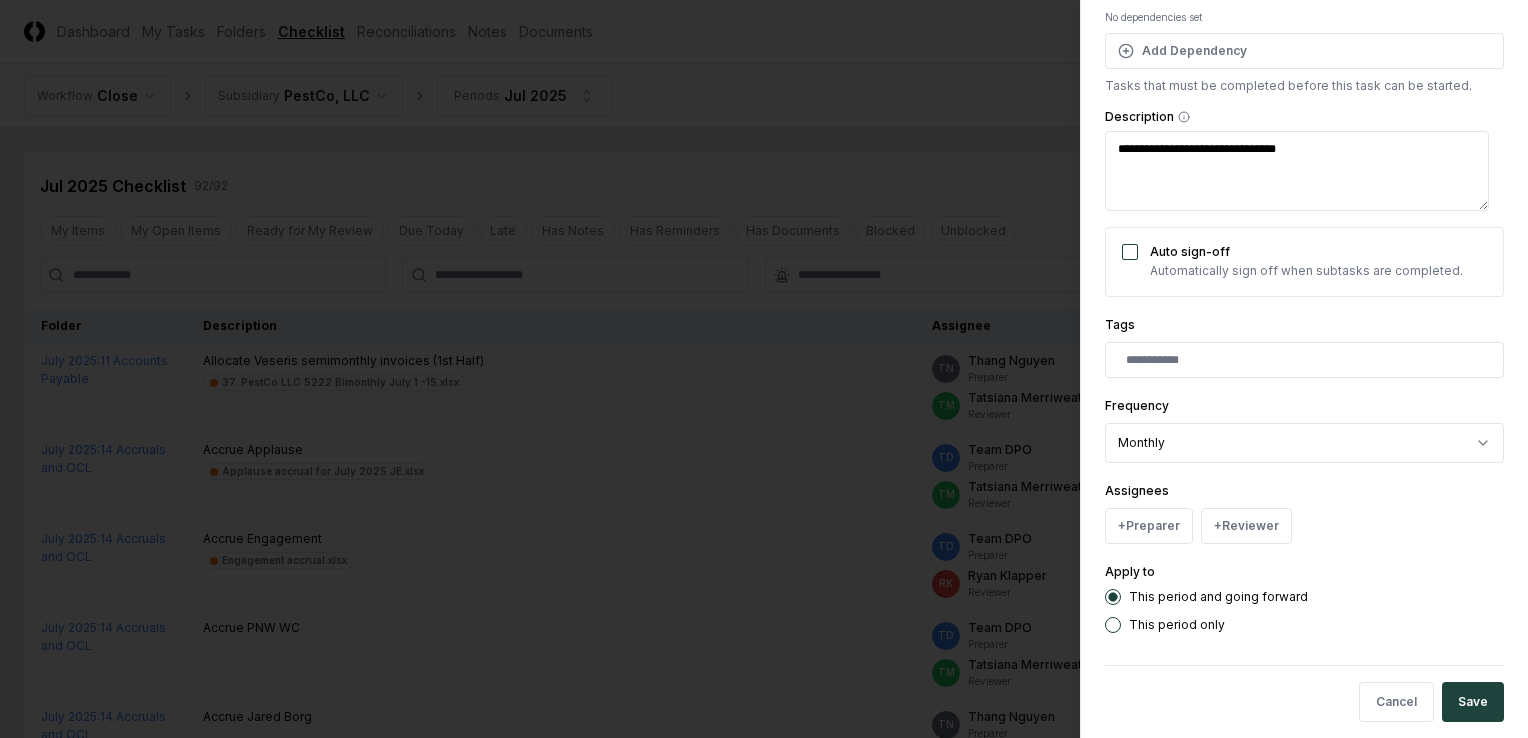 scroll, scrollTop: 258, scrollLeft: 0, axis: vertical 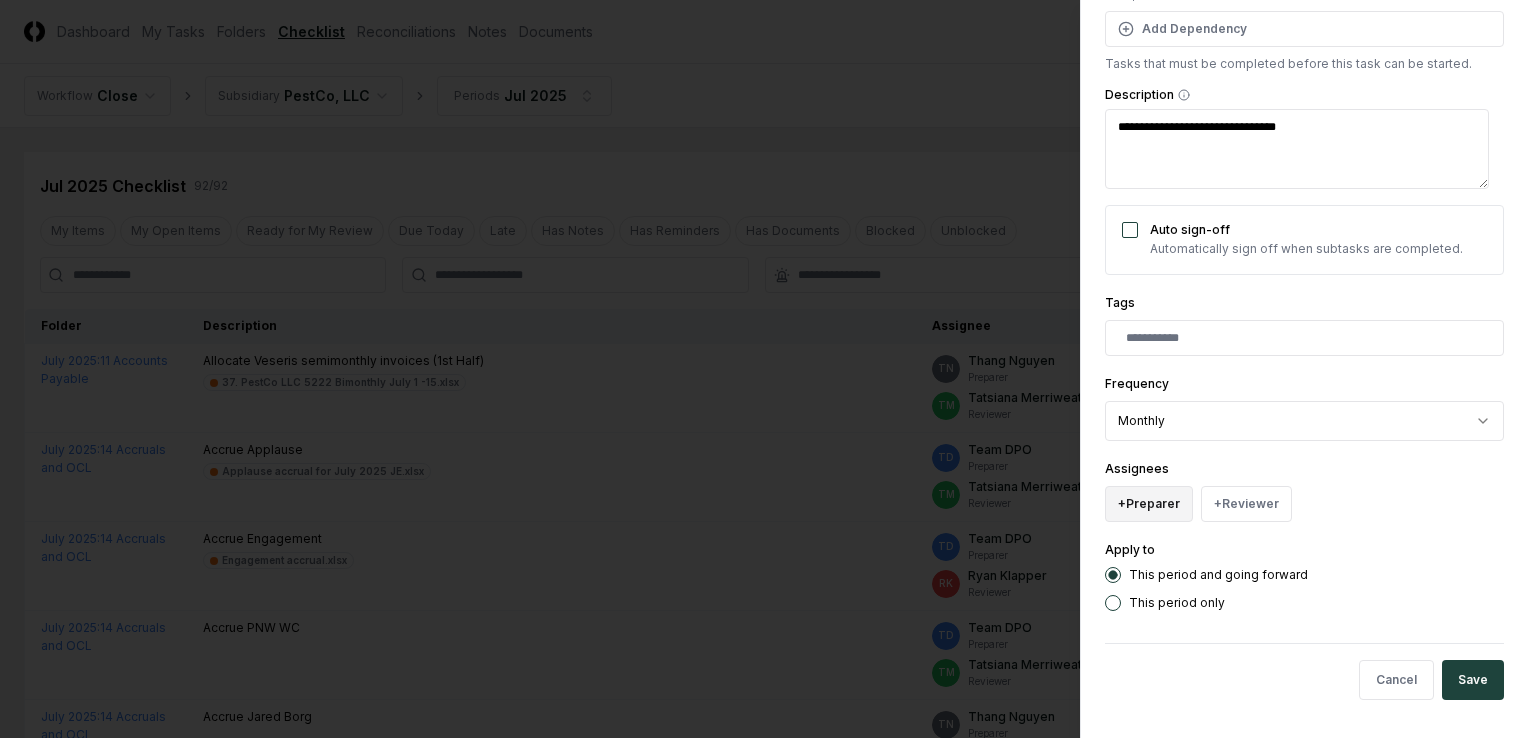 click on "+  Preparer" at bounding box center (1149, 504) 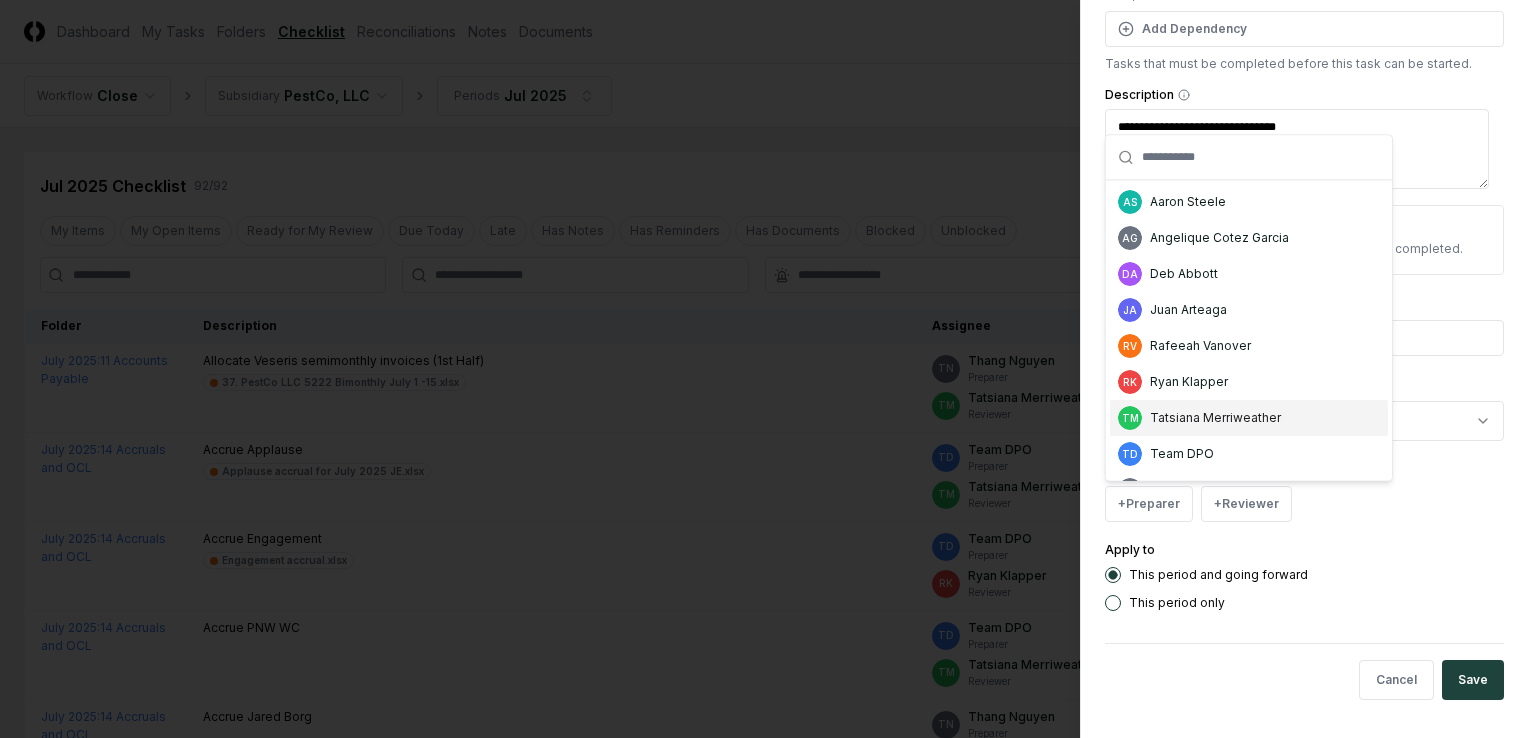 click on "Tatsiana Merriweather" at bounding box center (1215, 418) 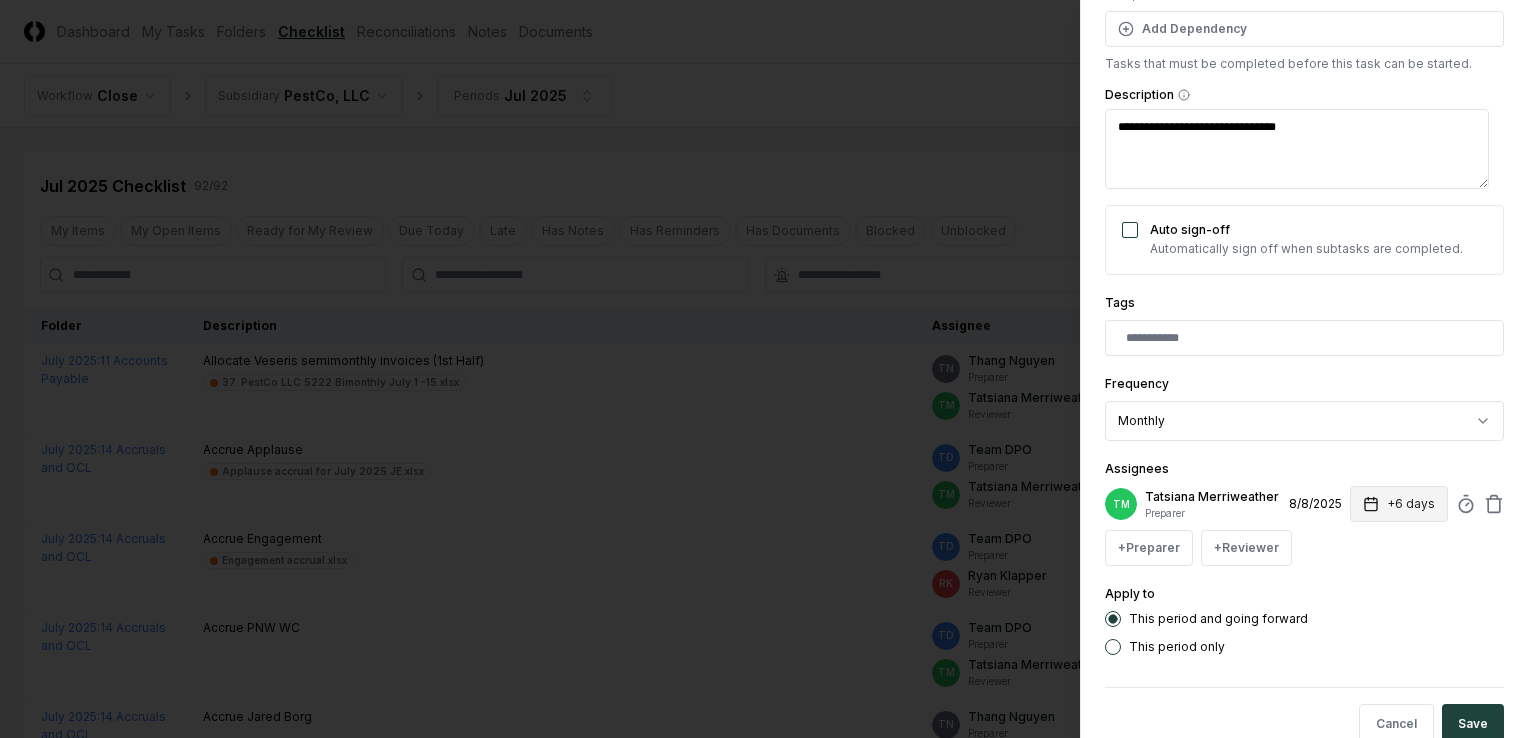 click on "+6 days" at bounding box center [1399, 504] 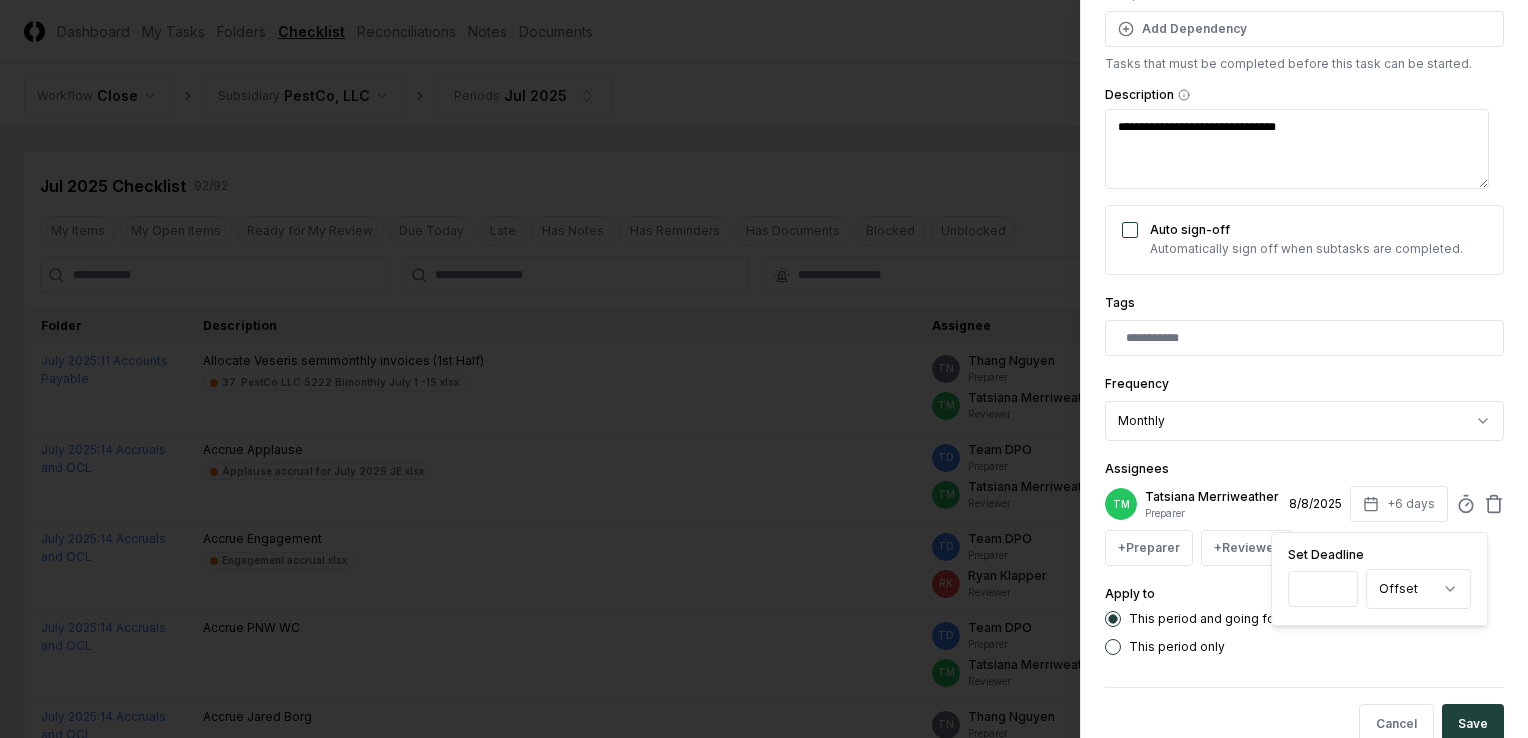 click on "*" at bounding box center (1323, 589) 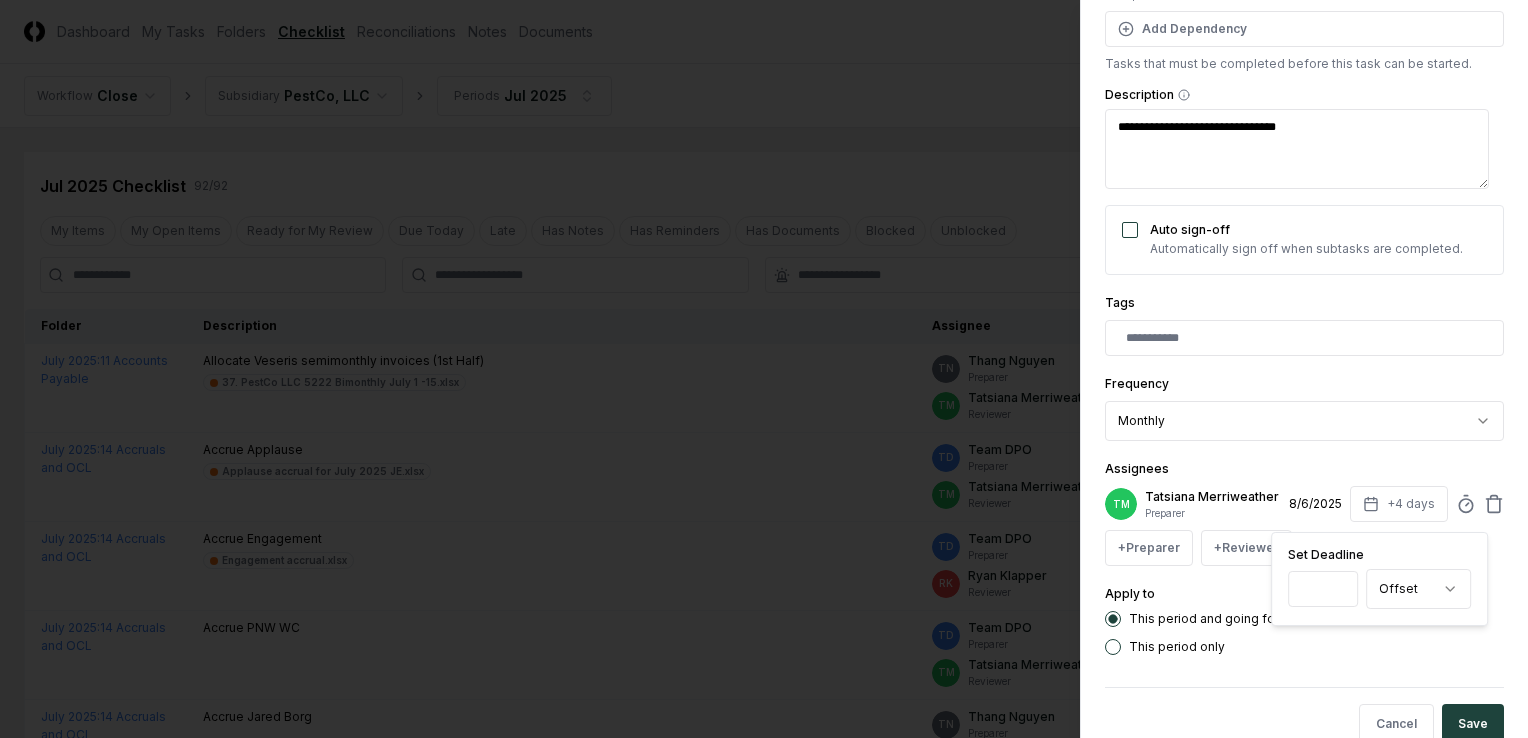 click on "*" at bounding box center (1323, 589) 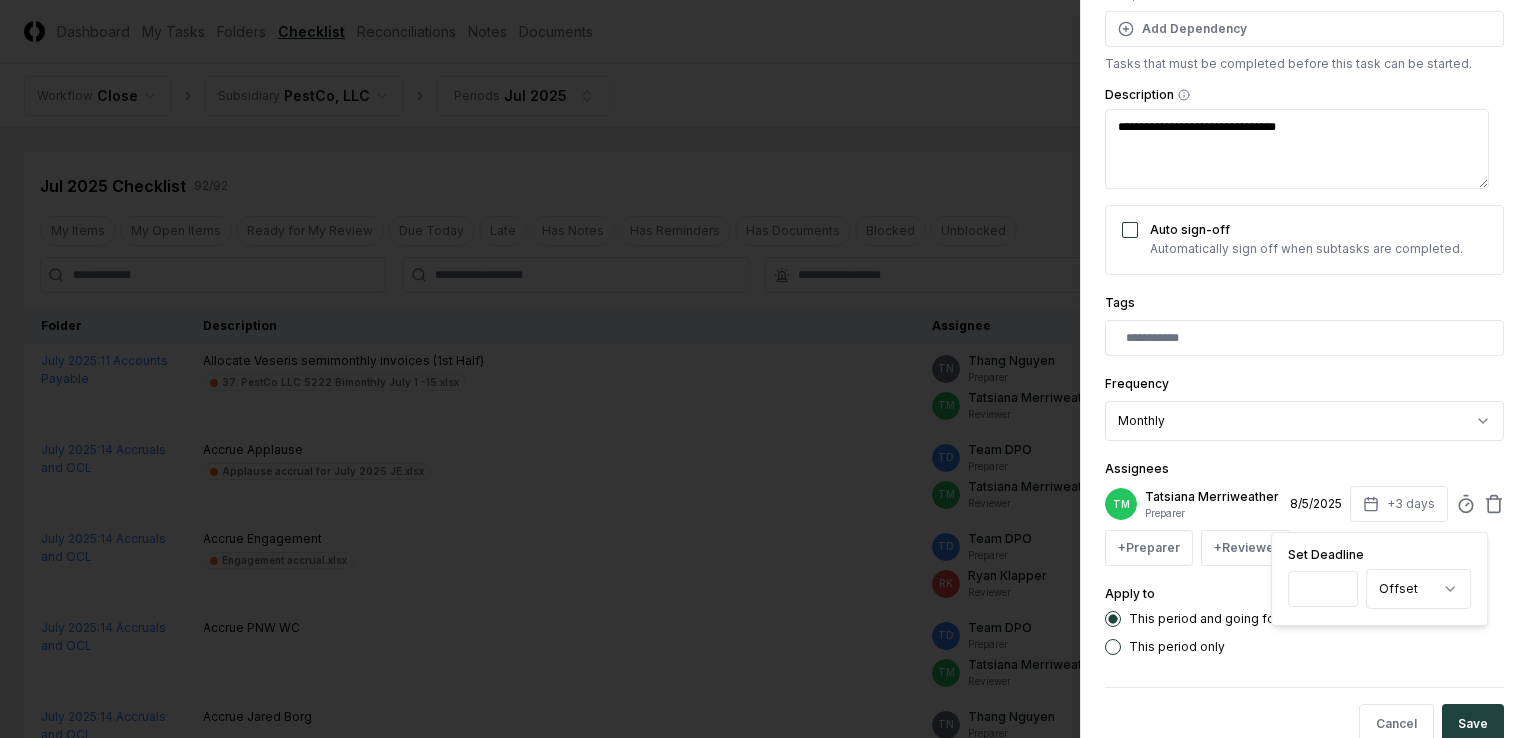 click on "*" at bounding box center [1323, 589] 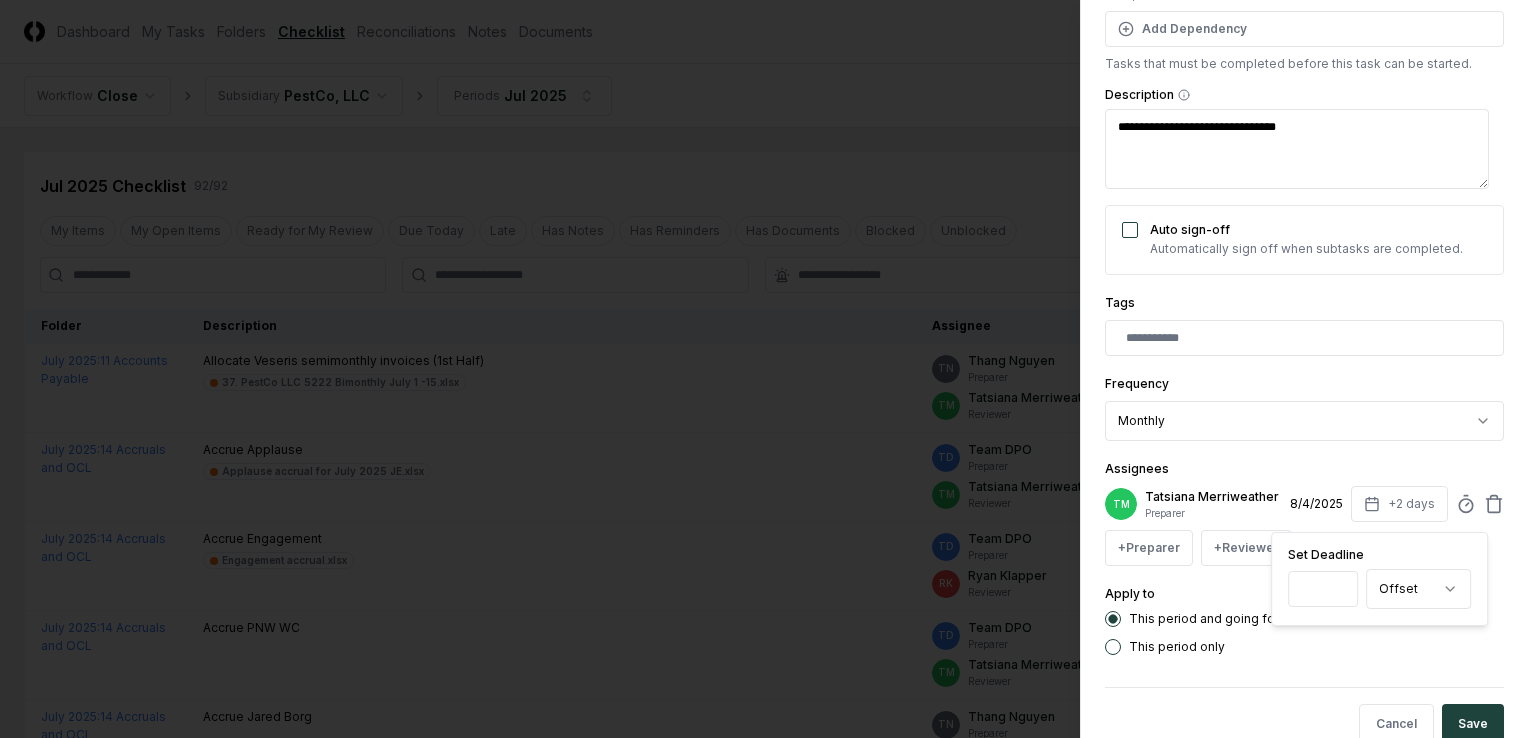 type on "*" 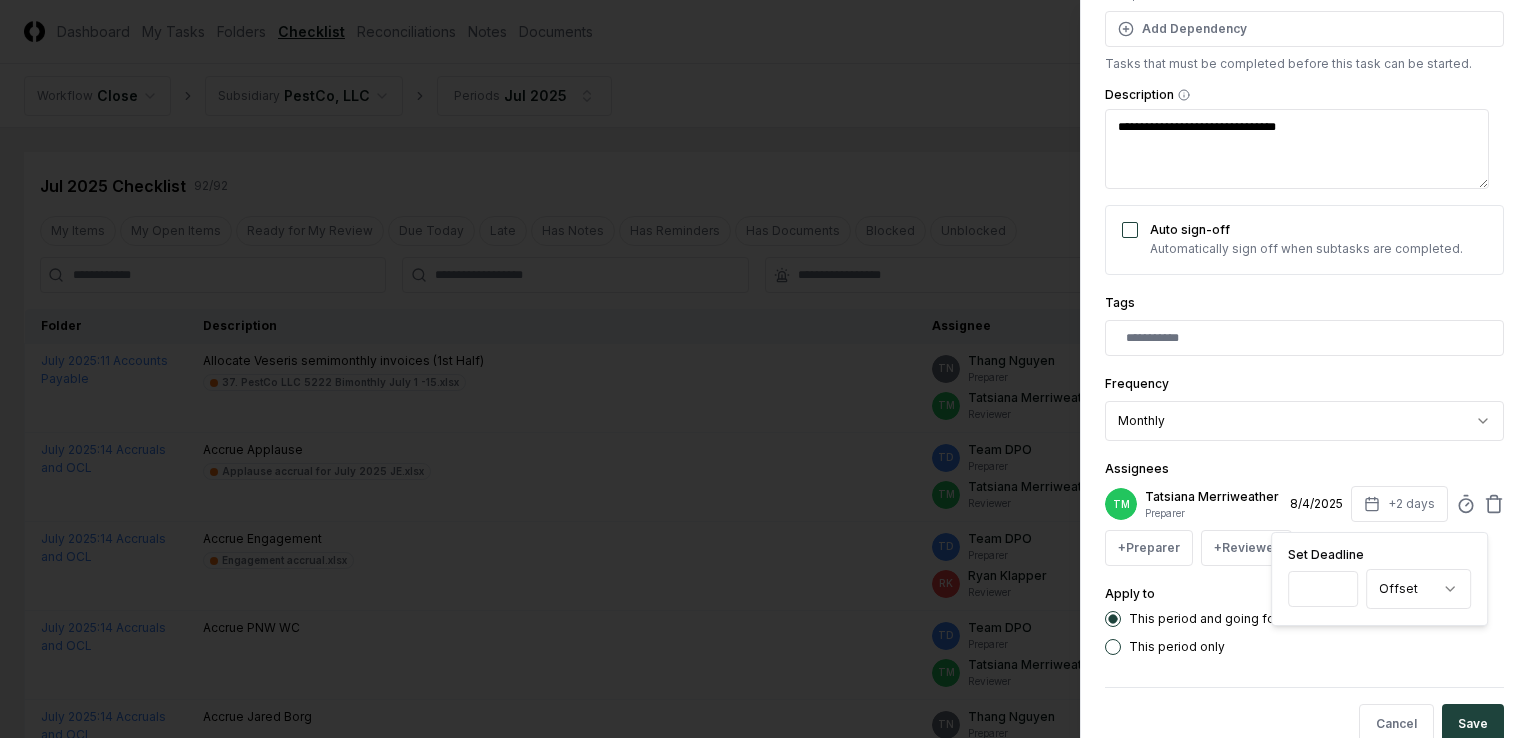 click on "This period only" at bounding box center [1304, 647] 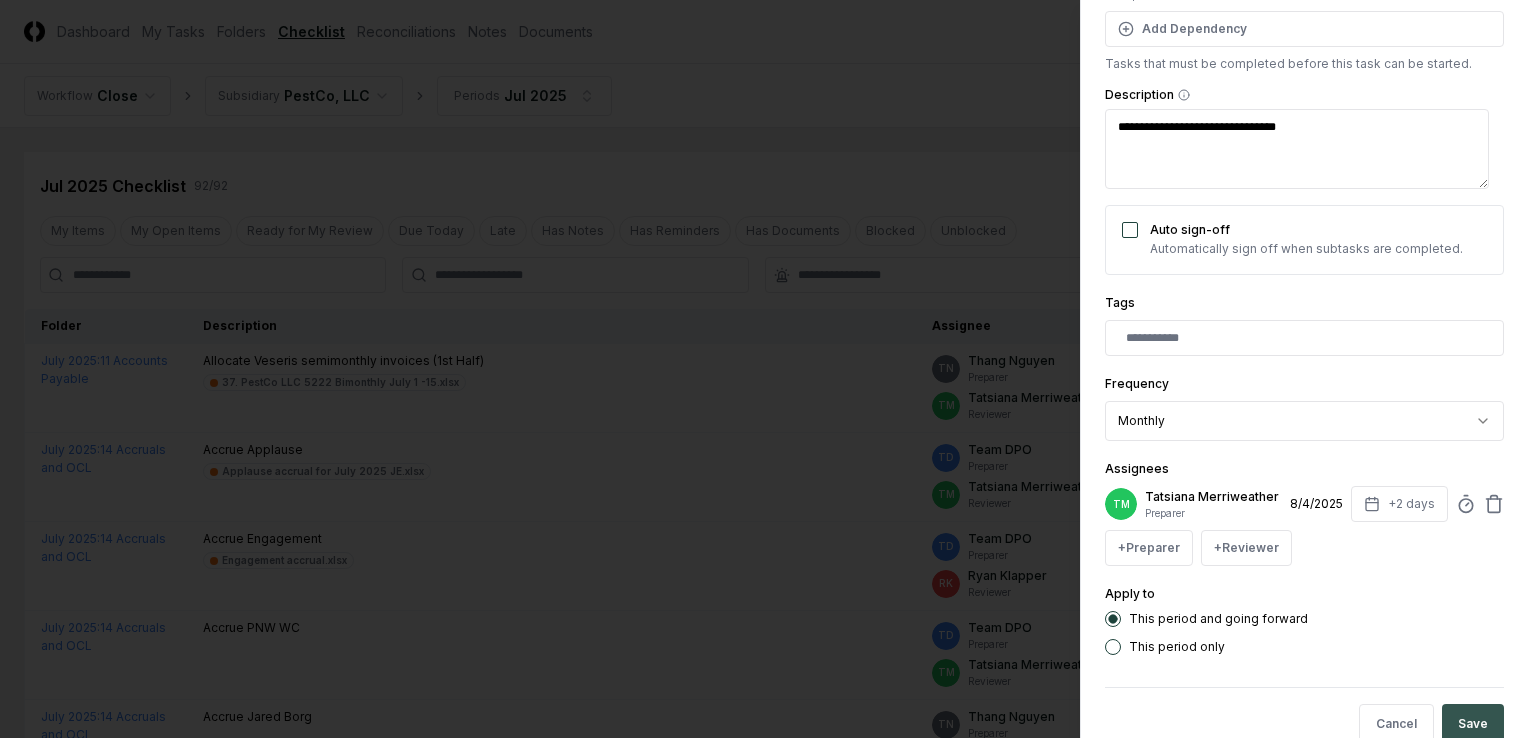 click on "Save" at bounding box center (1473, 724) 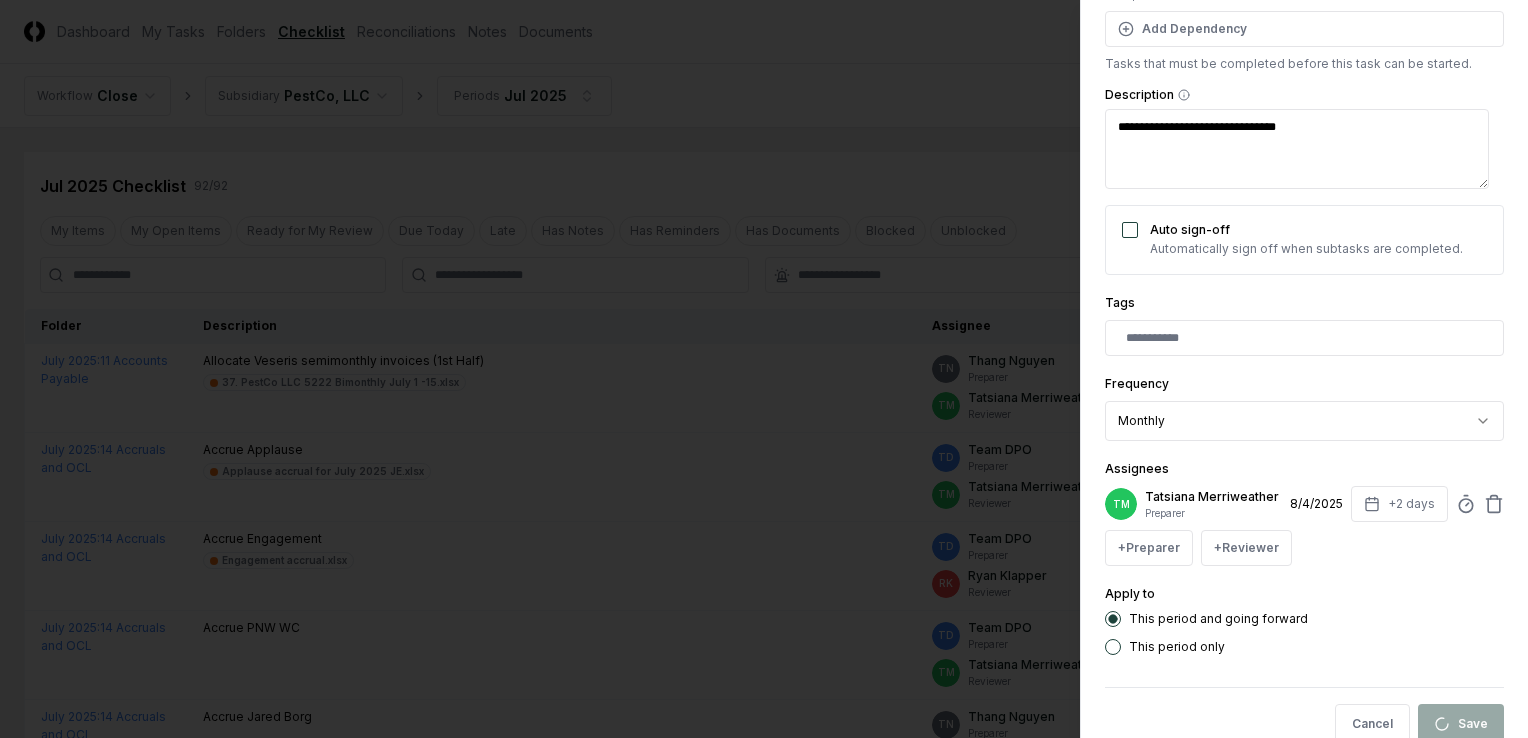 type on "*" 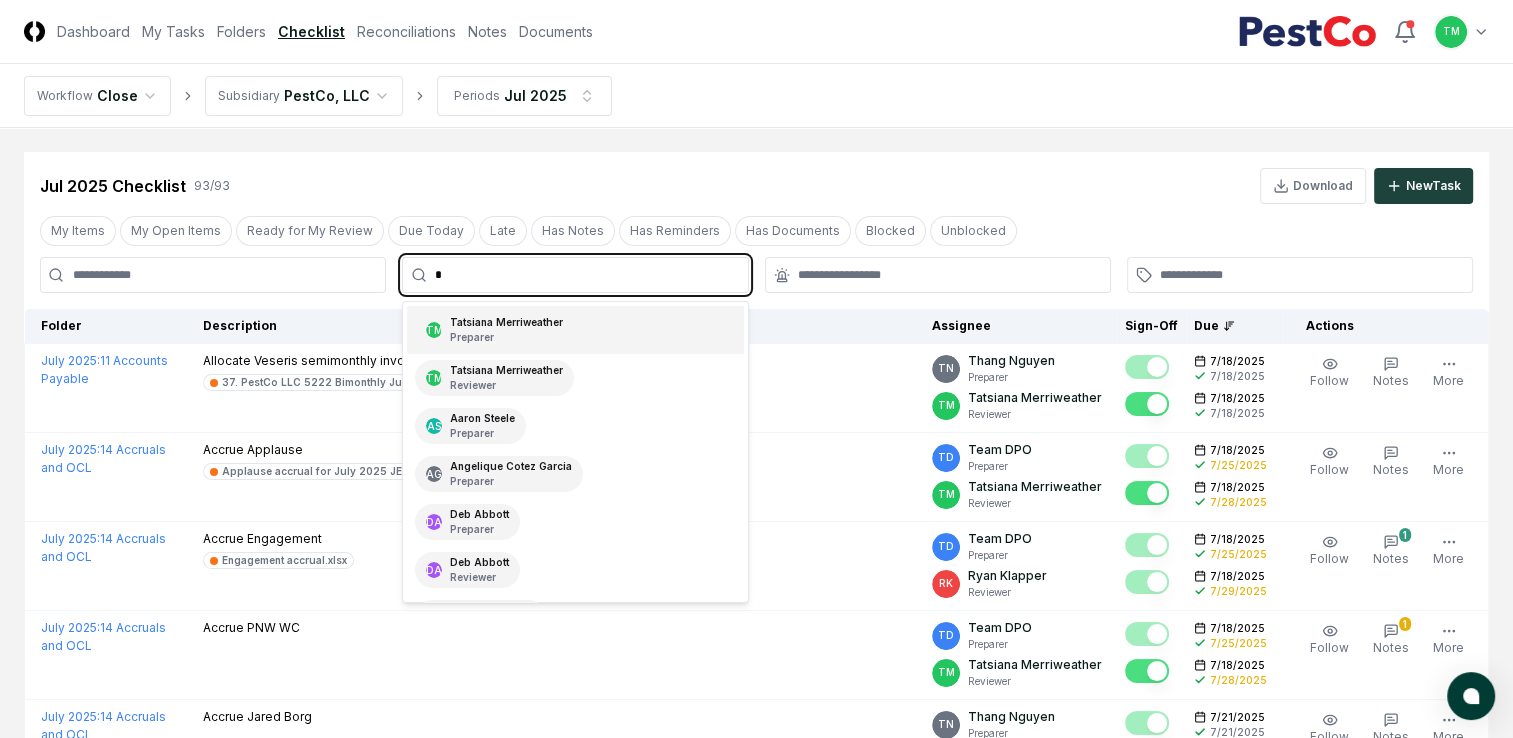click on "*" at bounding box center (585, 275) 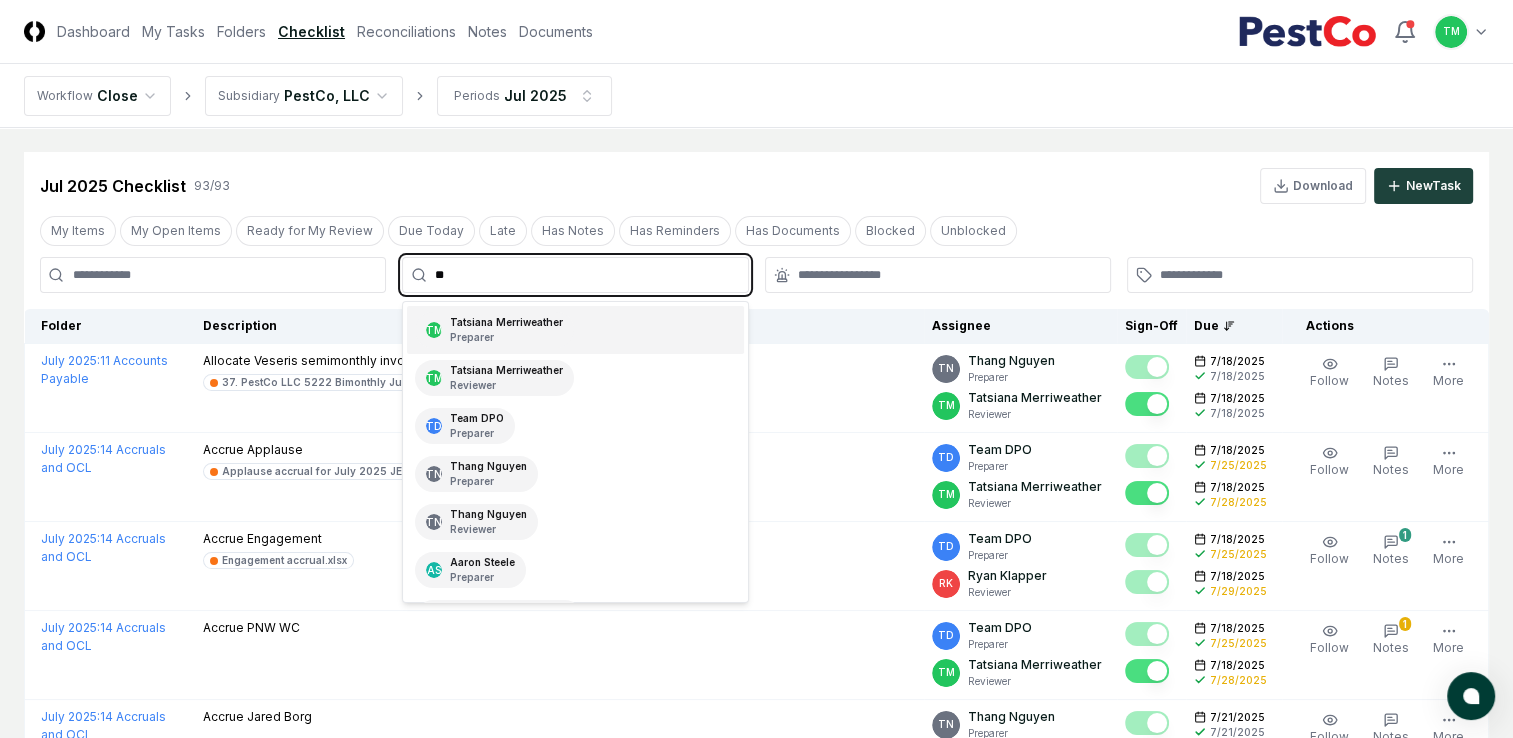 type on "***" 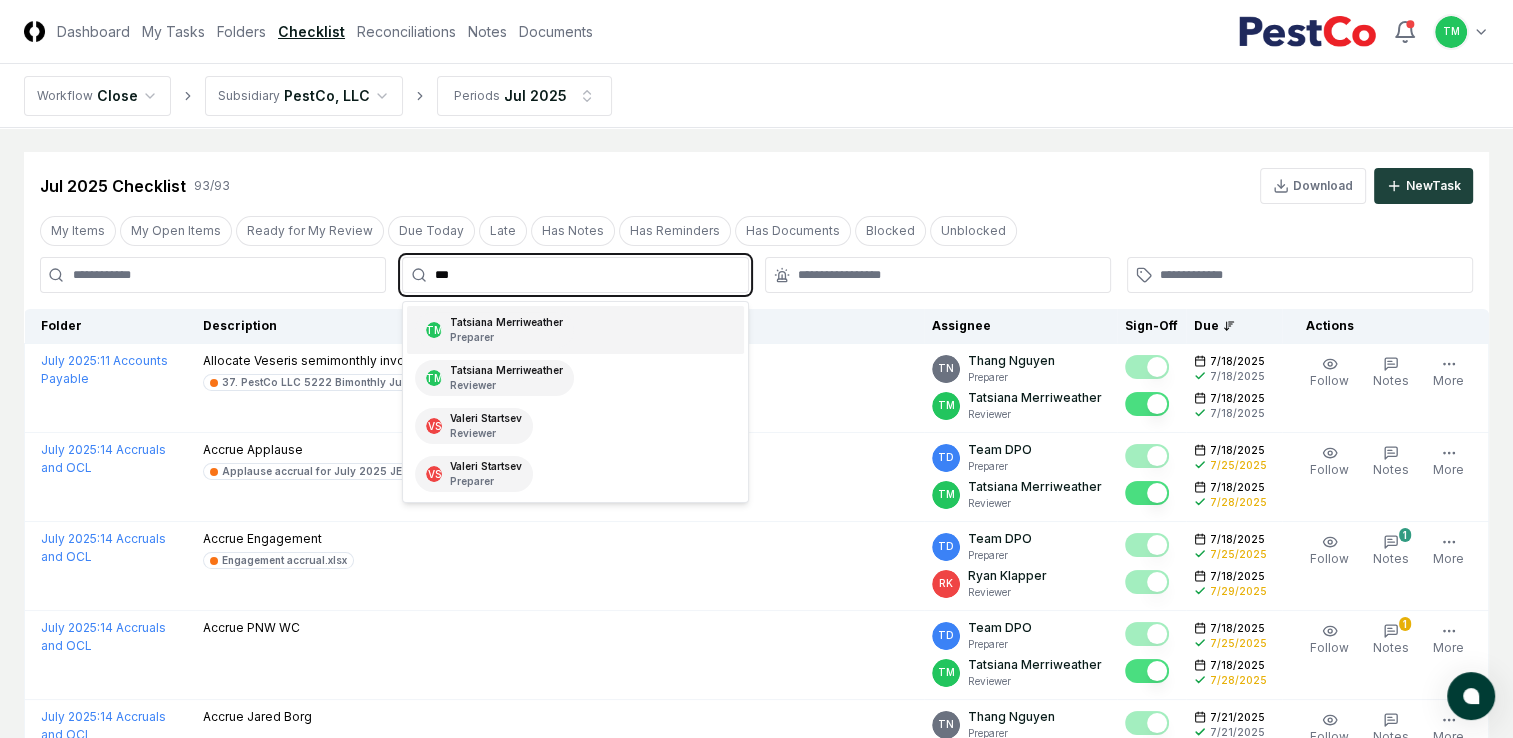 click on "Preparer" at bounding box center [506, 337] 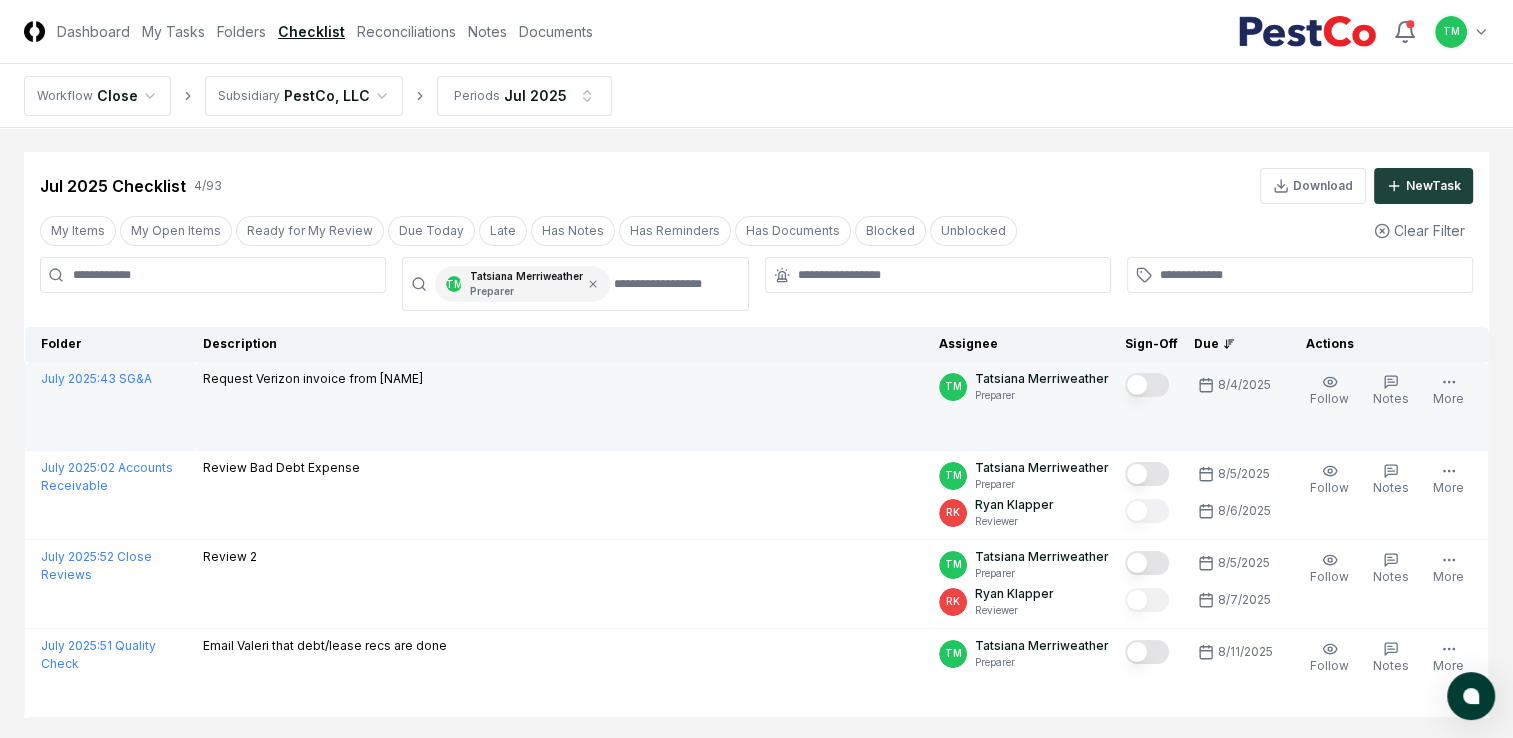 click at bounding box center [1147, 385] 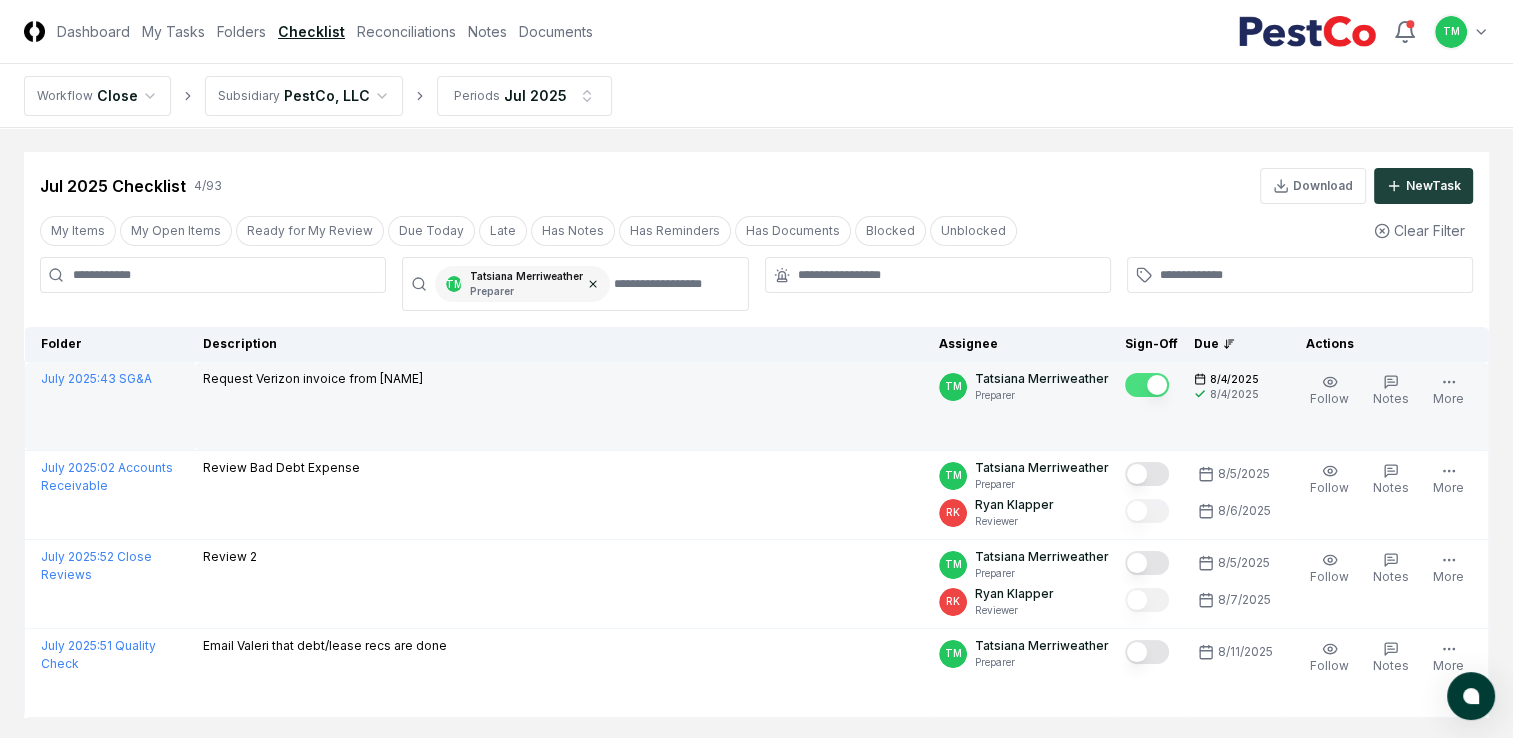 click 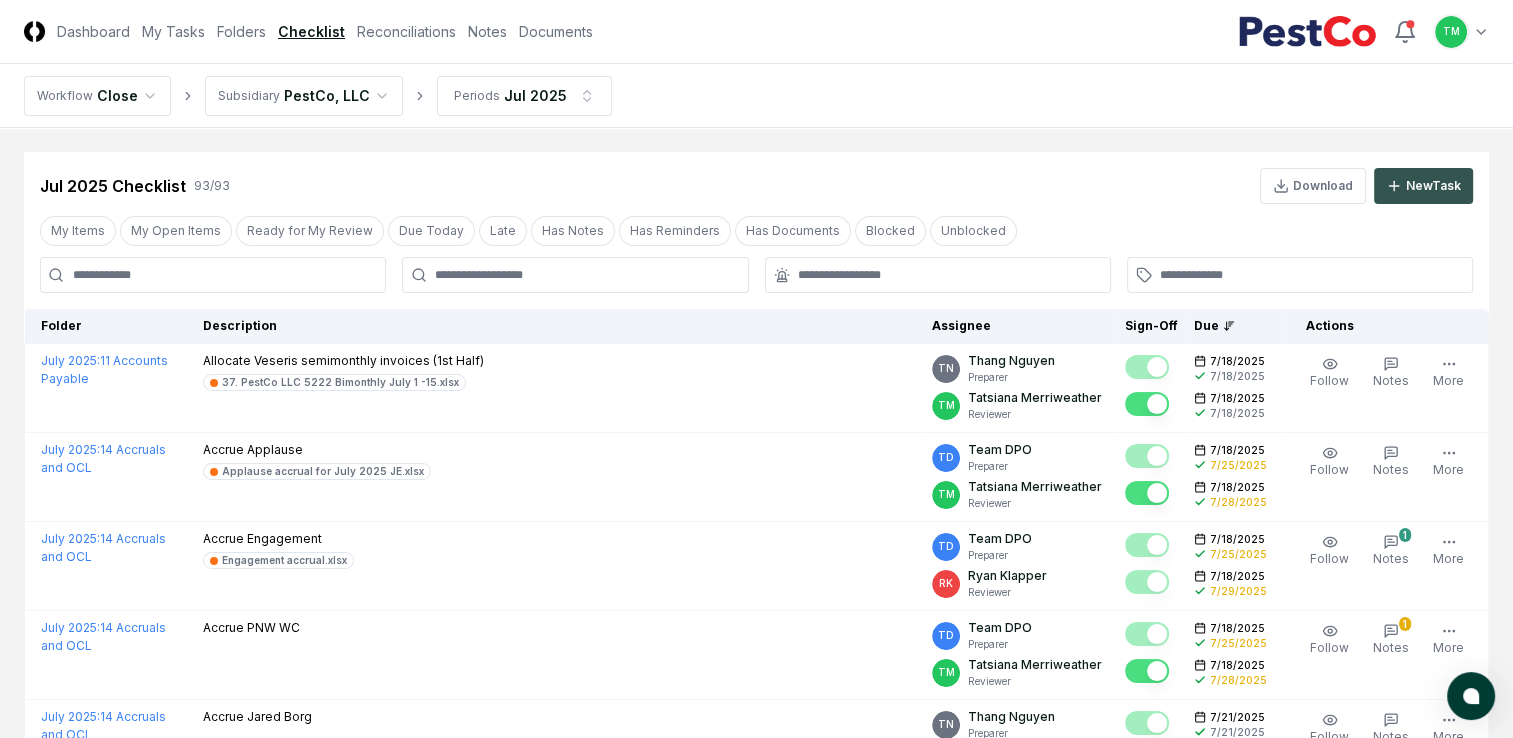 click on "New  Task" at bounding box center [1433, 186] 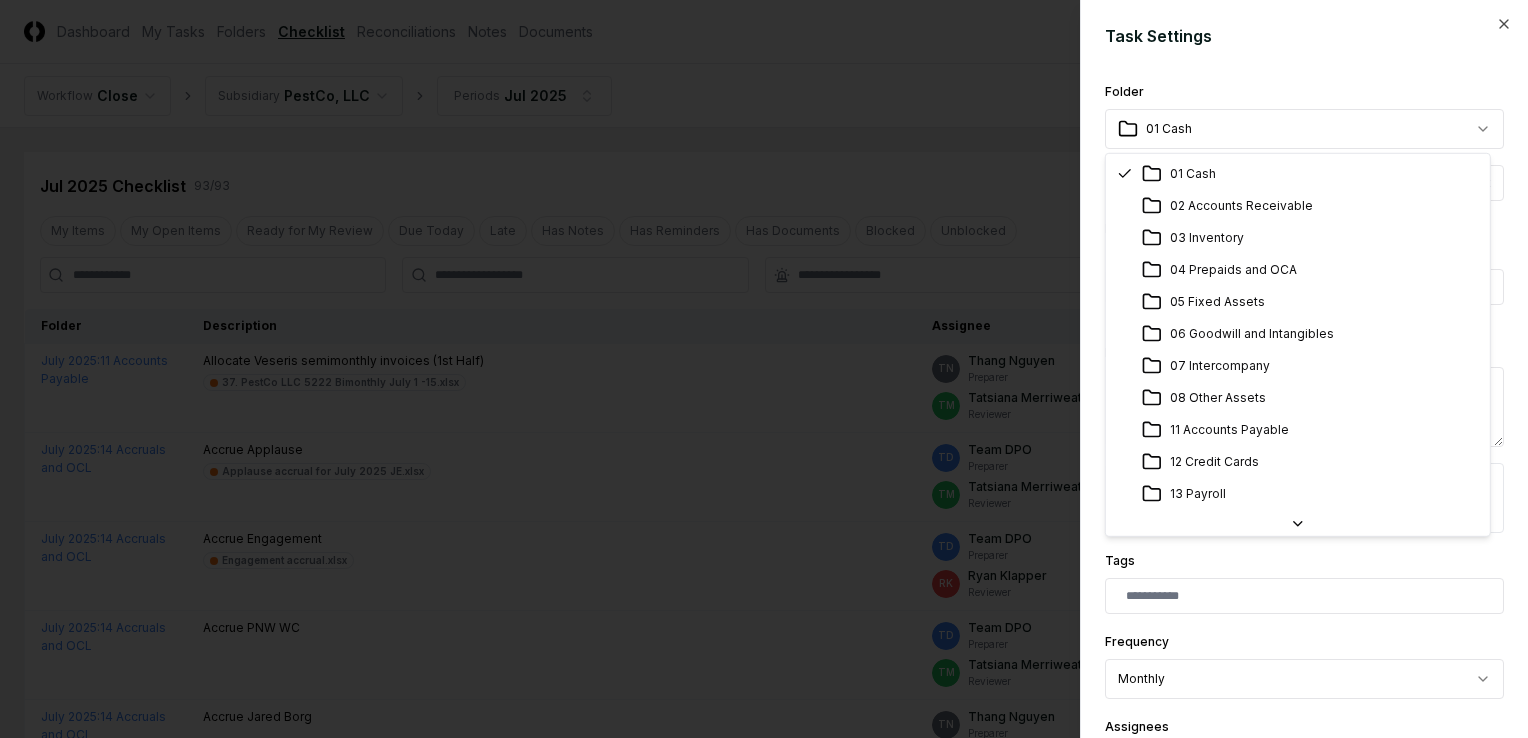 click on "CloseCore Dashboard My Tasks Folders Checklist Reconciliations Notes Documents Toggle navigation menu   TM Toggle user menu Workflow Close Subsidiary PestCo, LLC Periods Jul [YEAR] Cancel Reassign Jul [YEAR] Checklist 93 / 93 Download New  Task My Items My Open Items Ready for My Review Due Today Late Has Notes Has Reminders Has Documents Blocked Unblocked Clear Filter Folder Description Assignee Sign-Off   Due Actions July [YEAR] :  11 Accounts Payable Allocate Veseris semimonthly invoices (1st Half) 37. PestCo LLC 5222 Bimonthly July 1 -15.xlsx TN [FIRST] [LAST] Preparer TM Tatsiana Merriweather Reviewer [DATE] [DATE] [DATE] [DATE] Follow Notes 1 Upload Reminder Duplicate Edit Task More July [YEAR] :  14 Accruals and OCL Accrue Applause Applause accrual for July [YEAR] JE.xlsx TD Team DPO Preparer TM Tatsiana Merriweather Reviewer [DATE] [DATE] [DATE] [DATE] Order Follow Notes 1 Upload Reminder Duplicate Edit Task More July [YEAR] :  14 Accruals and OCL Accrue Engagement Engagement accrual.xlsx" at bounding box center [756, 2489] 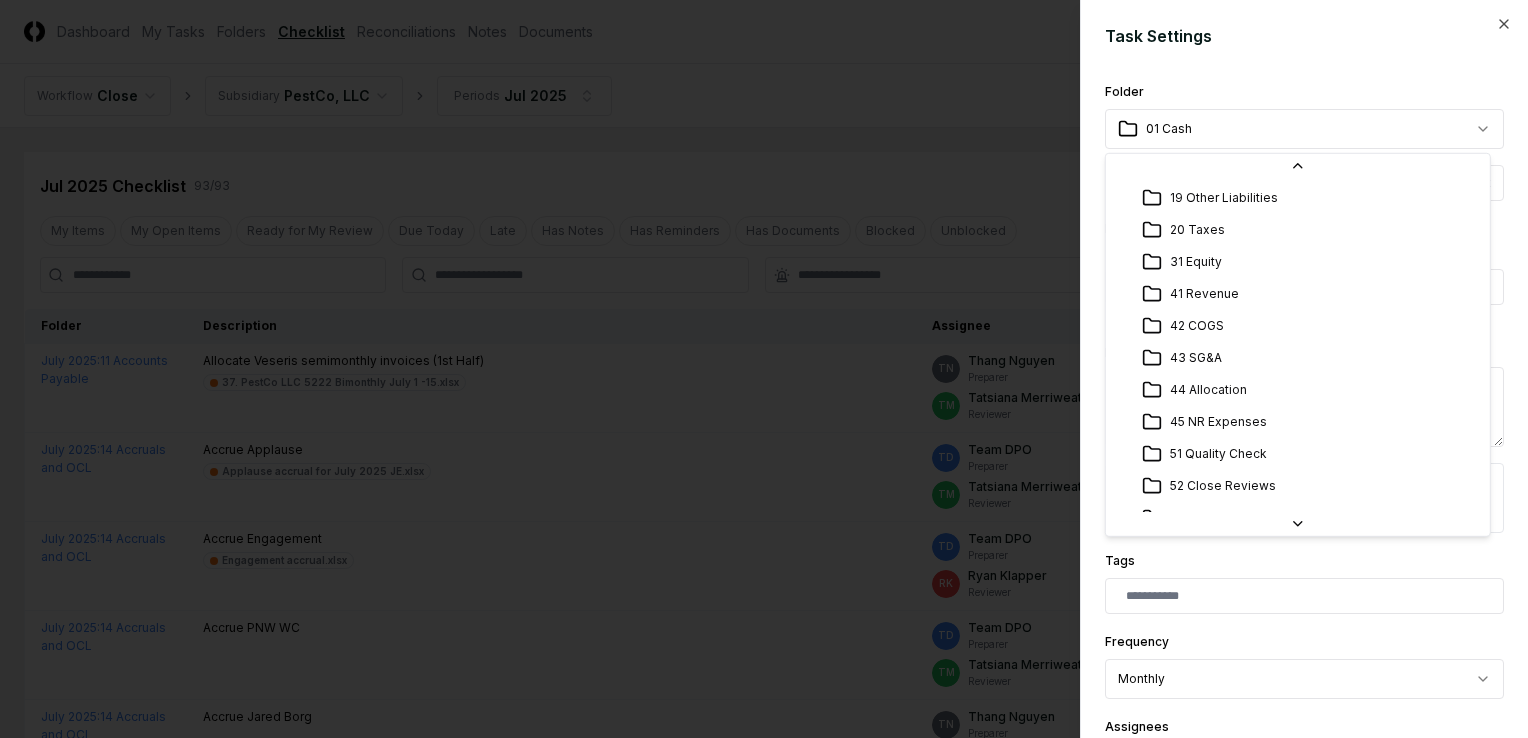 scroll, scrollTop: 513, scrollLeft: 0, axis: vertical 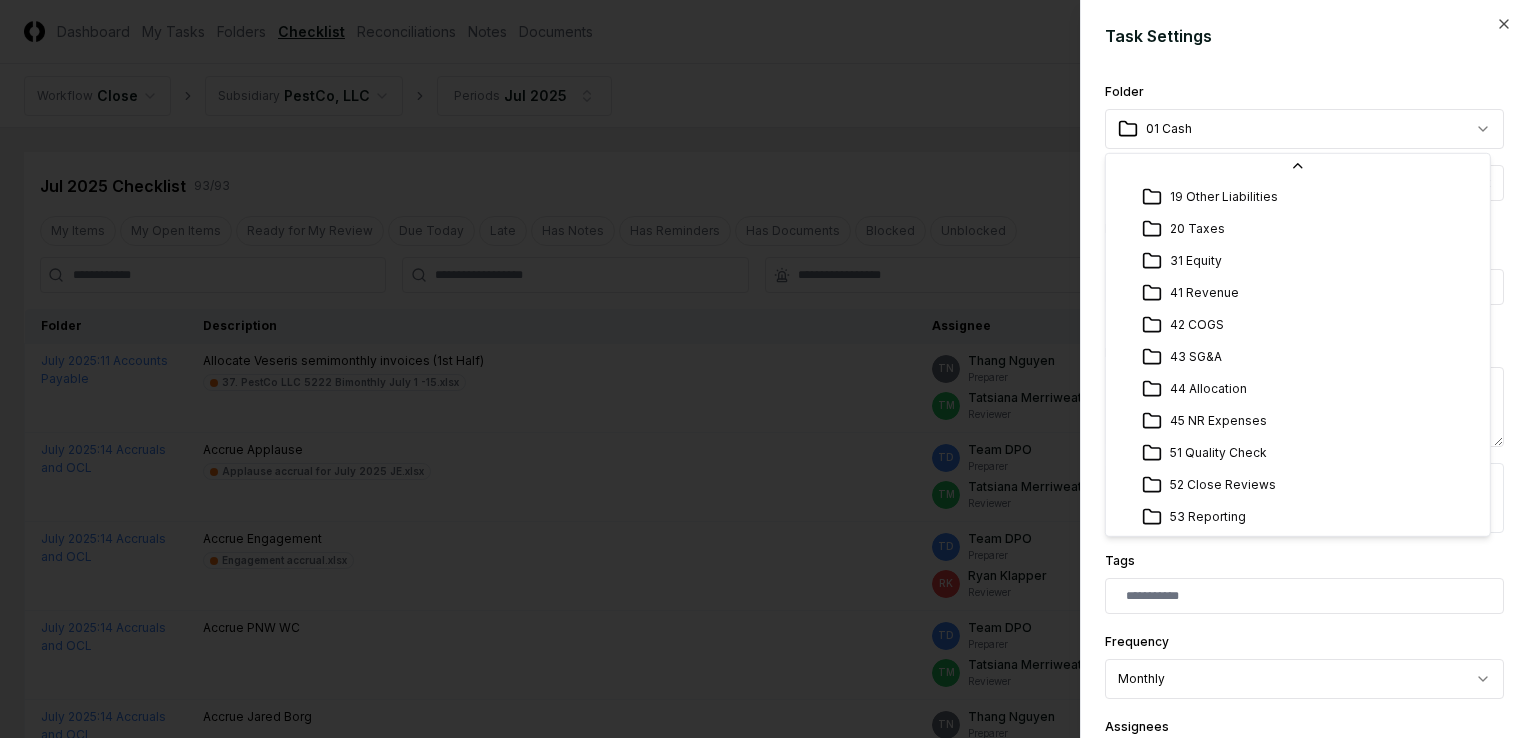 select on "**********" 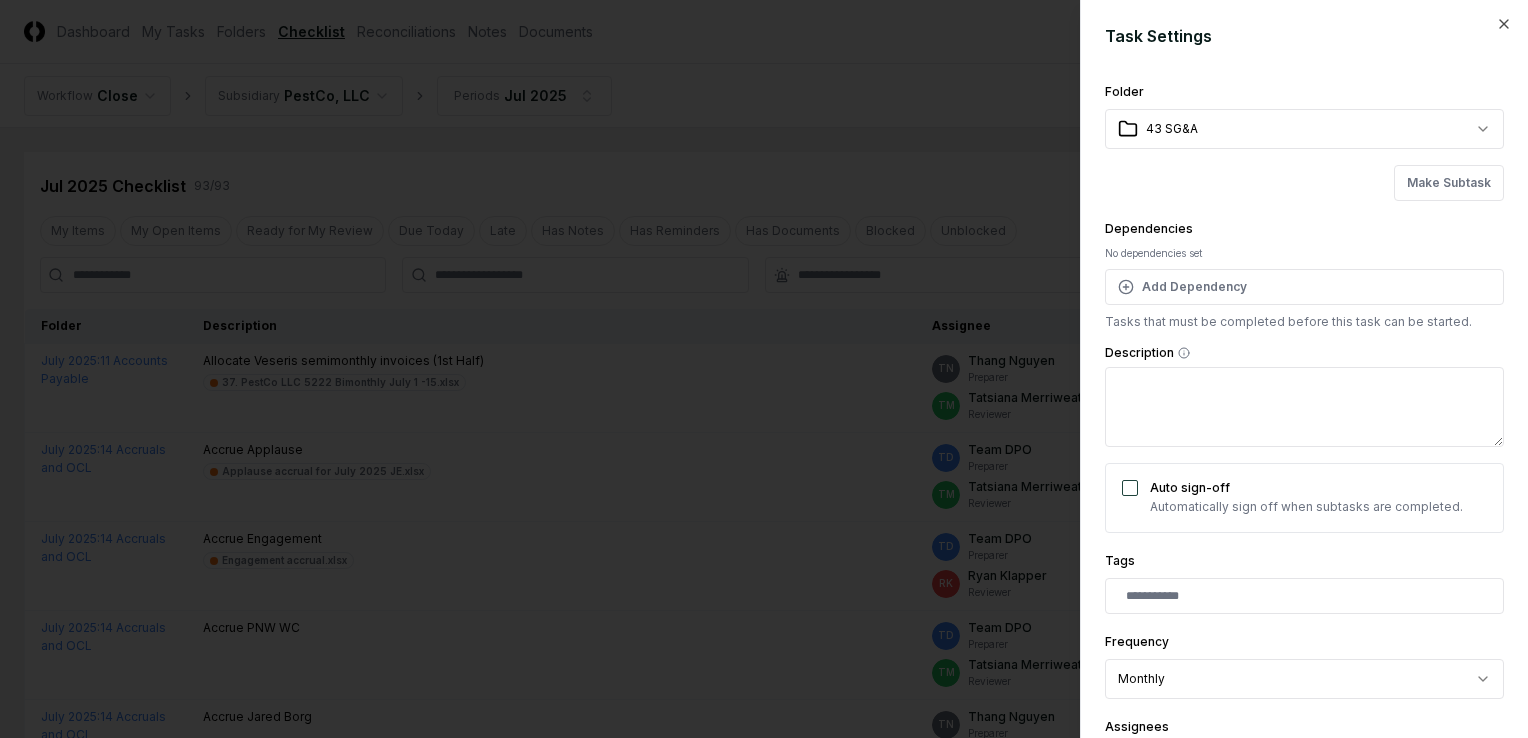 click on "Description" at bounding box center (1304, 353) 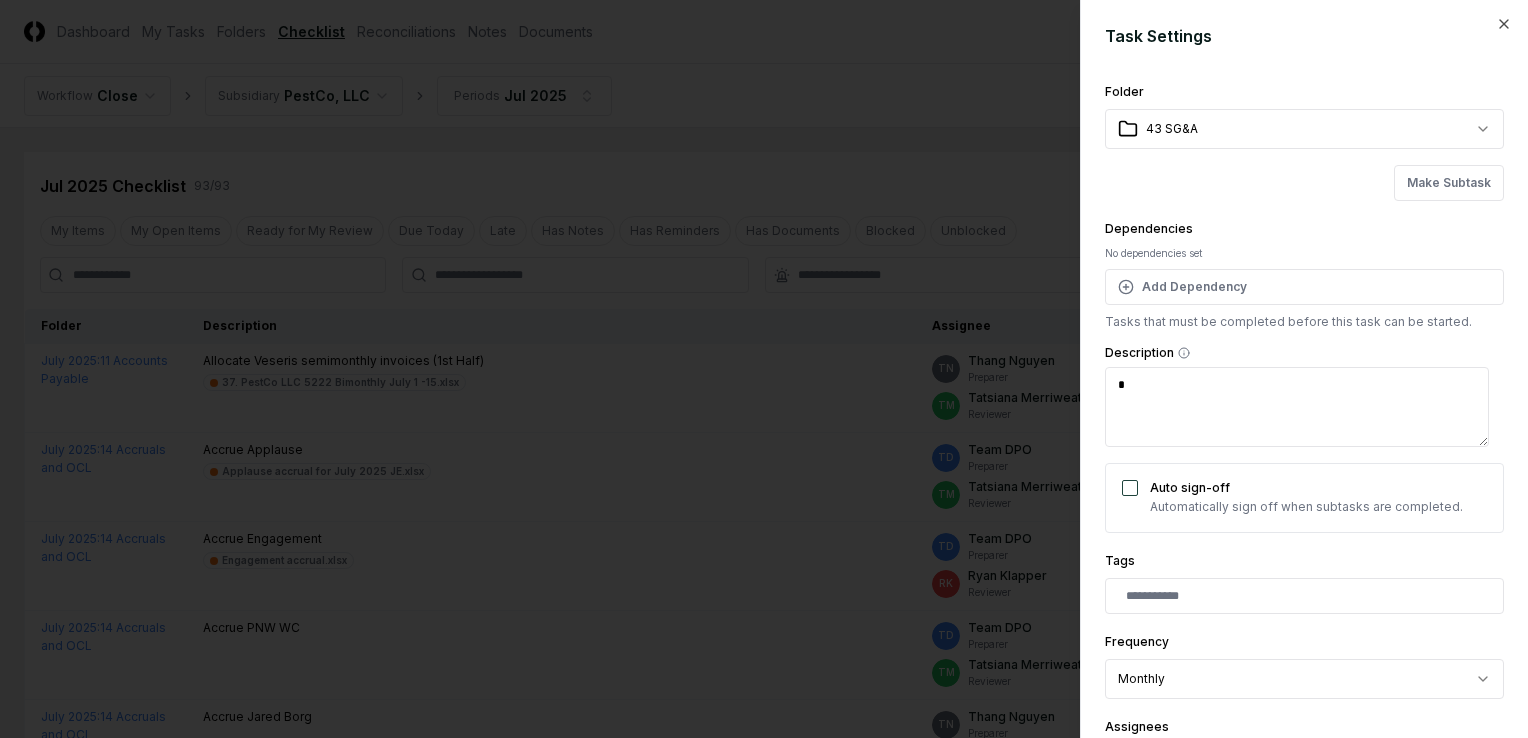 type on "*" 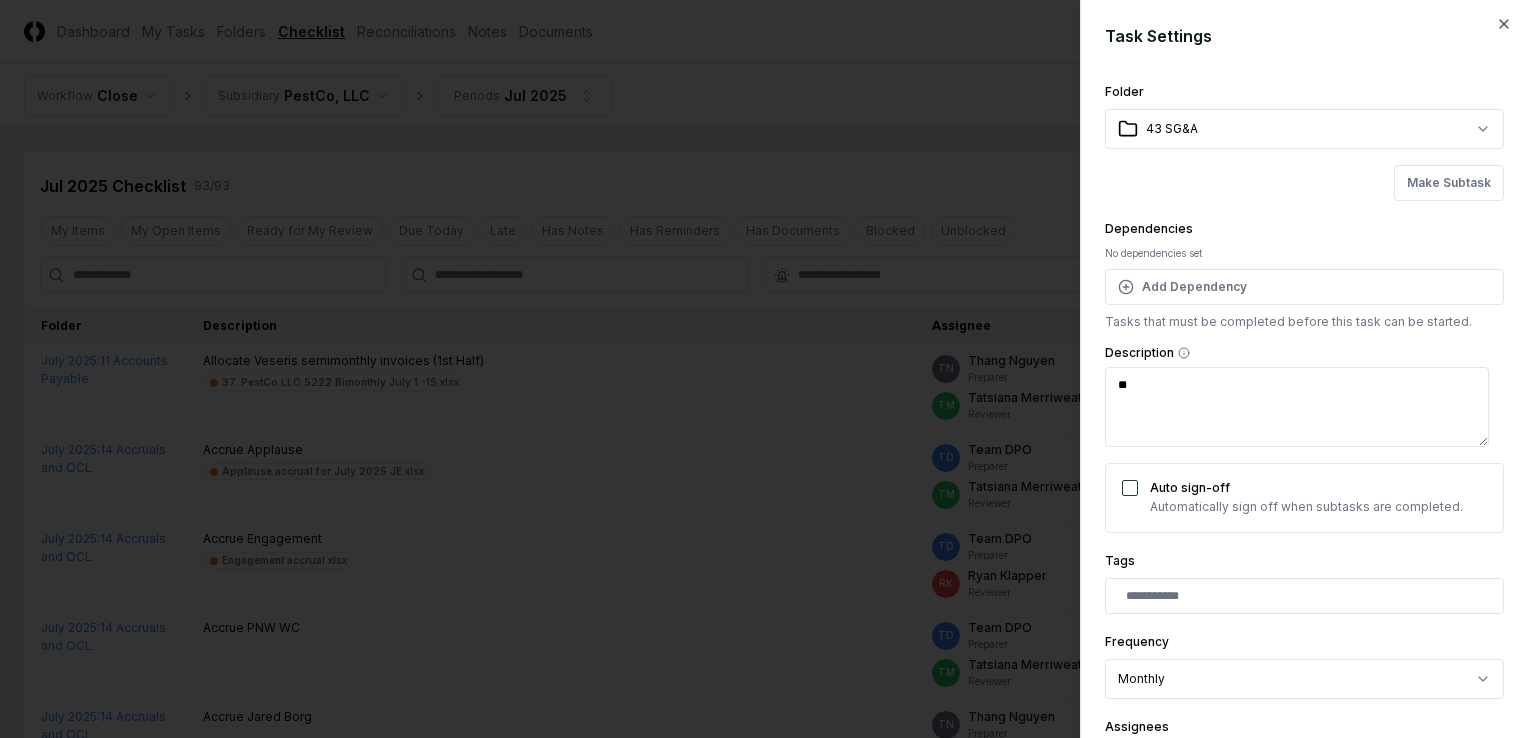 type on "*" 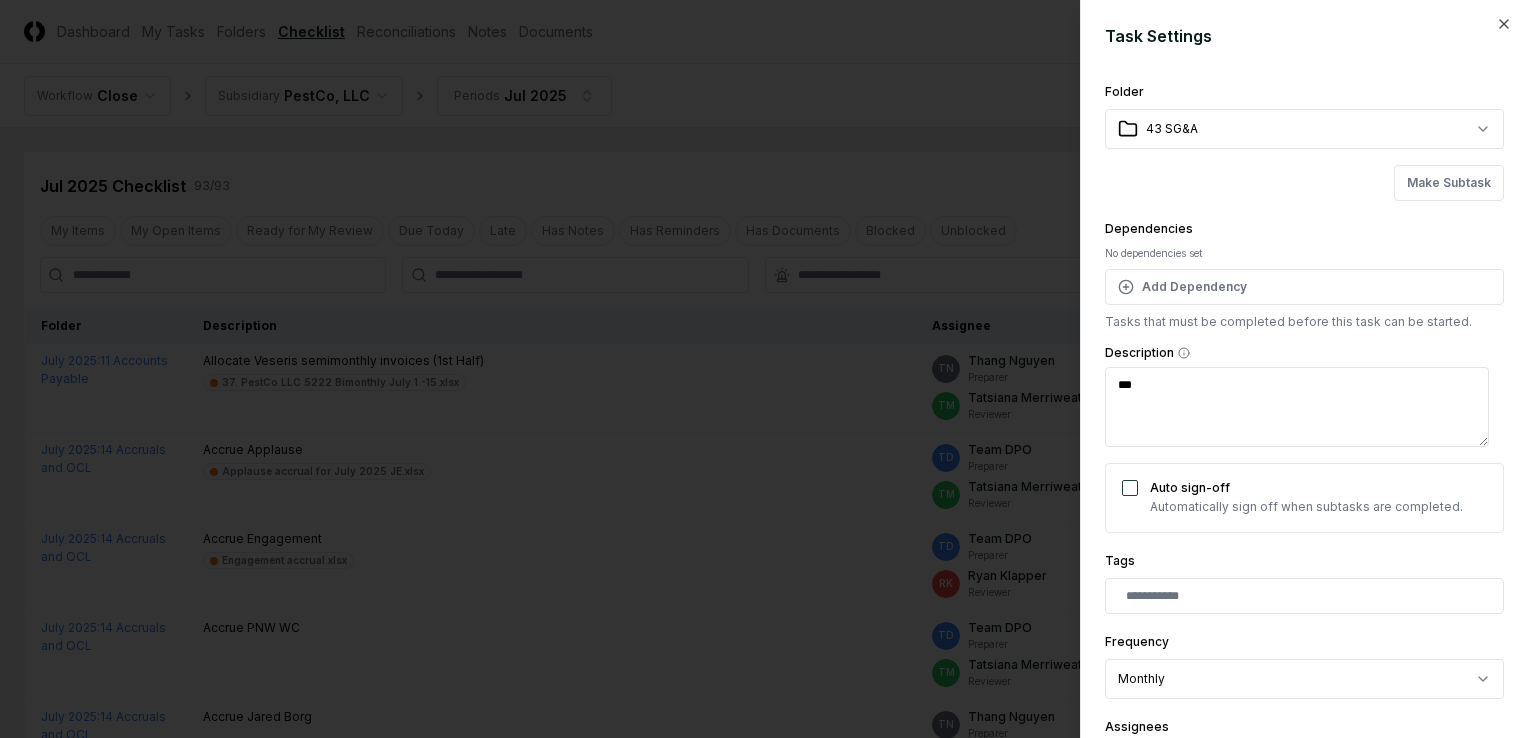 type on "*" 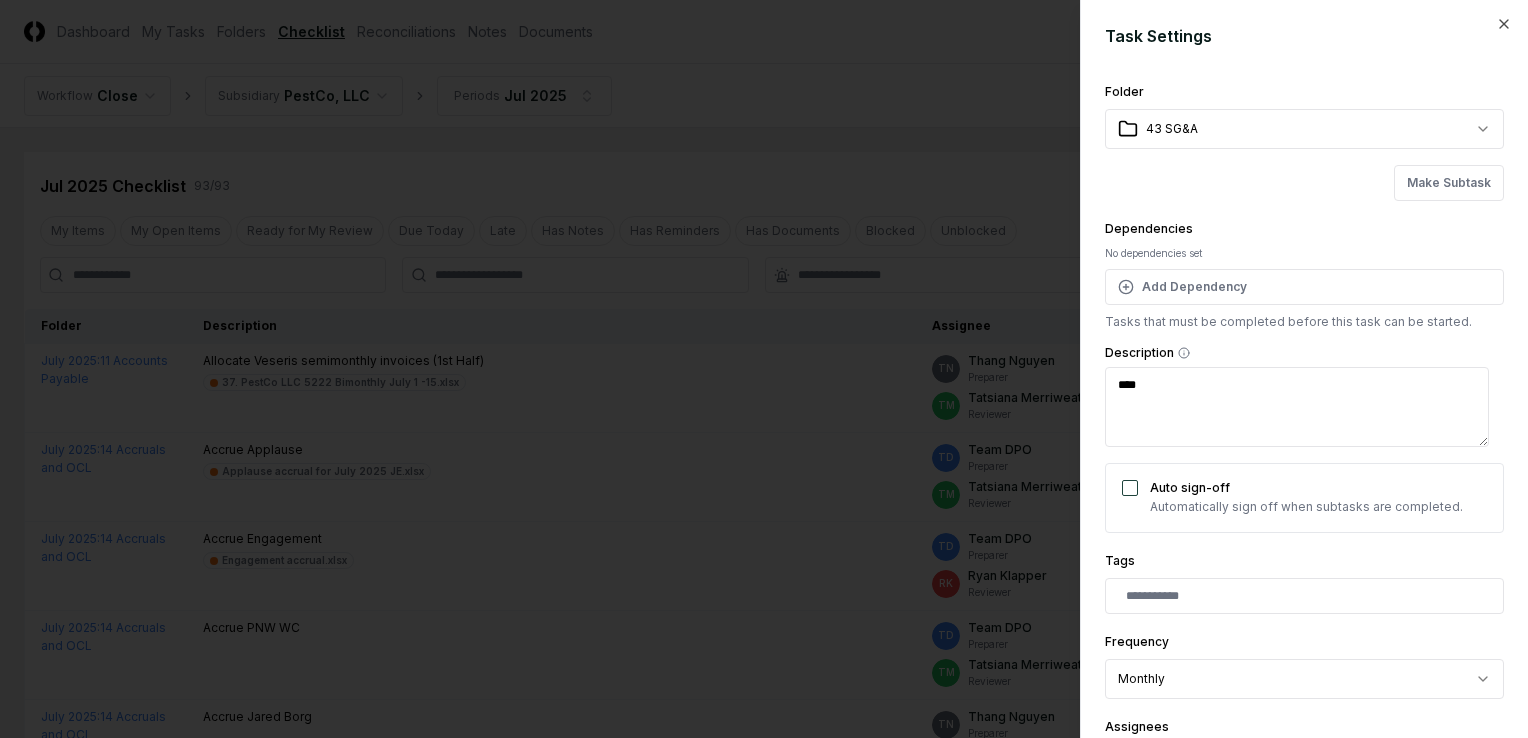 type on "*" 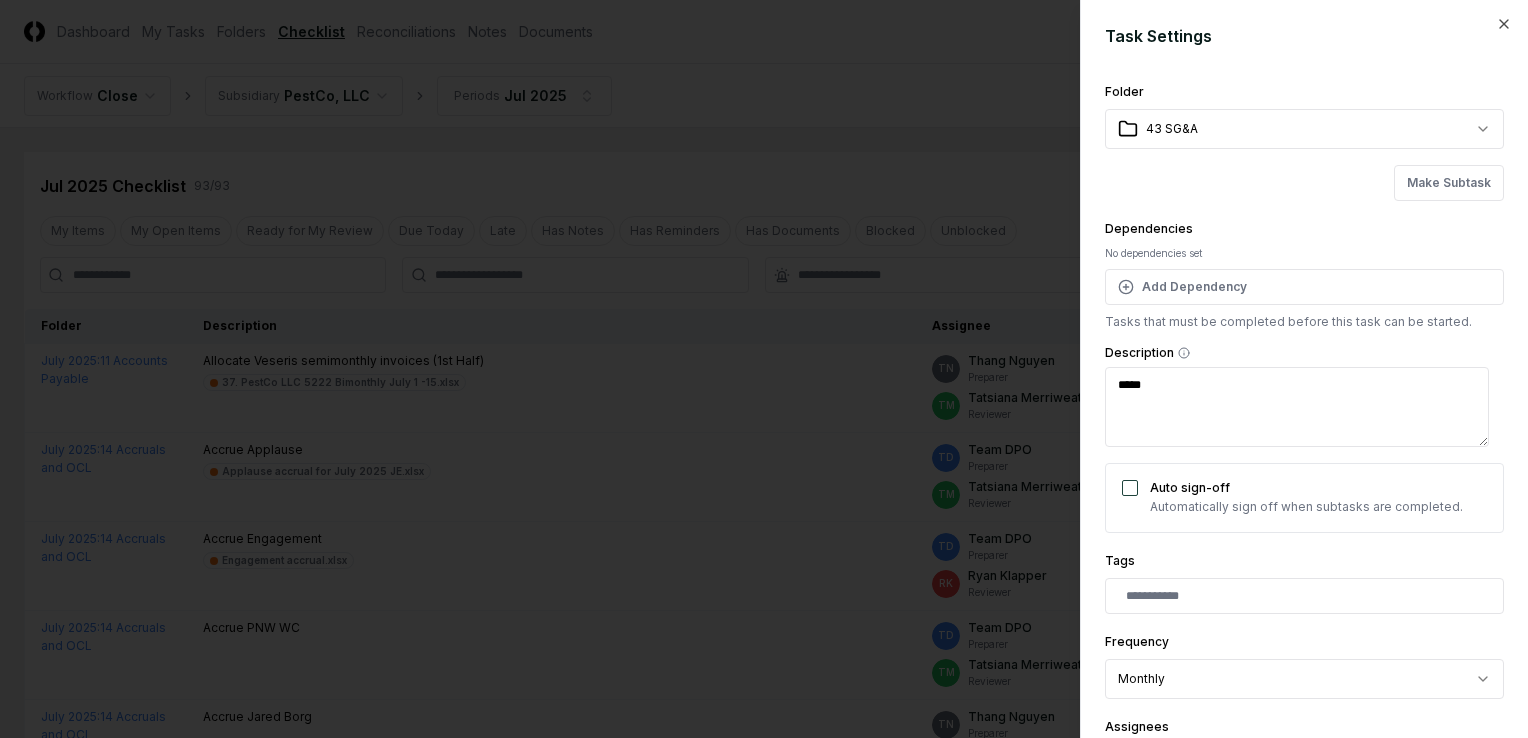 type on "****" 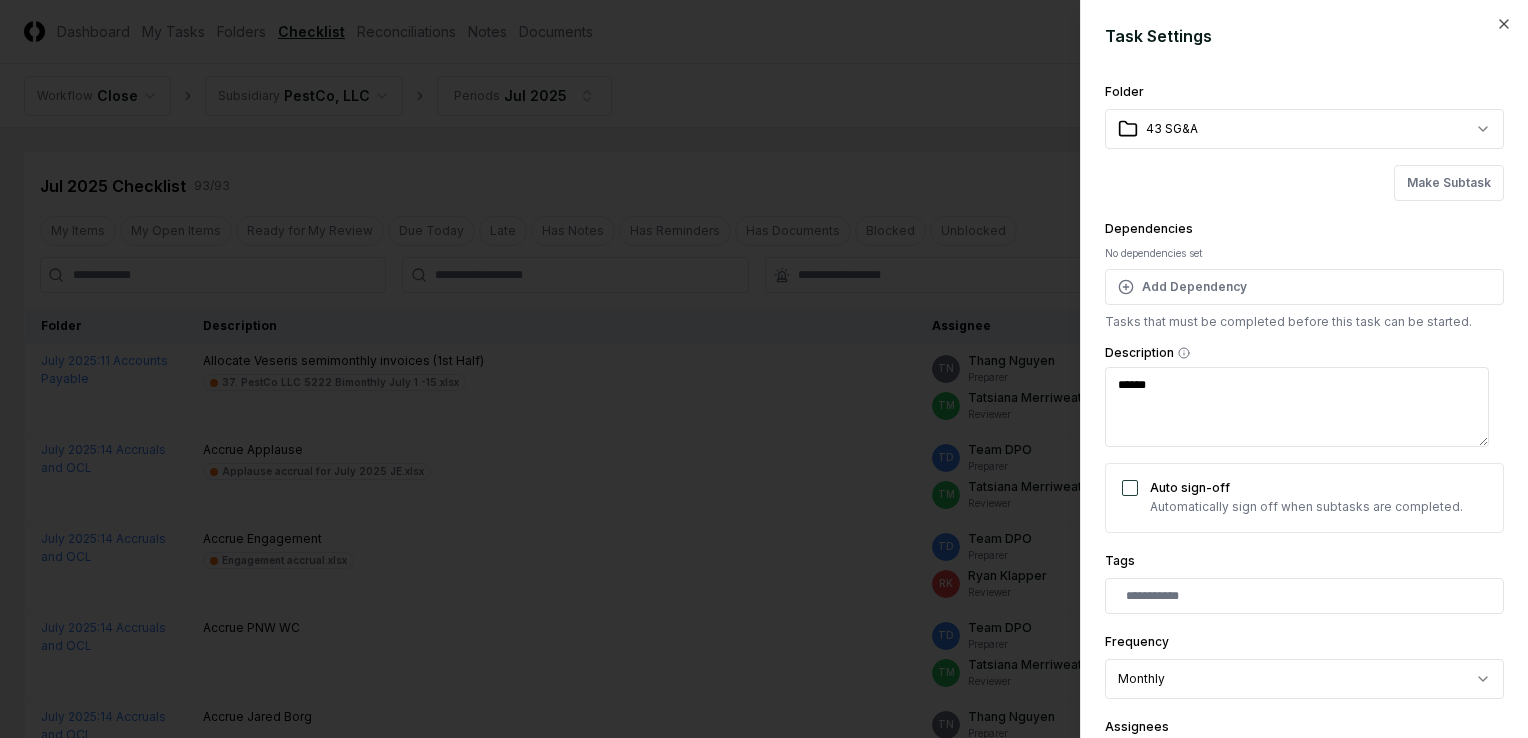 type on "*" 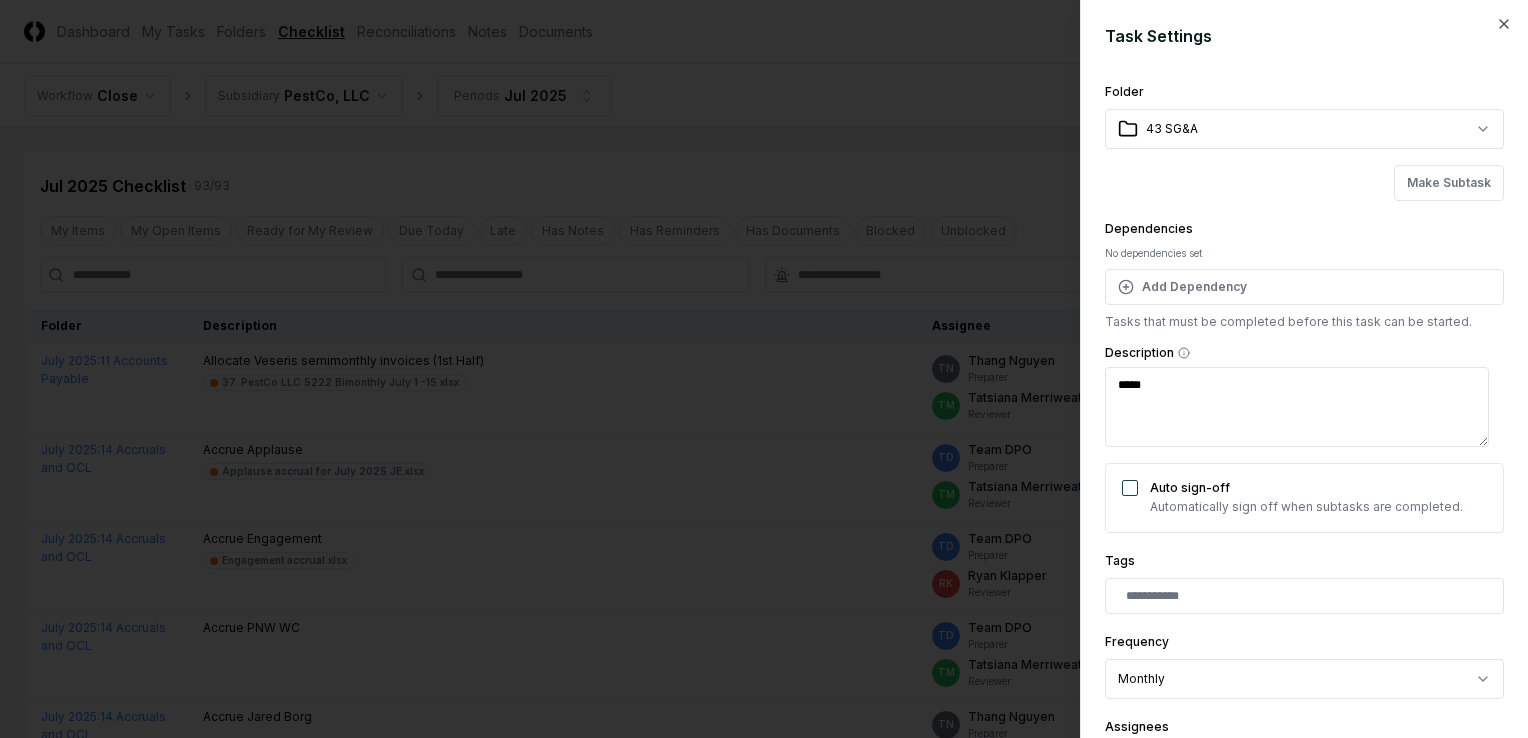 type on "*" 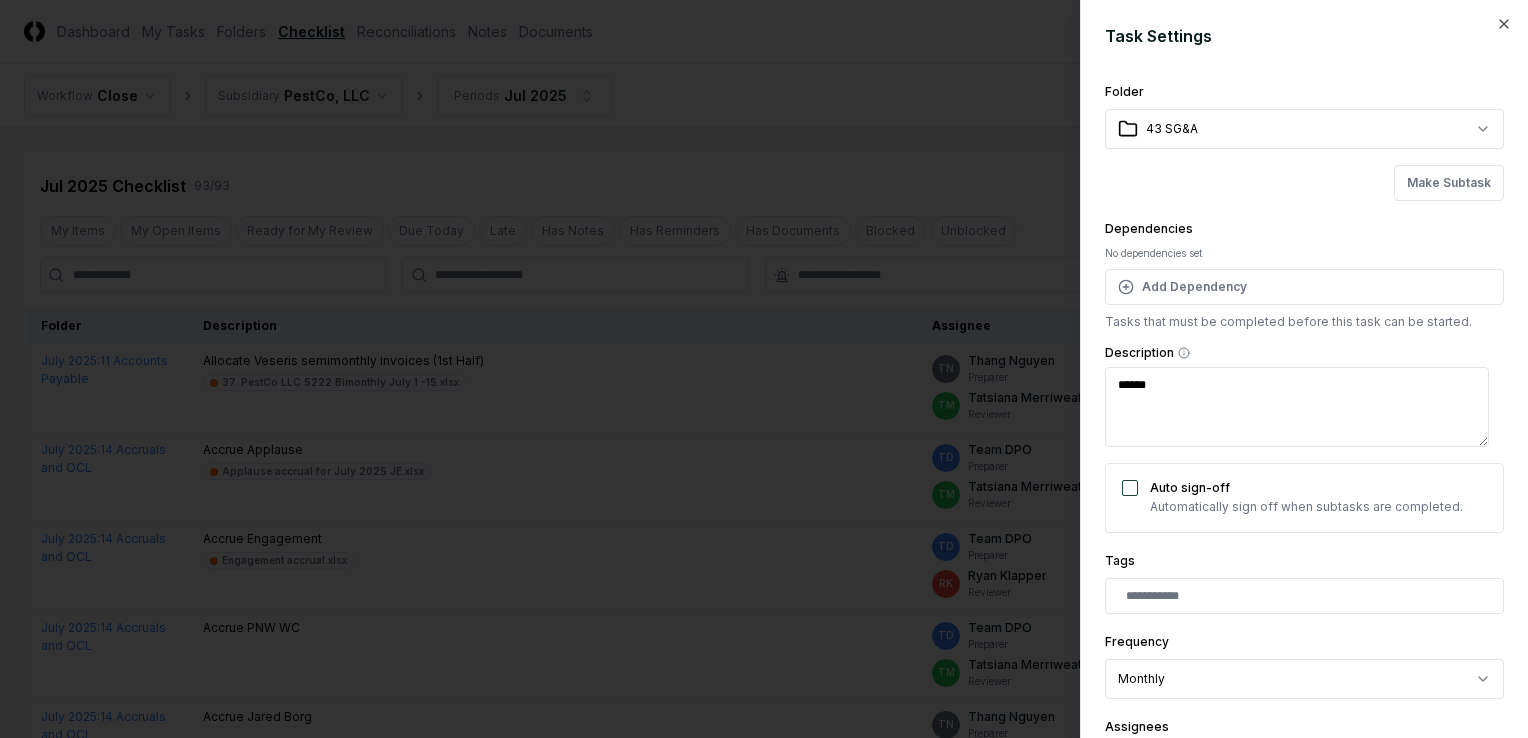 type on "*" 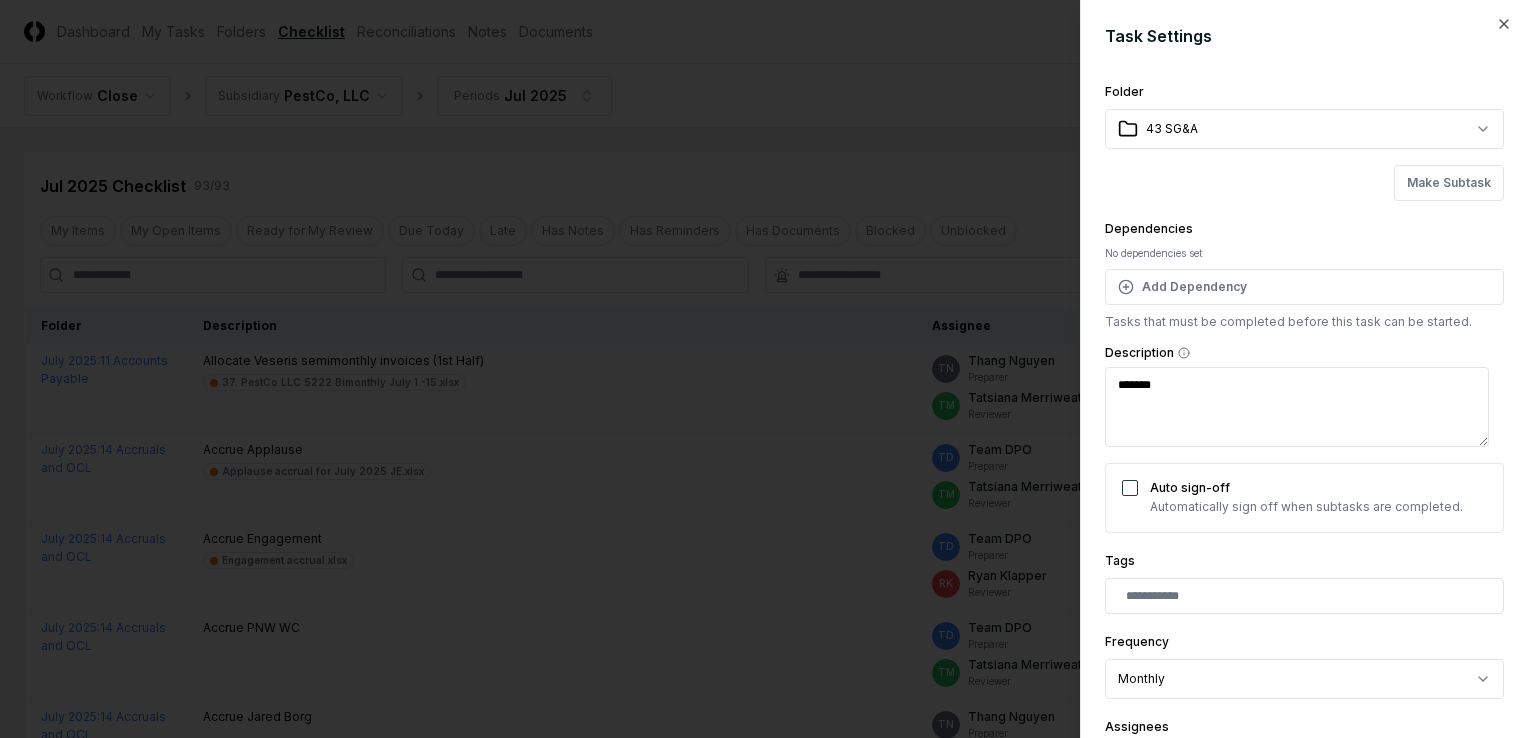 type on "*" 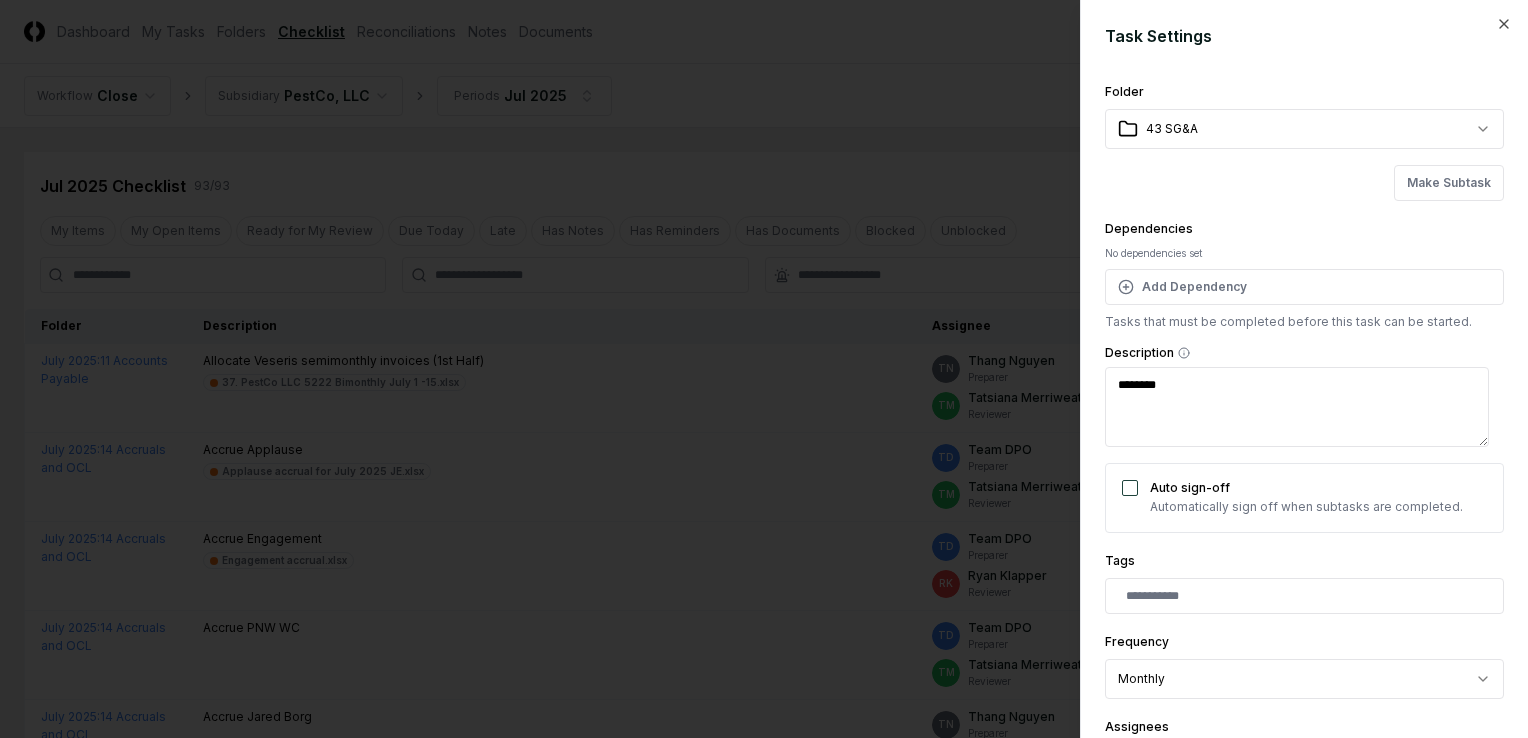 type on "********" 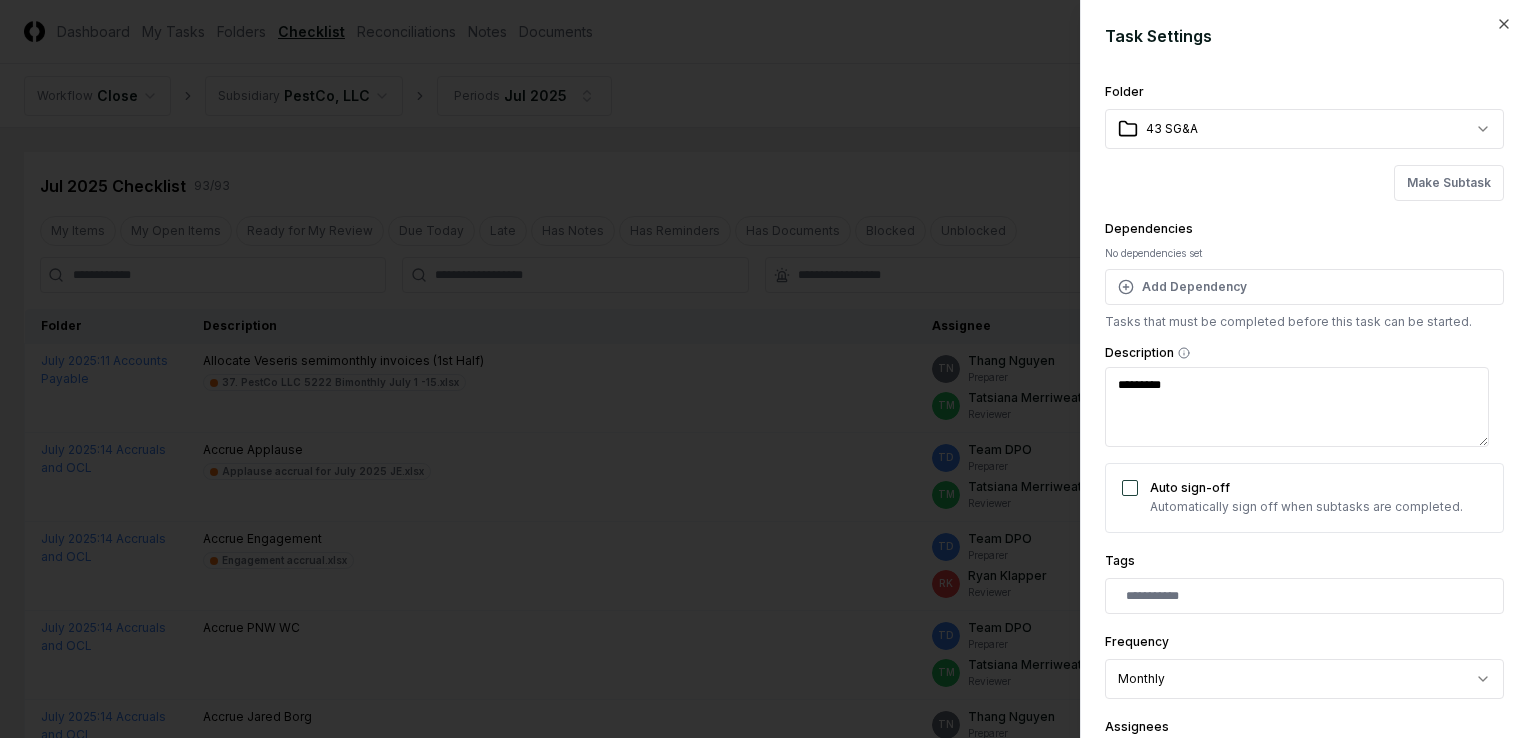 type on "*" 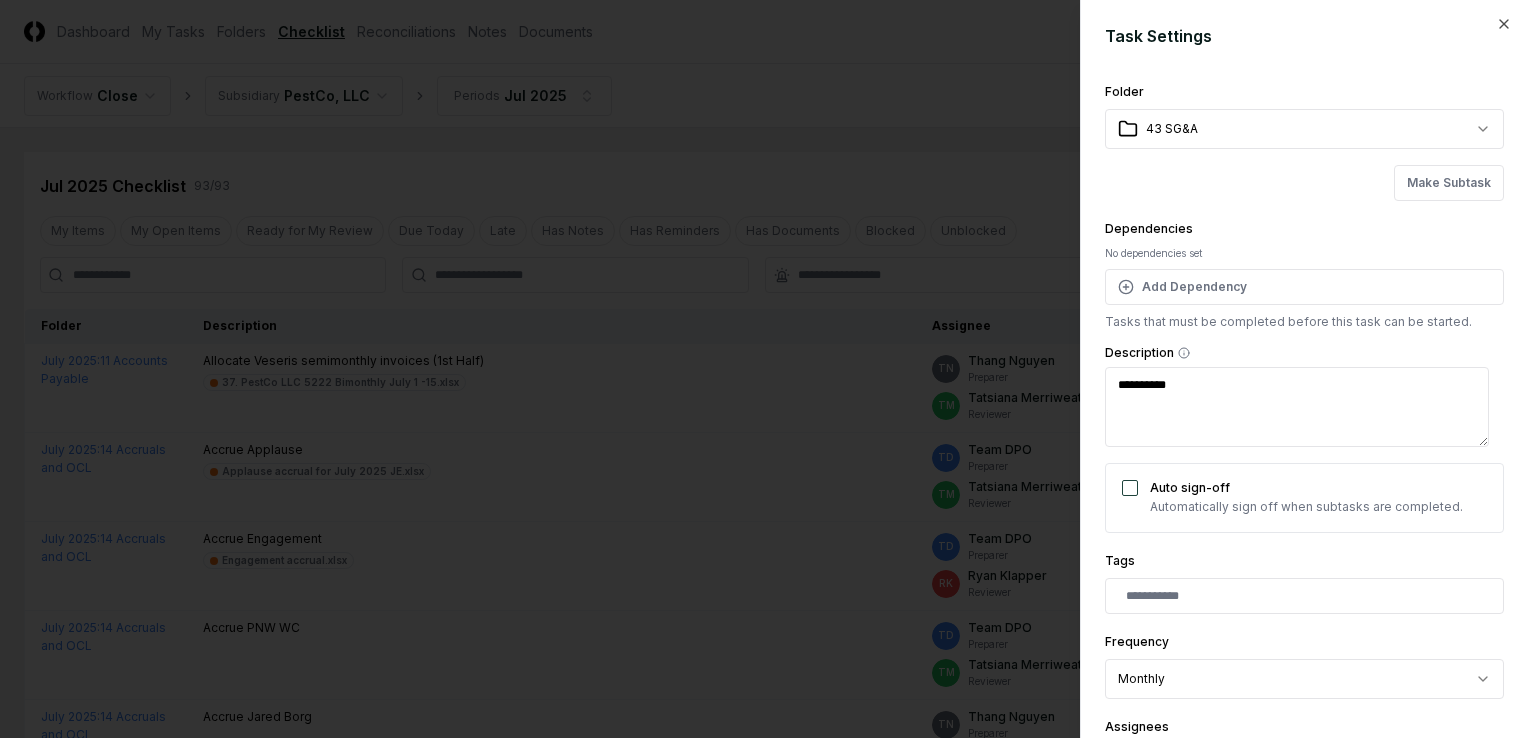 type on "*" 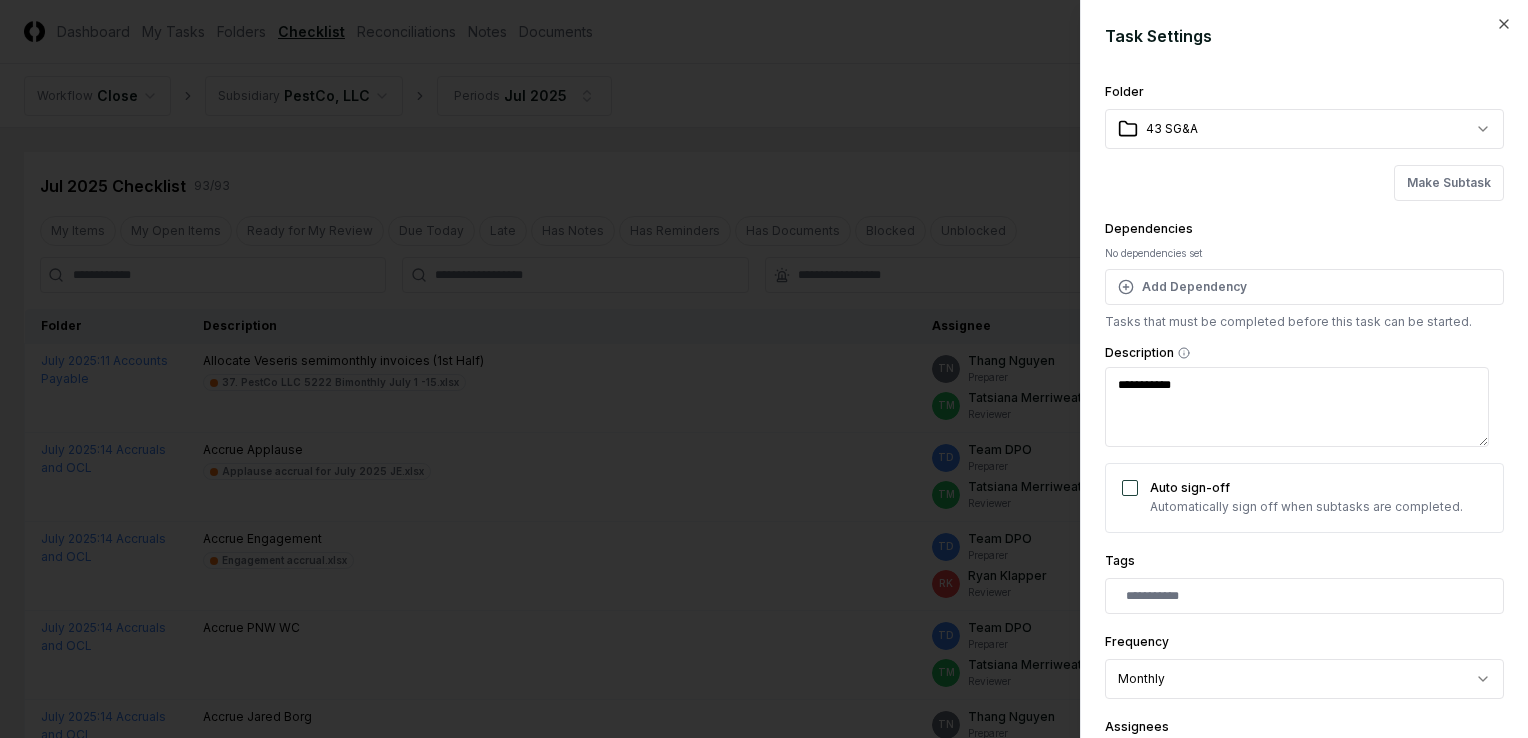 type on "*" 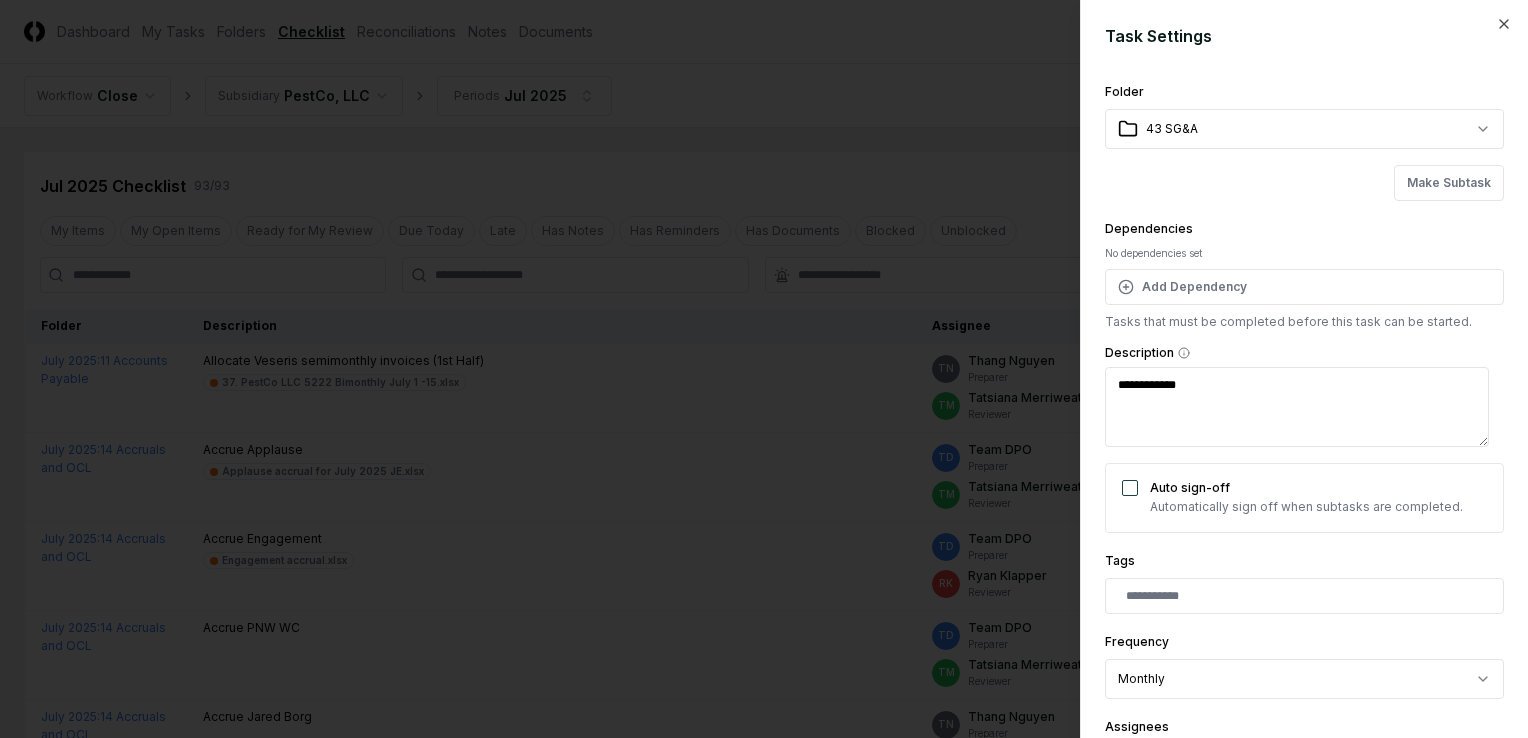 type on "*" 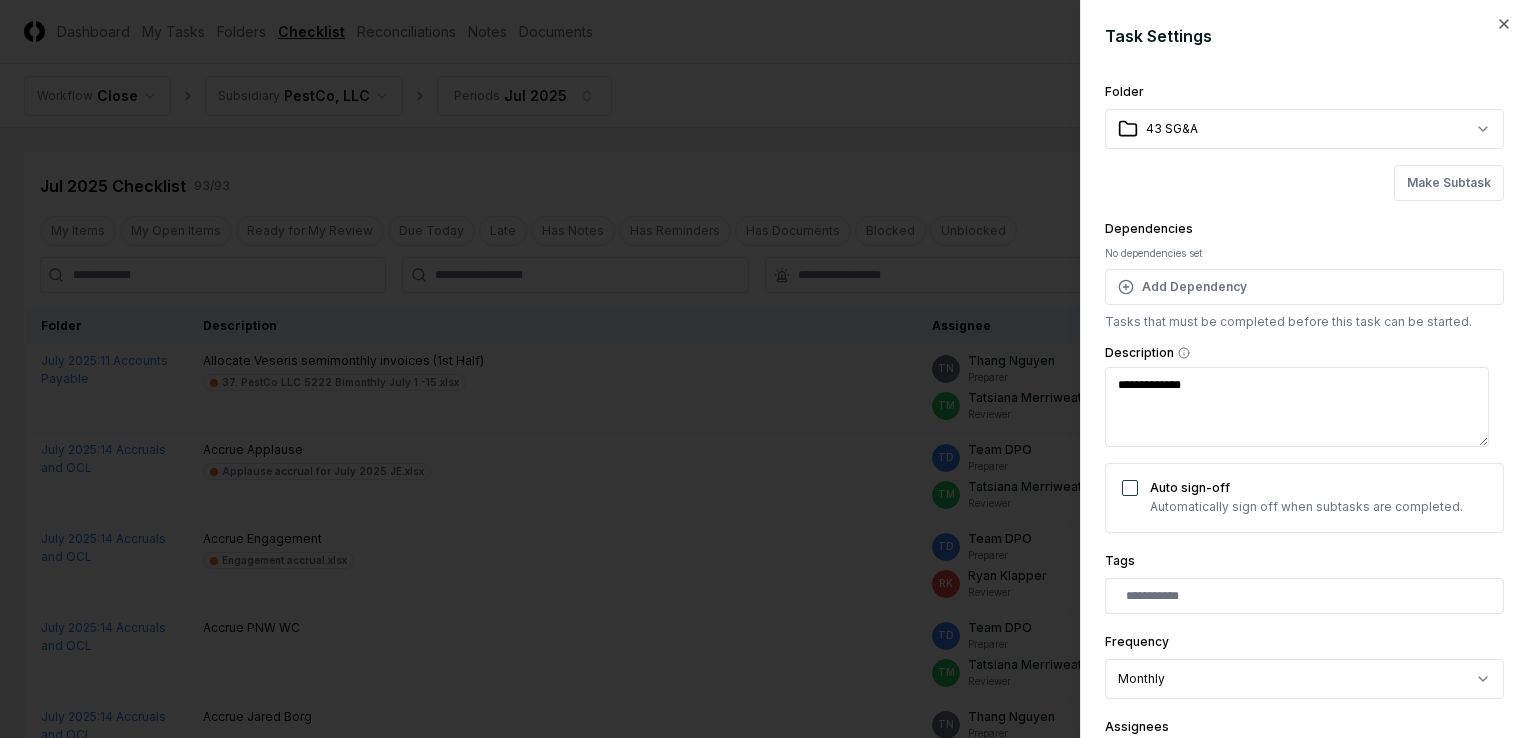 type on "*" 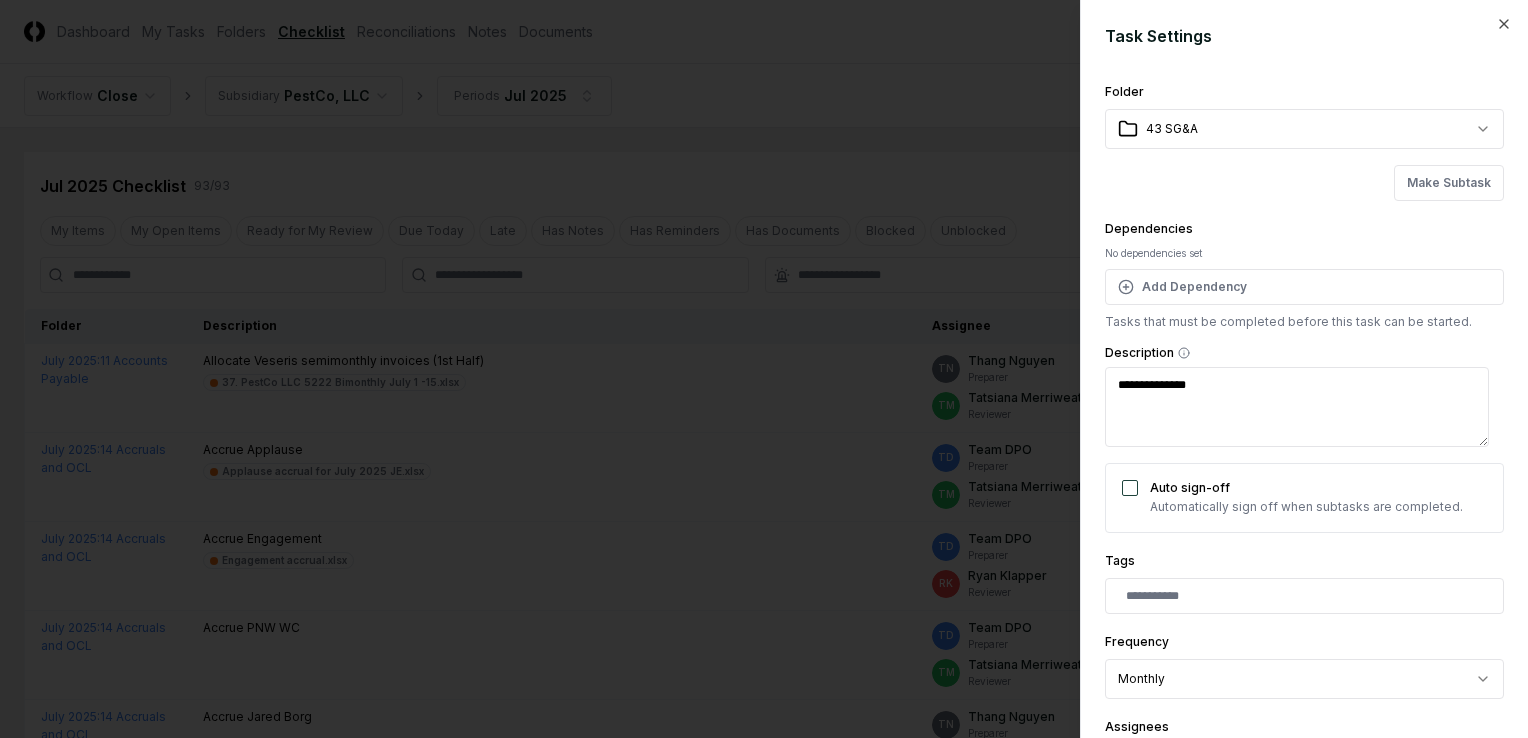 type on "*" 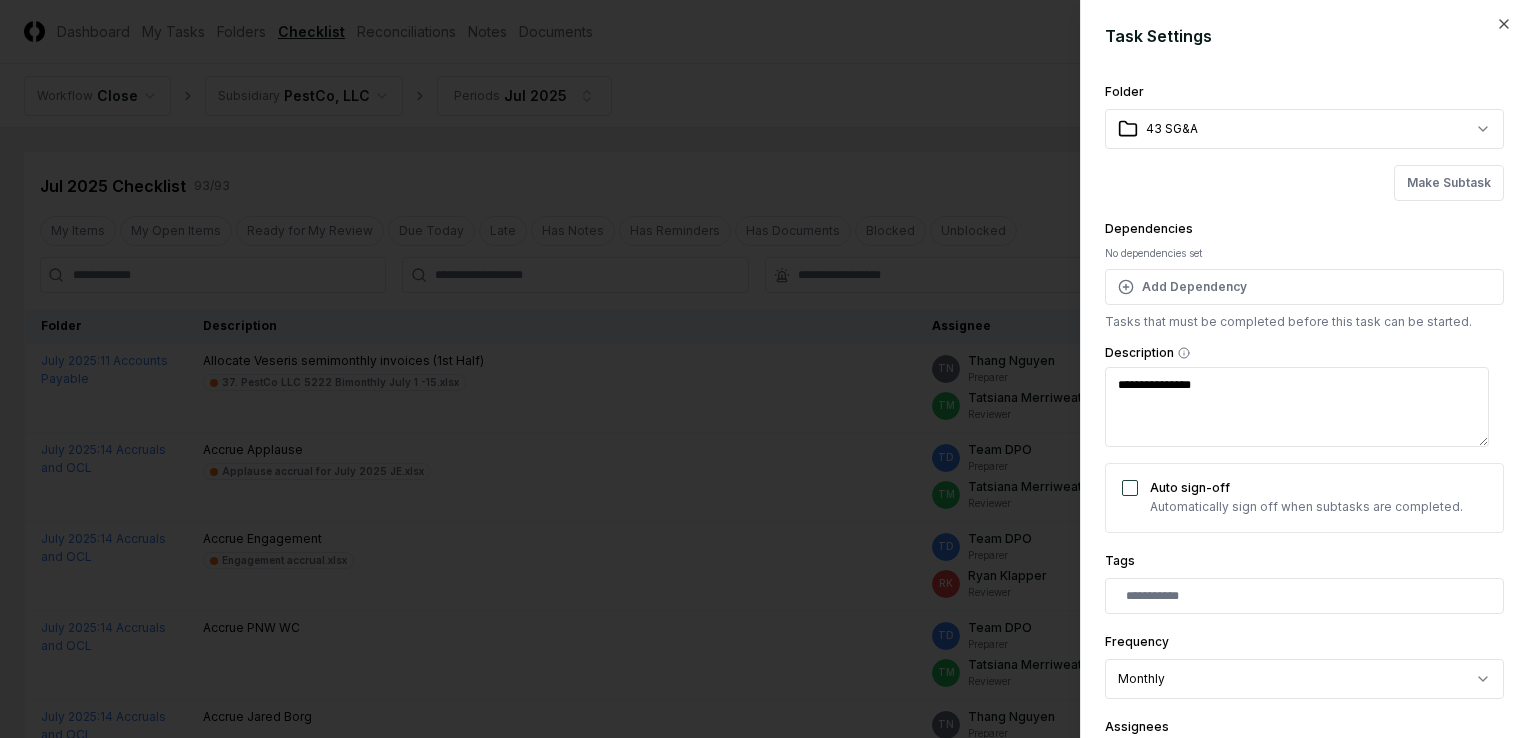 type on "*" 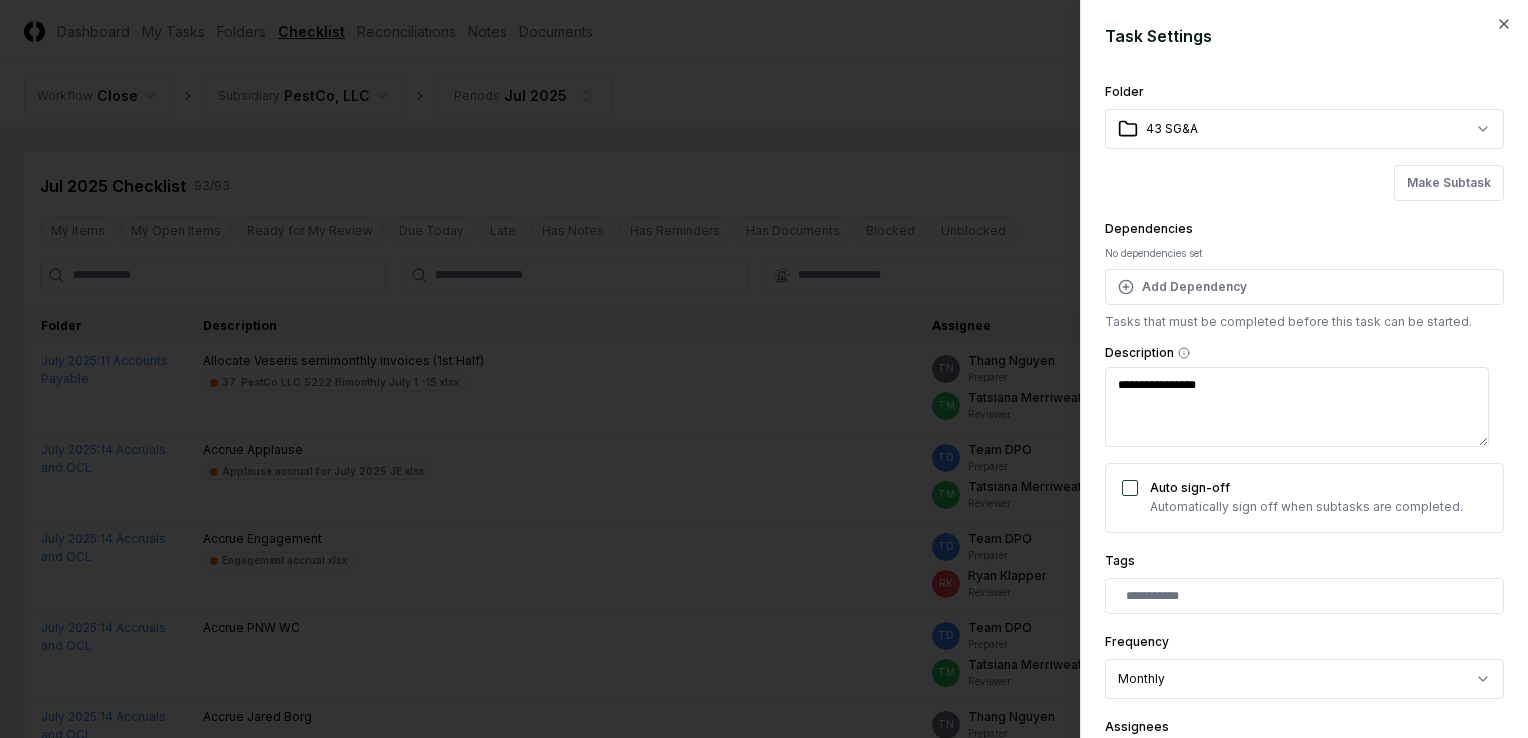 type on "*" 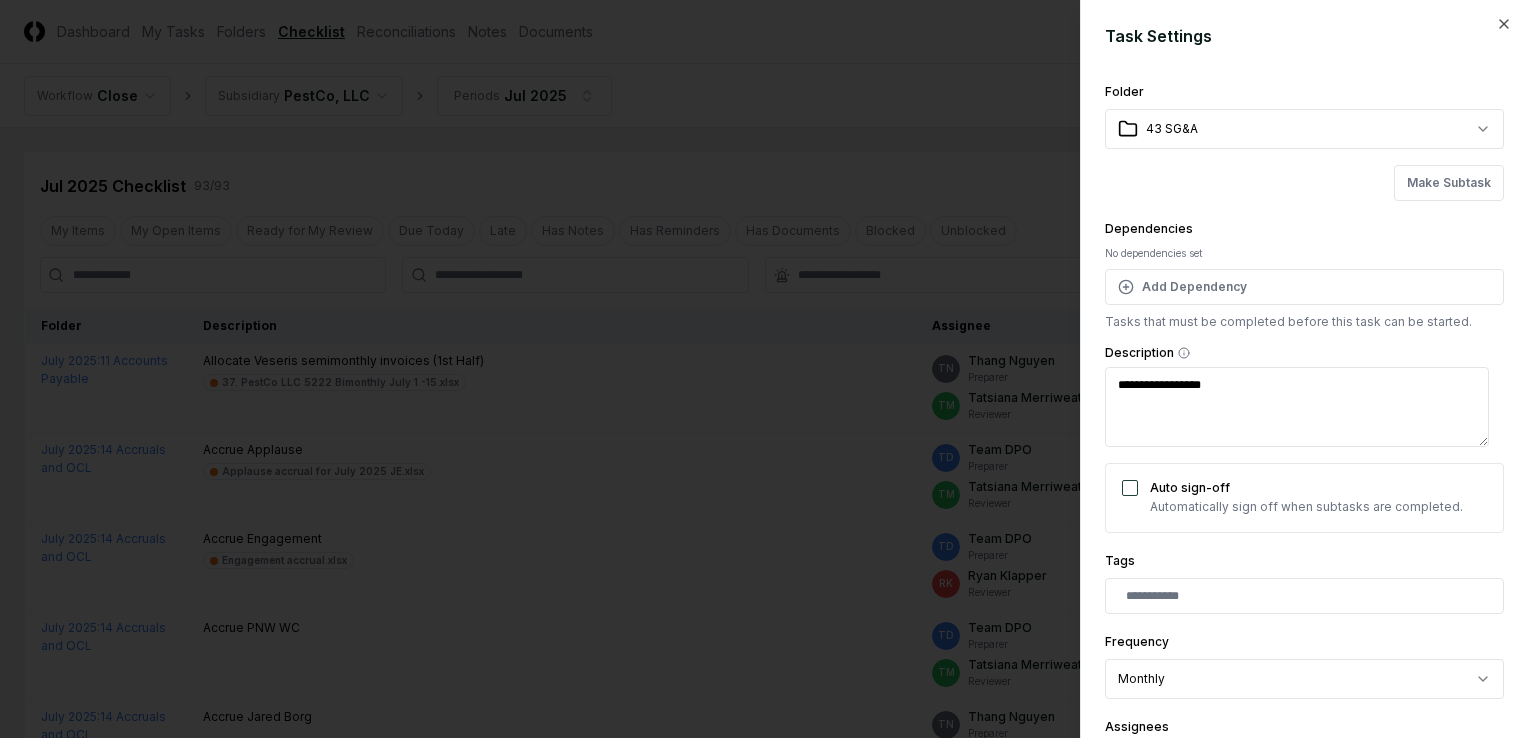 type on "*" 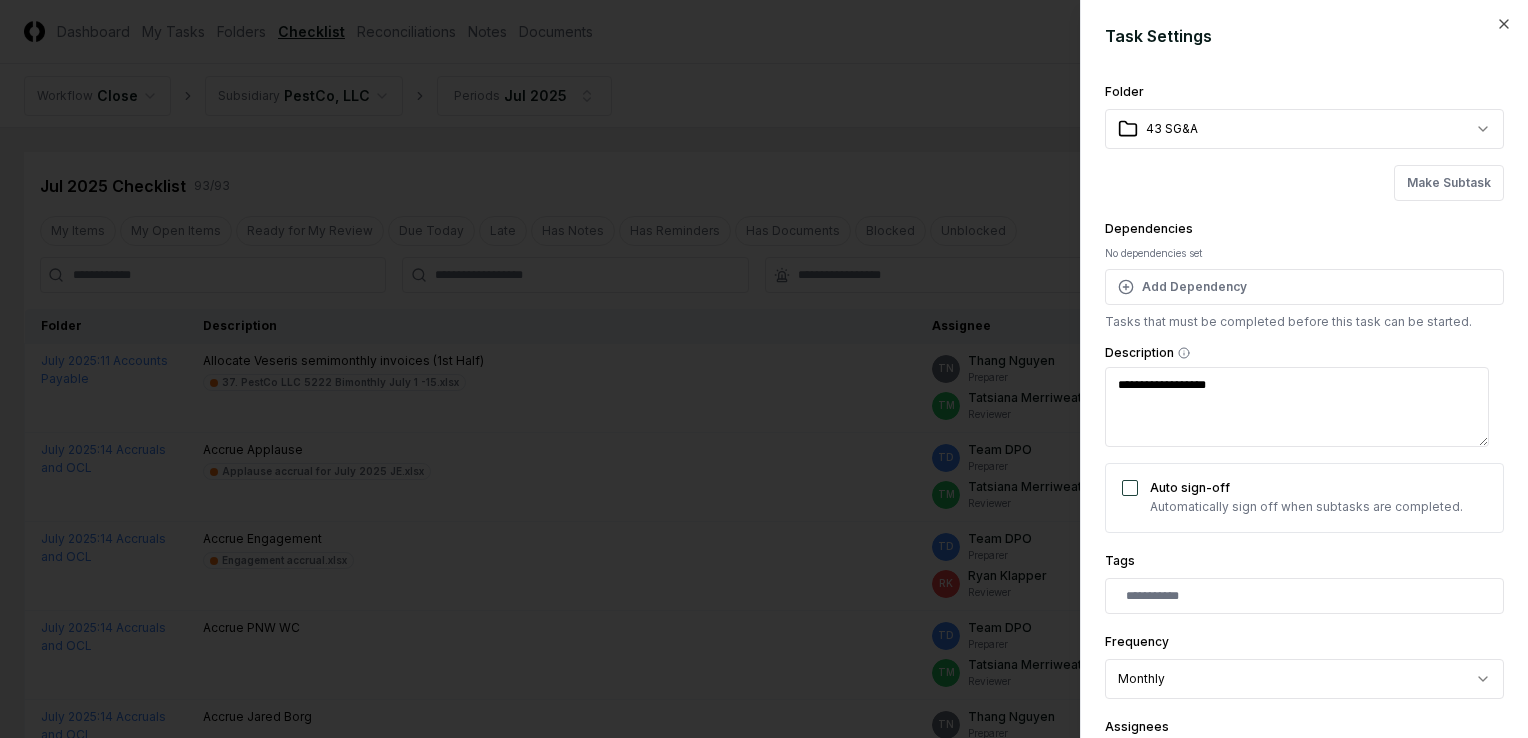 type on "*" 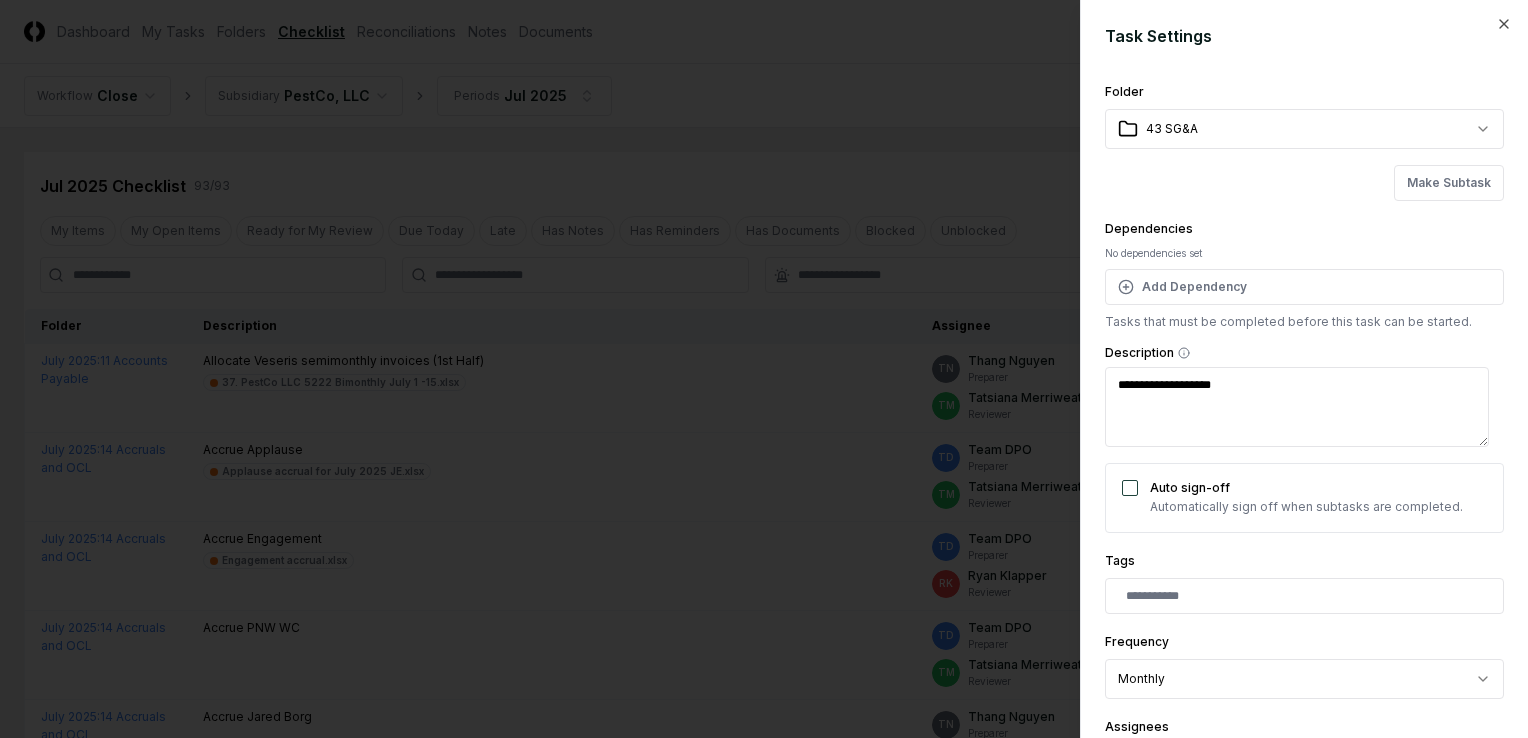 type on "*" 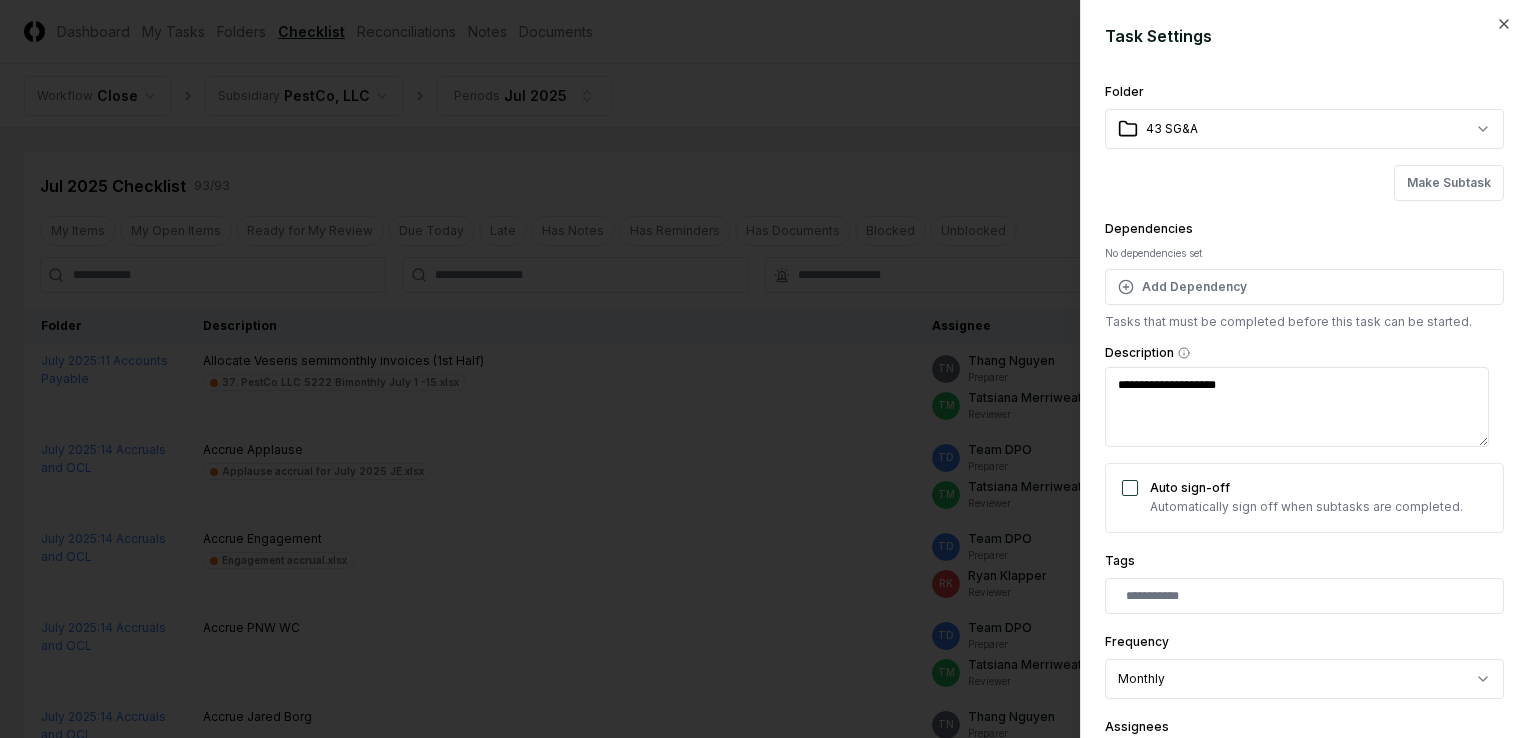 type on "*" 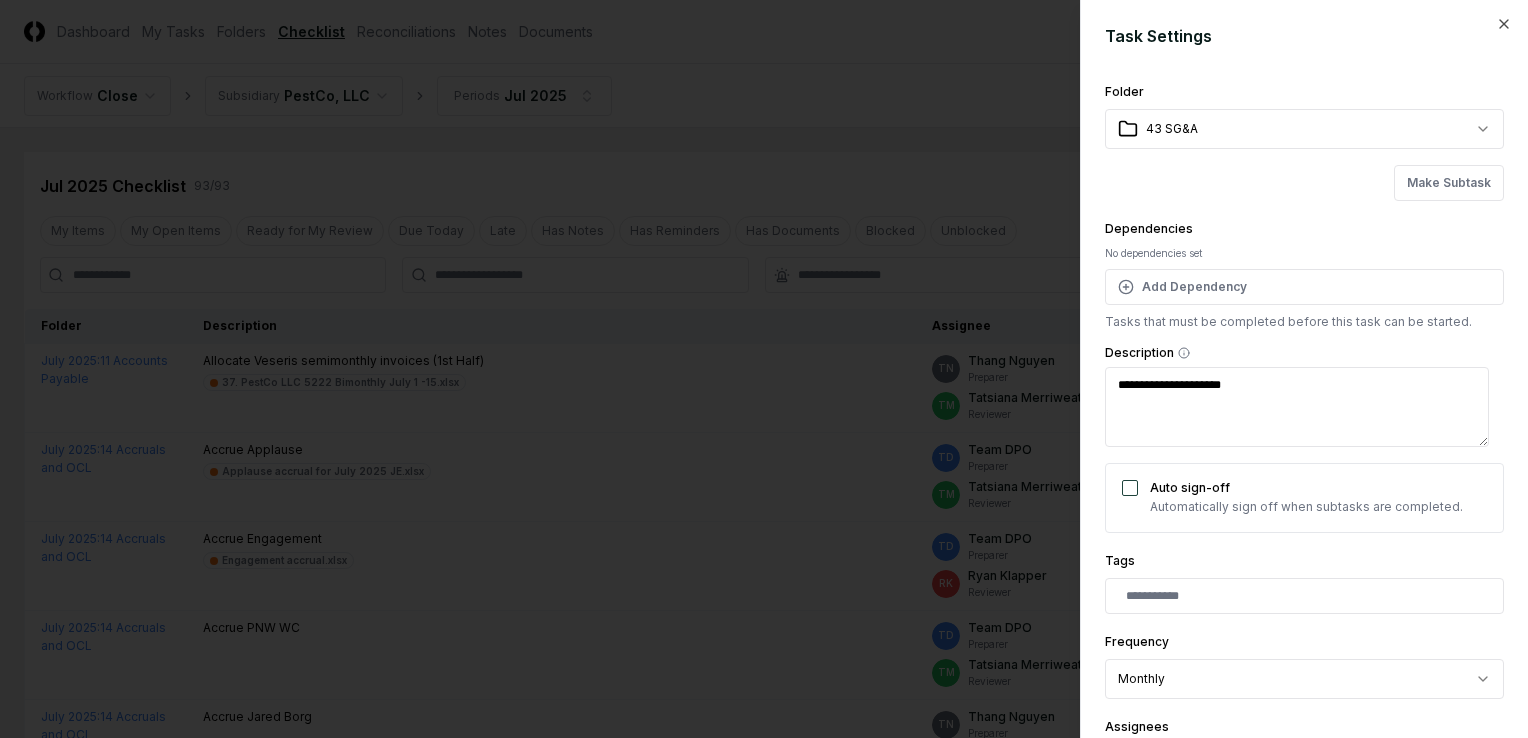 type on "**********" 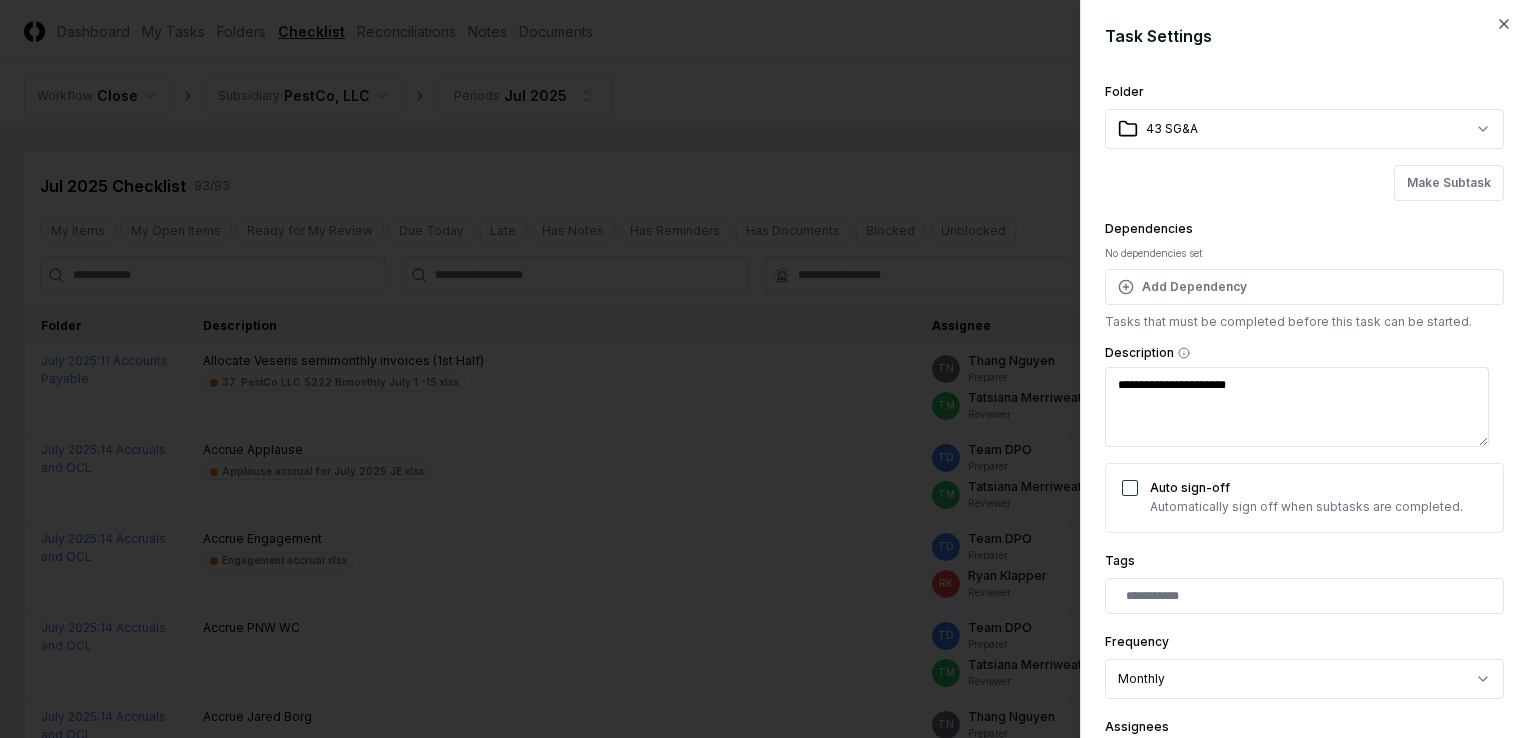 type on "*" 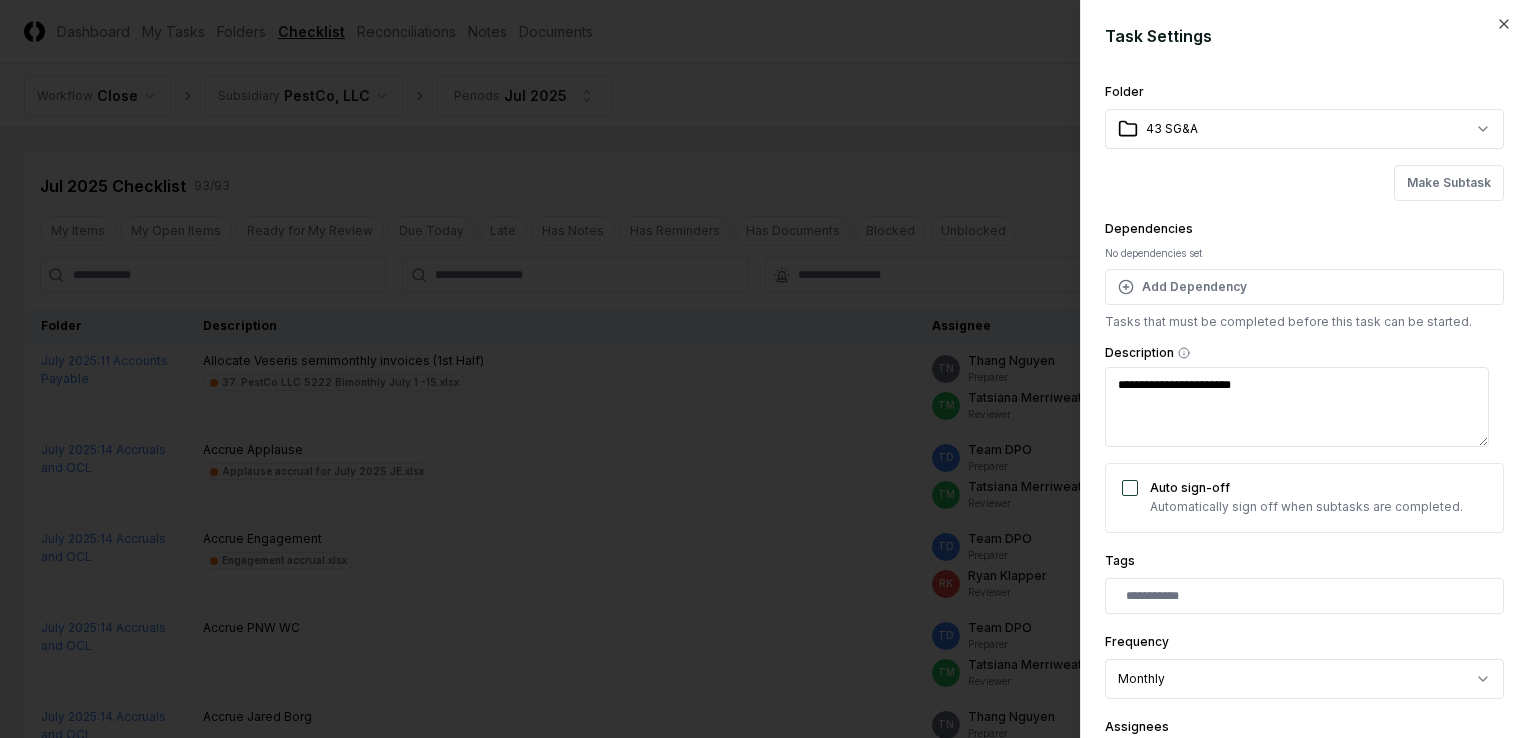 type on "*" 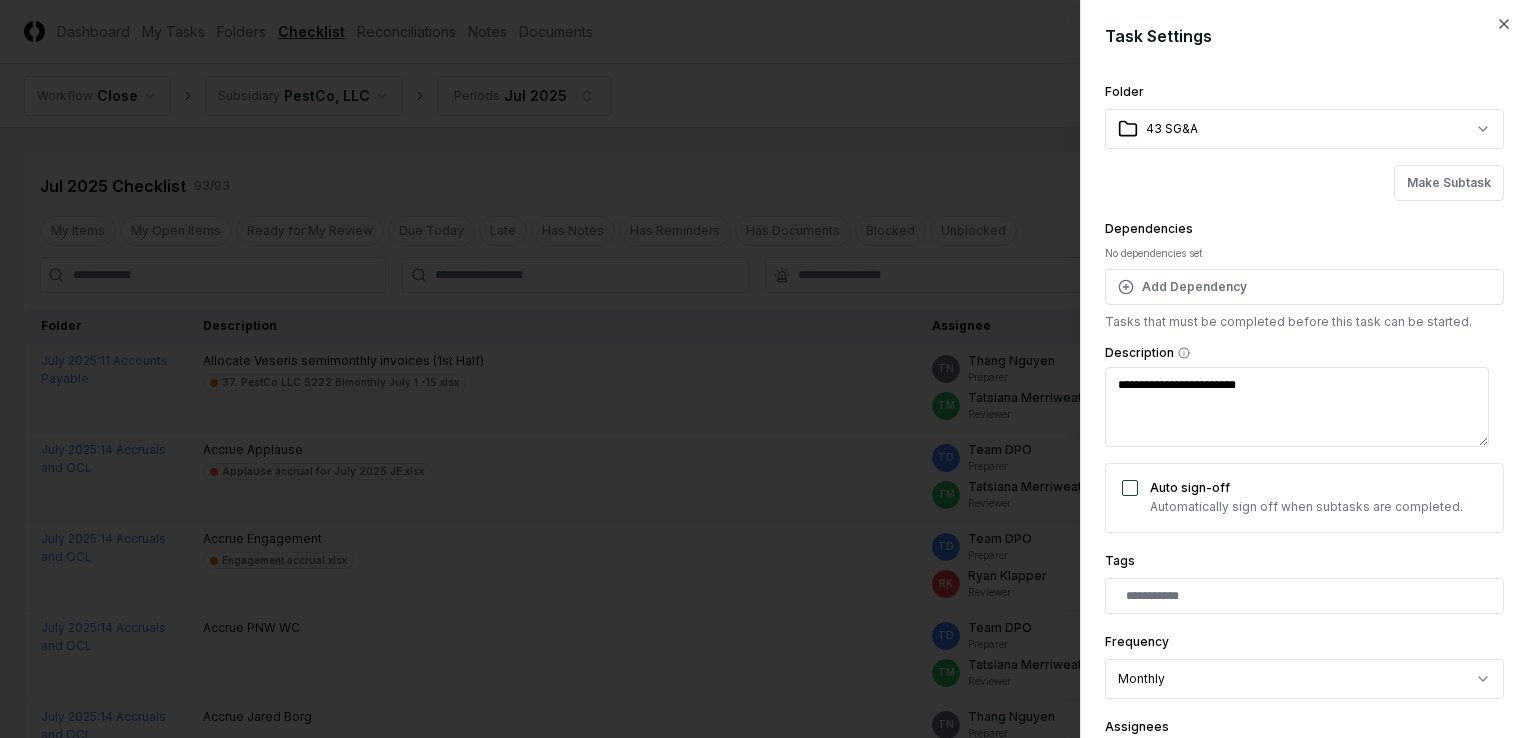 type on "*" 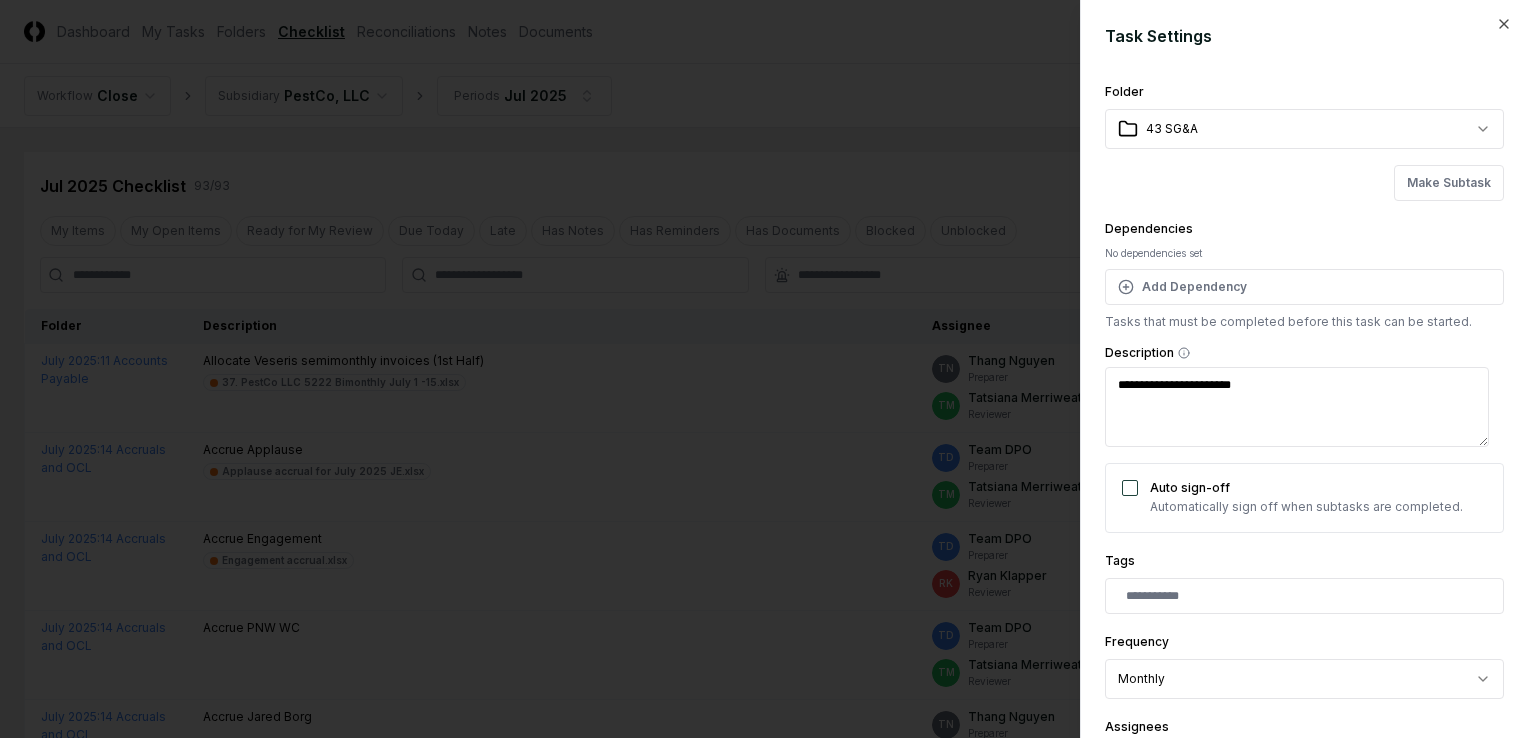 type on "*" 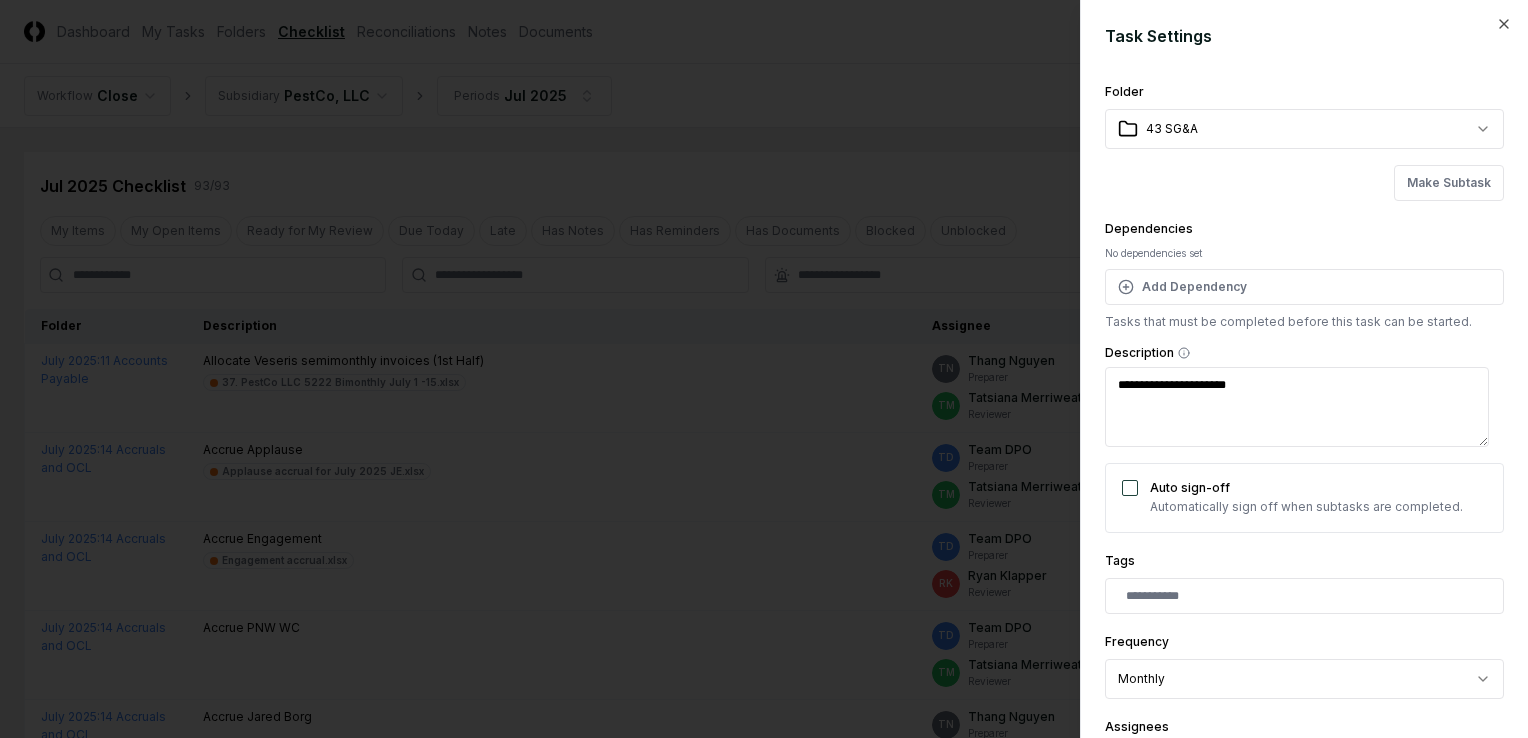 type on "*" 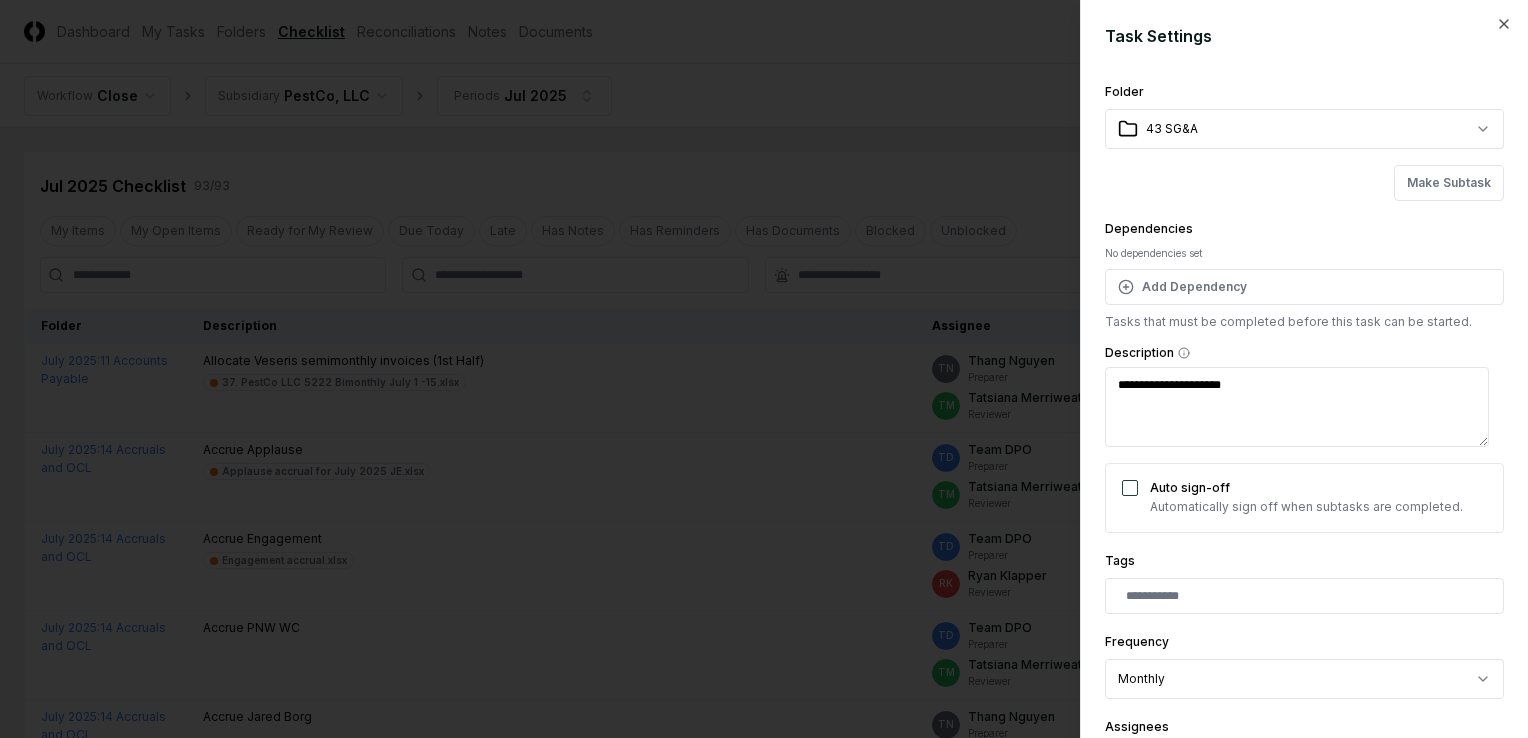 type on "*" 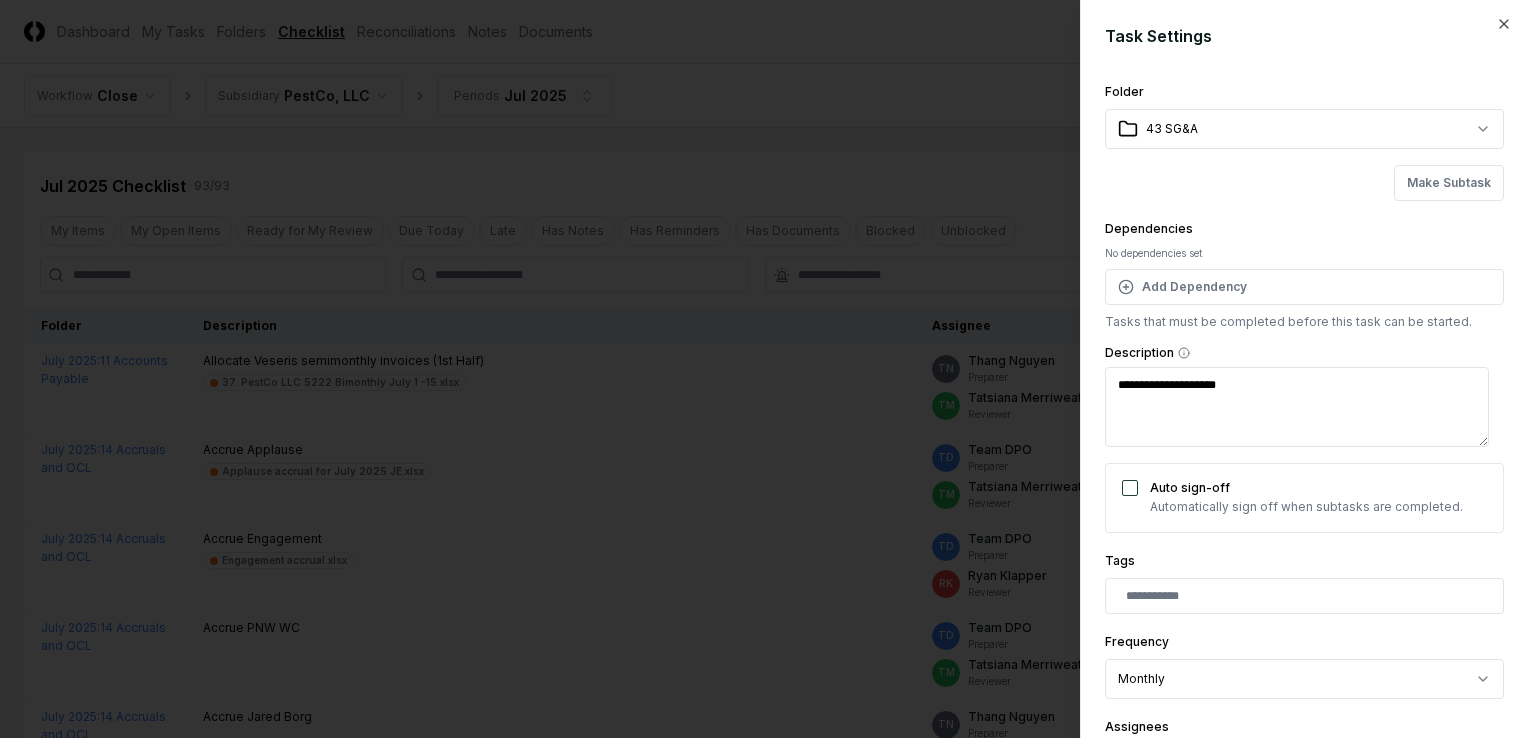 type on "*" 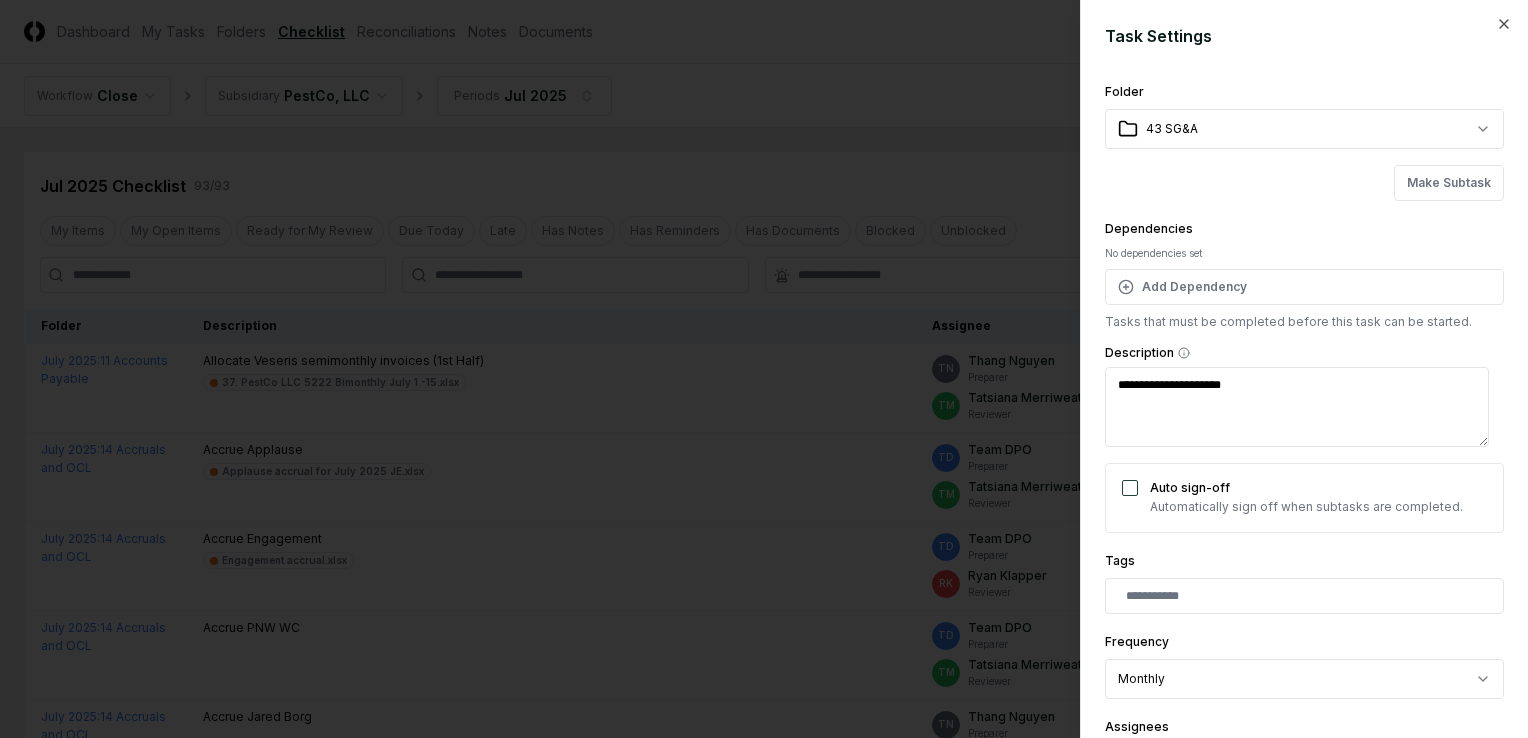 type on "*" 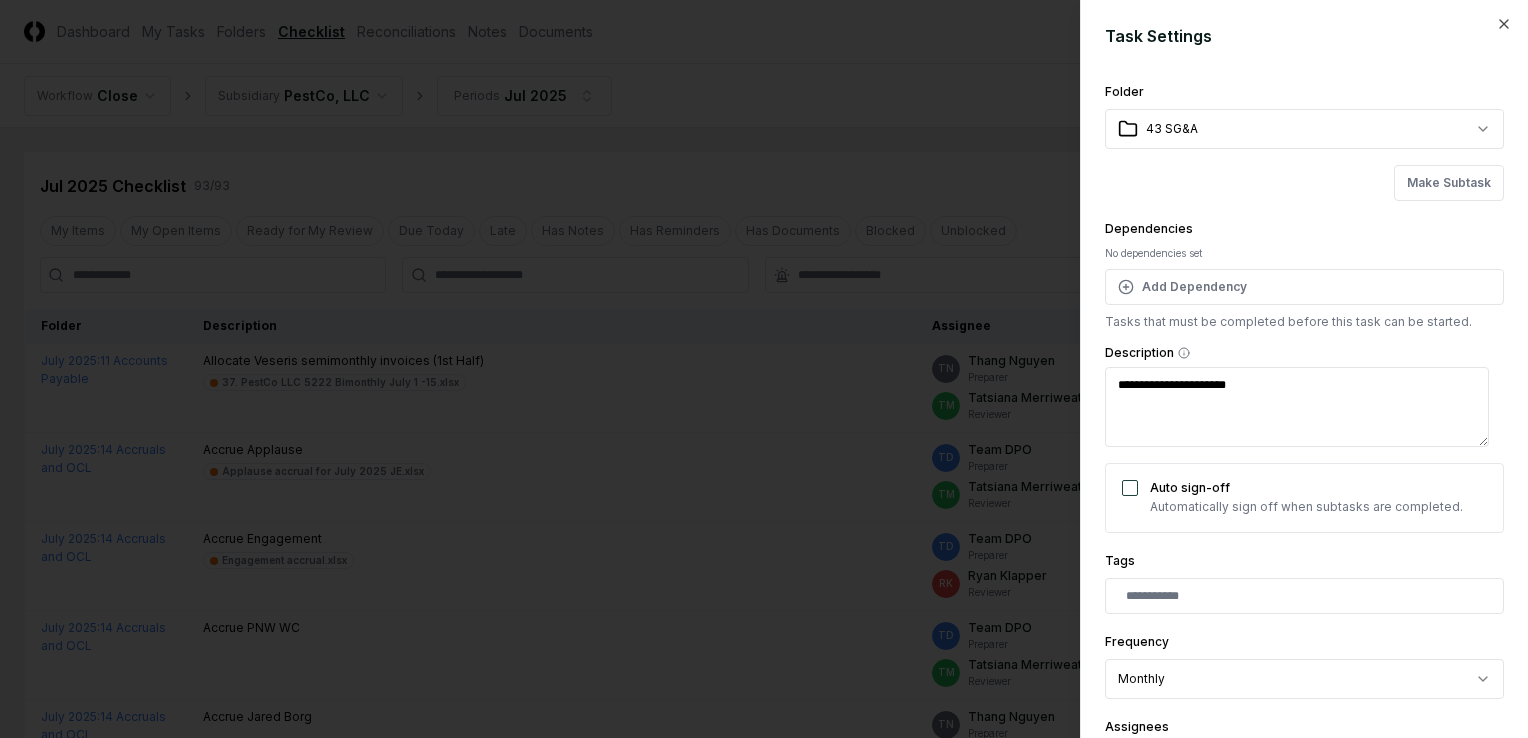type on "*" 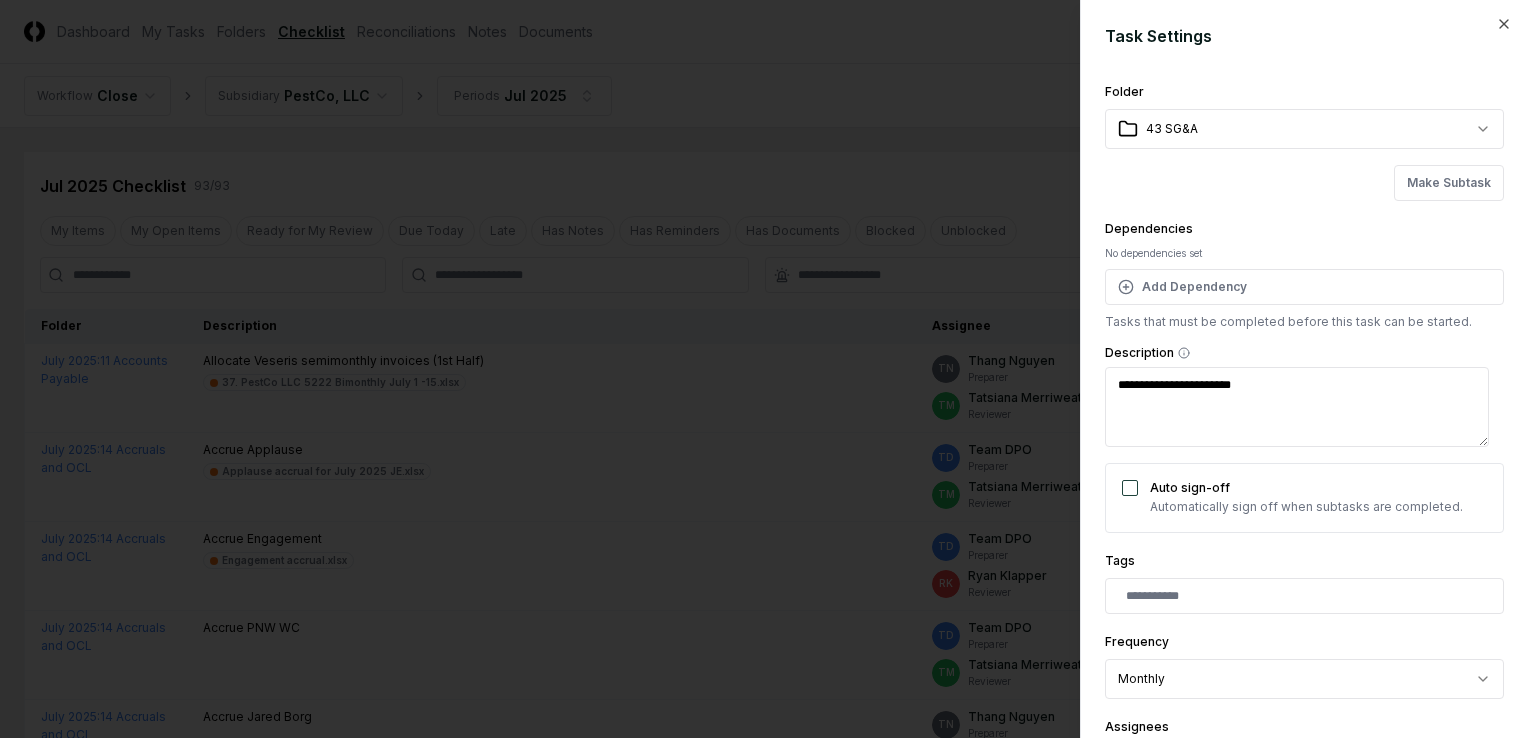 type on "**********" 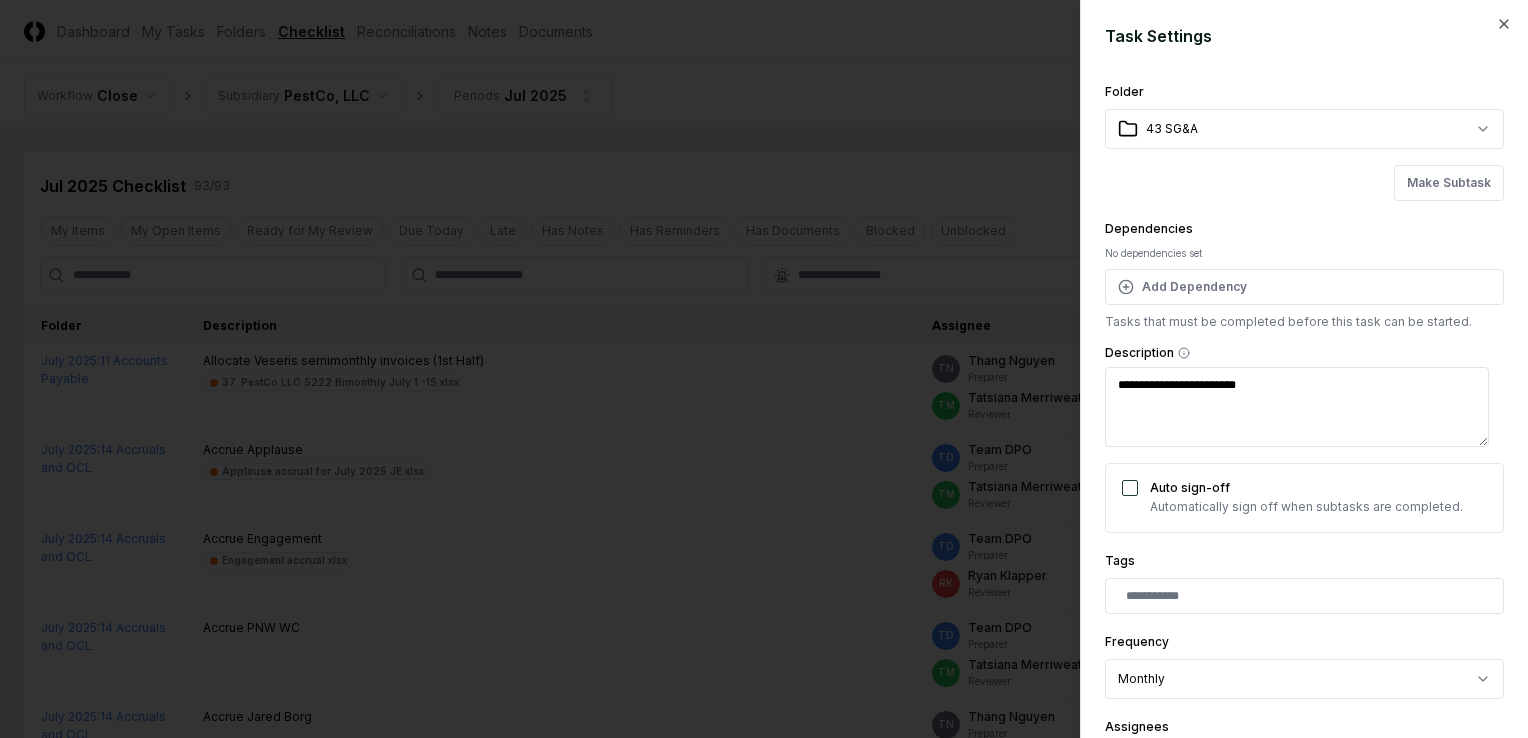 type on "*" 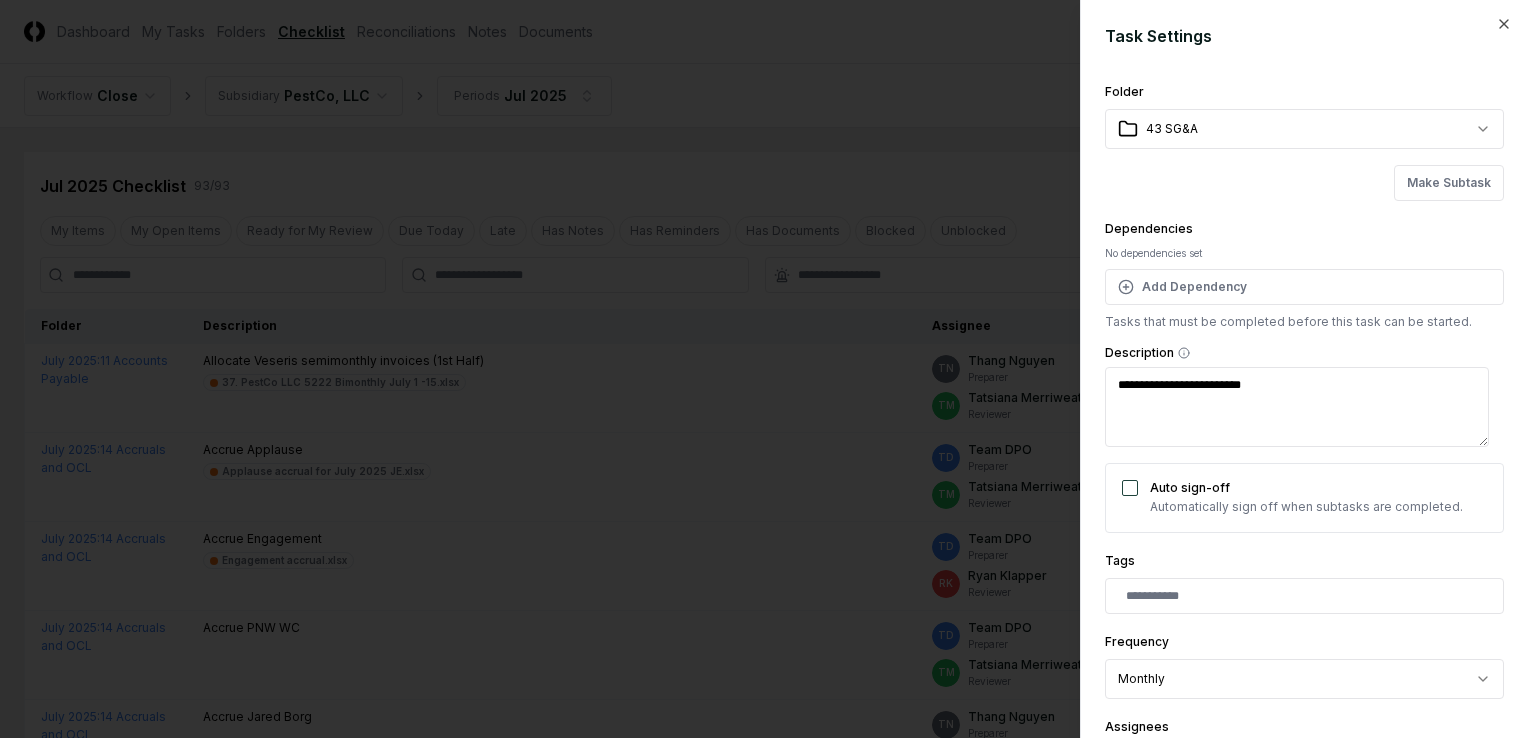 type on "*" 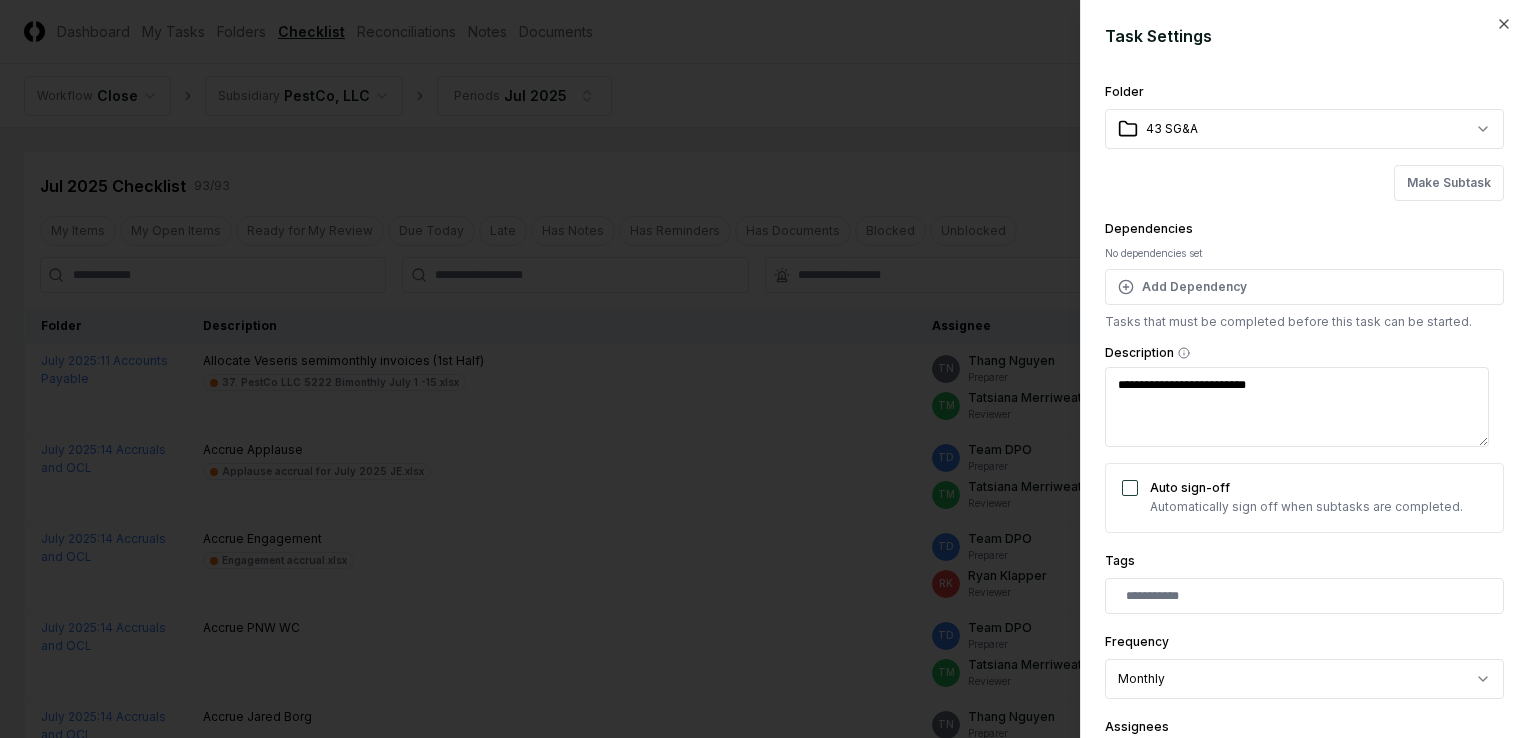 type on "*" 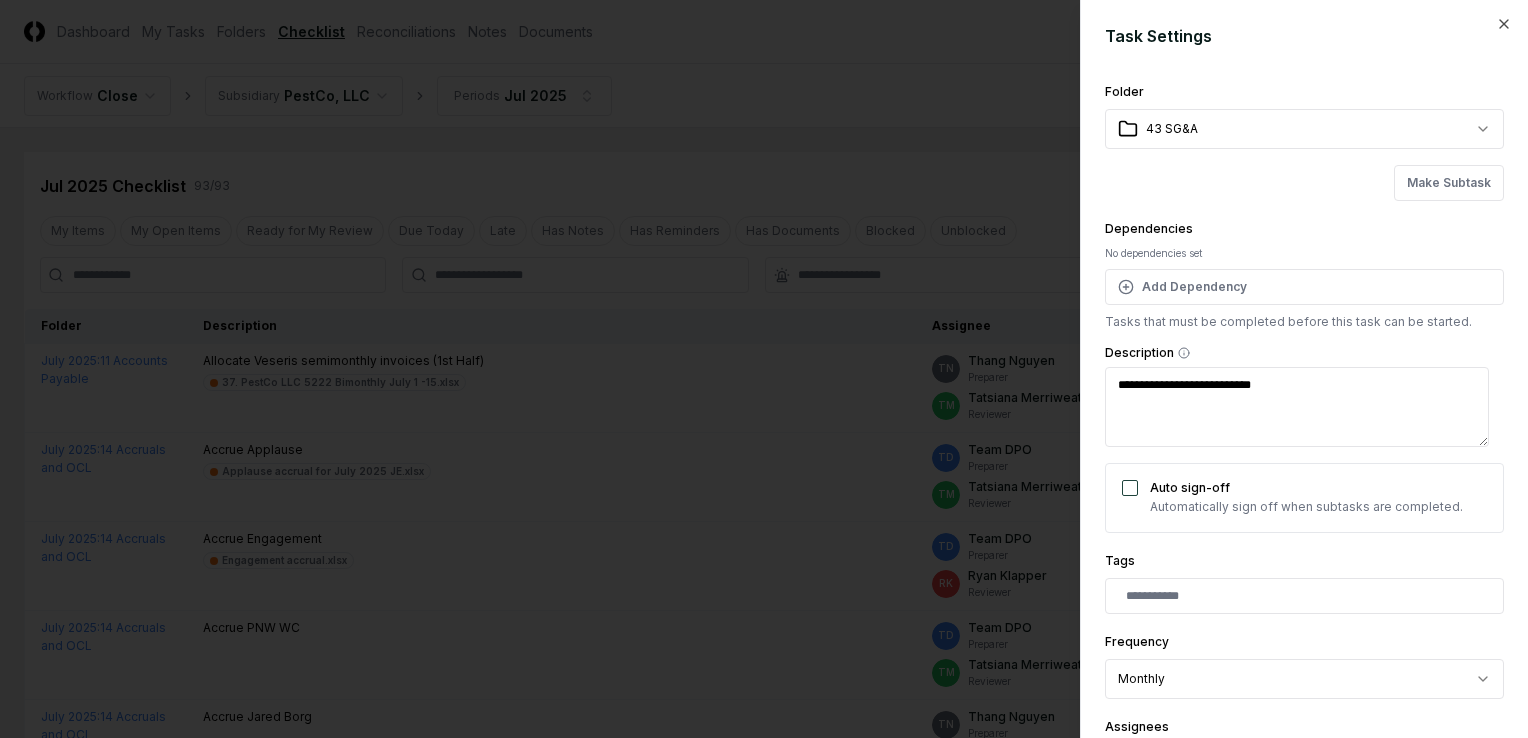 type on "*" 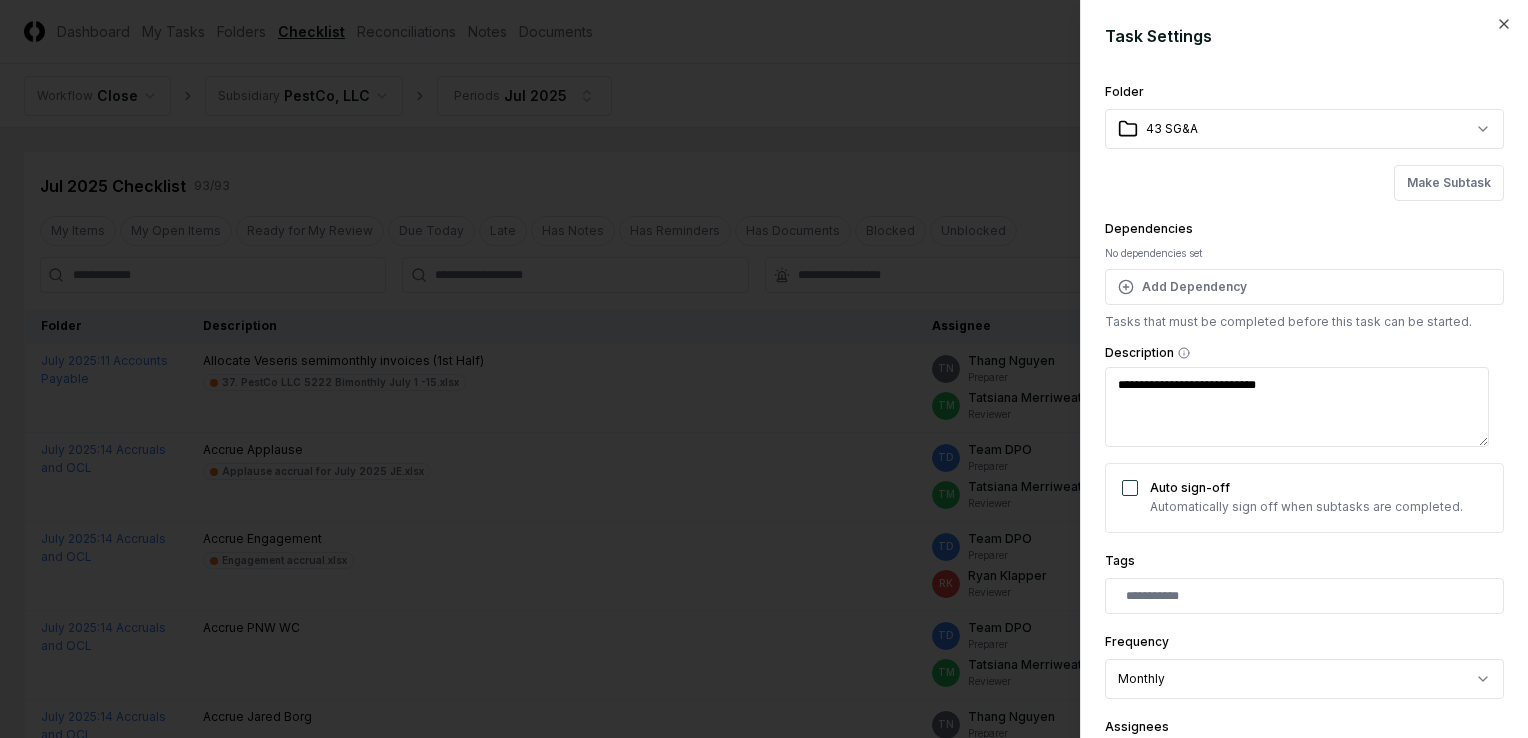 type on "**********" 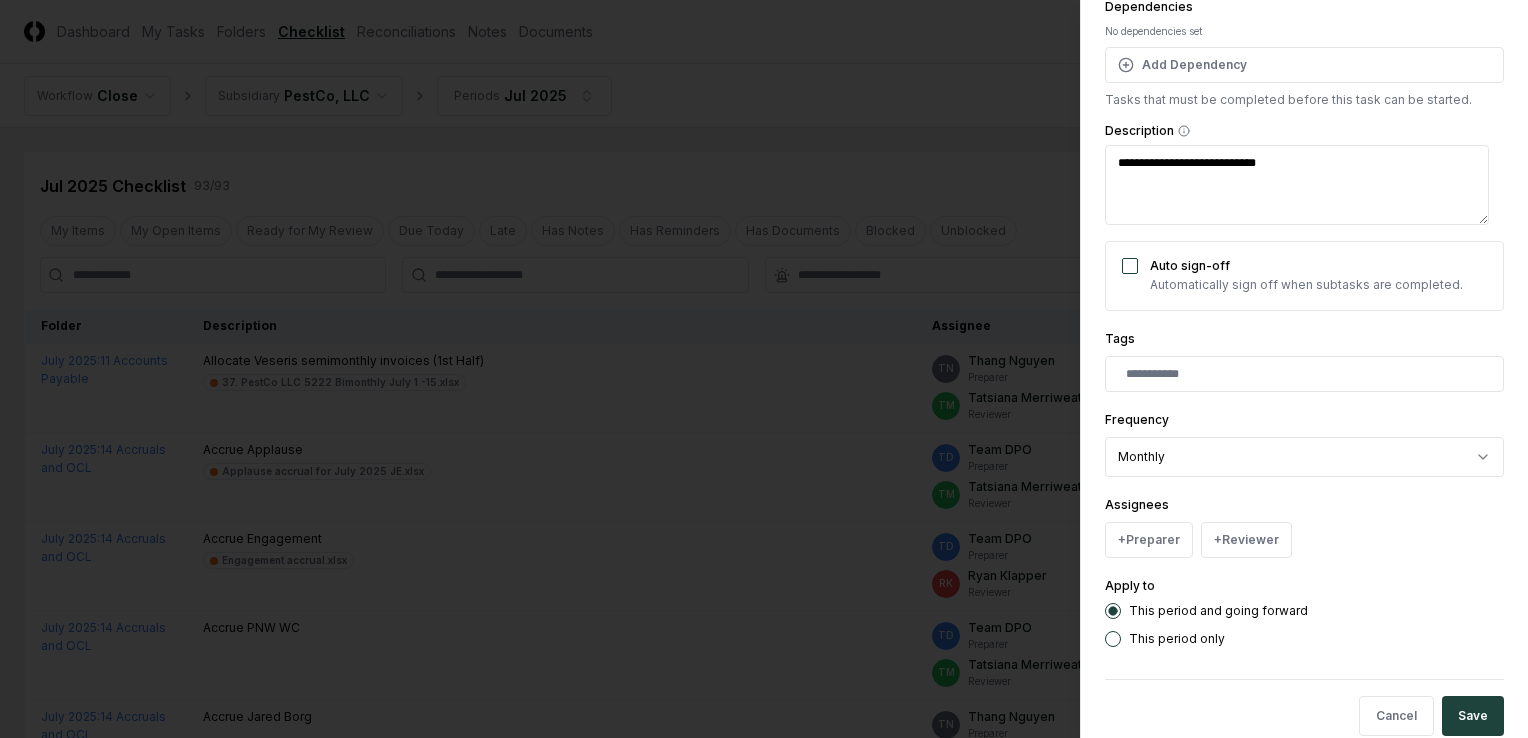 scroll, scrollTop: 240, scrollLeft: 0, axis: vertical 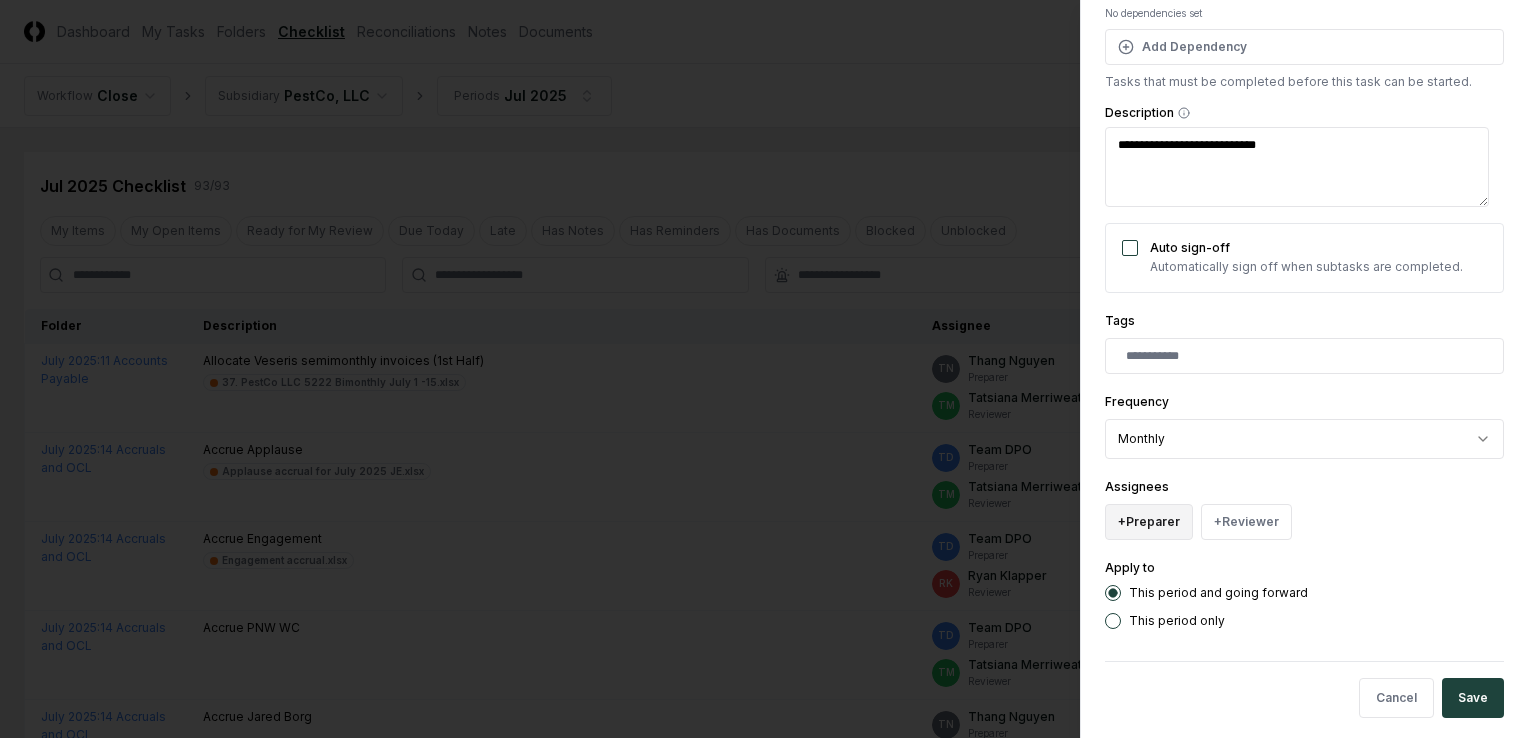click on "+  Preparer" at bounding box center [1149, 522] 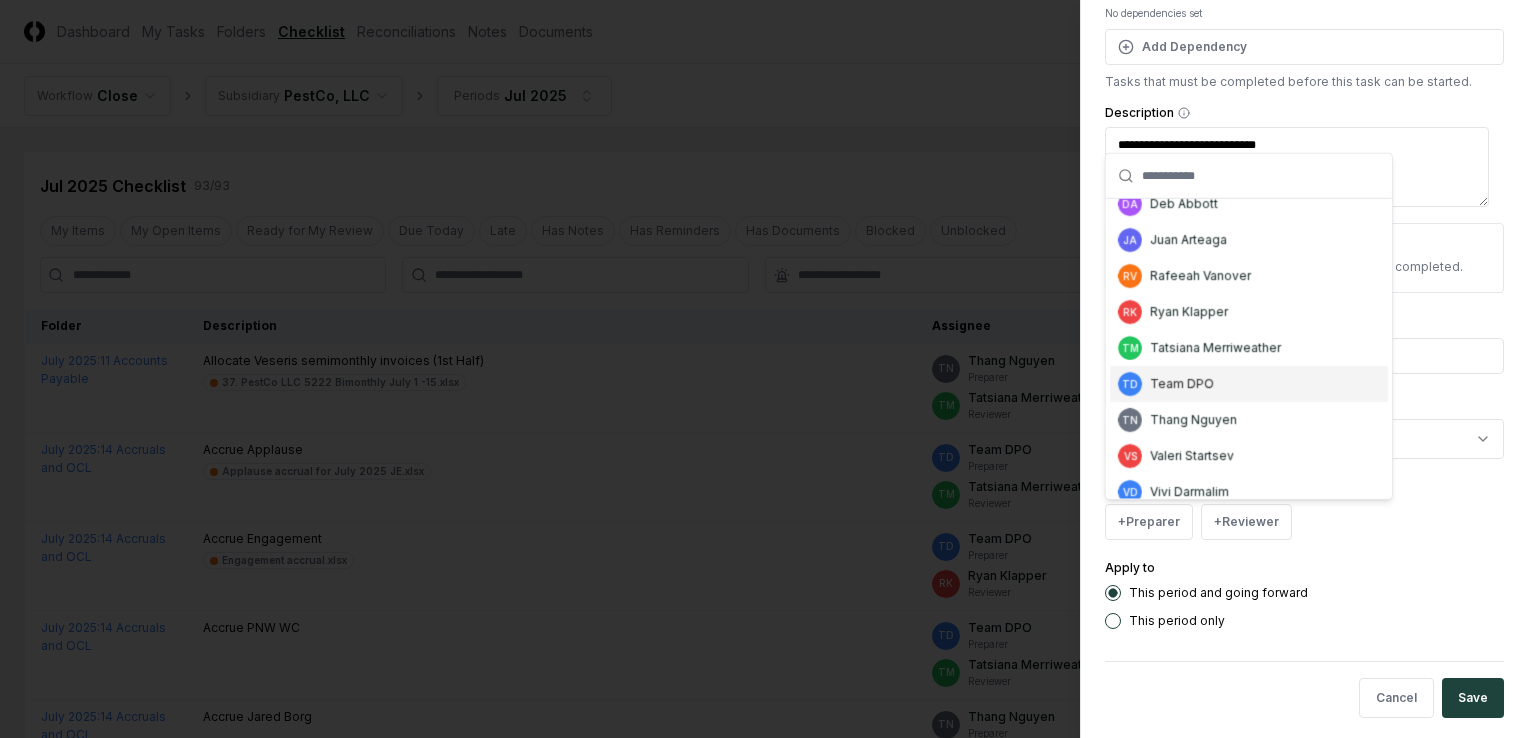 scroll, scrollTop: 104, scrollLeft: 0, axis: vertical 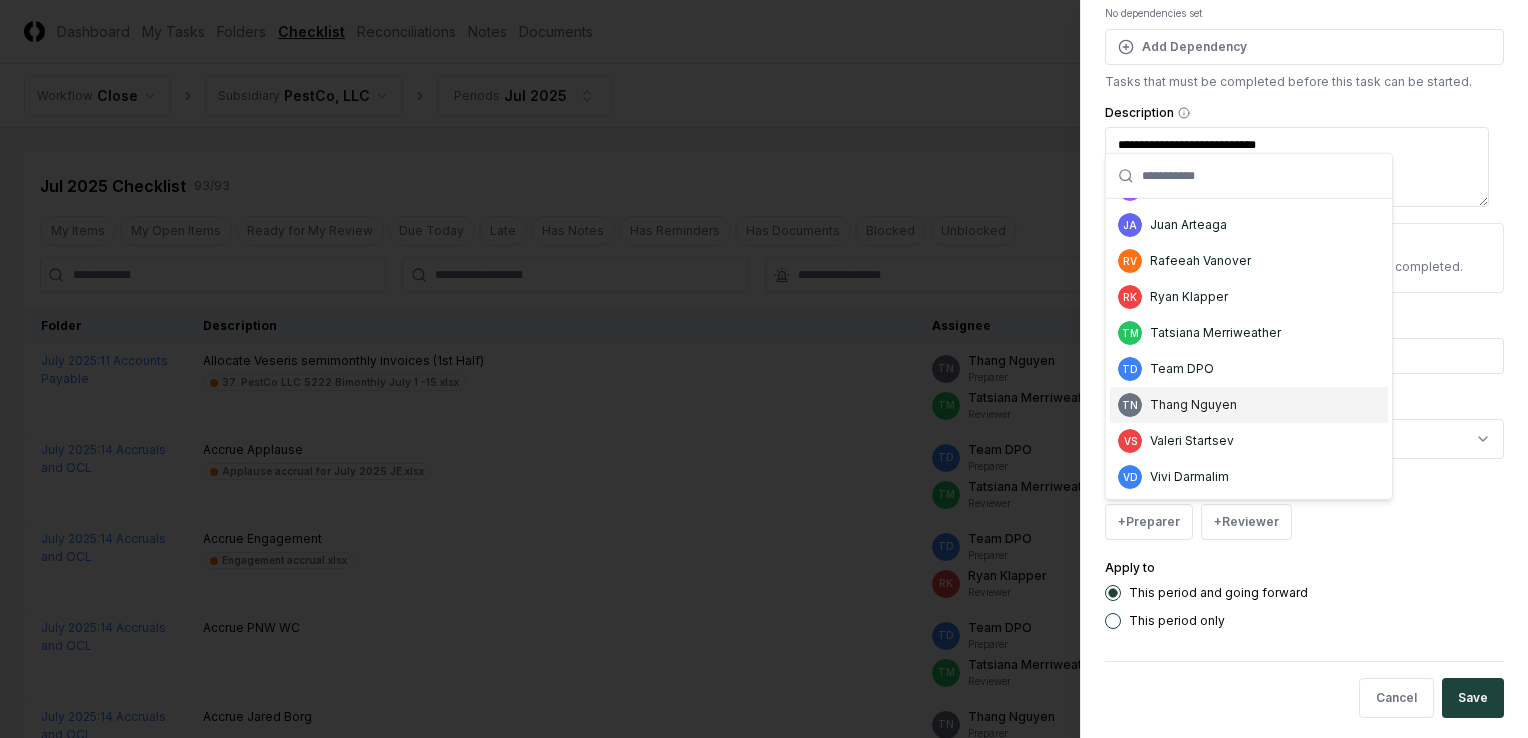click on "TN [FIRST] [LAST]" at bounding box center (1249, 405) 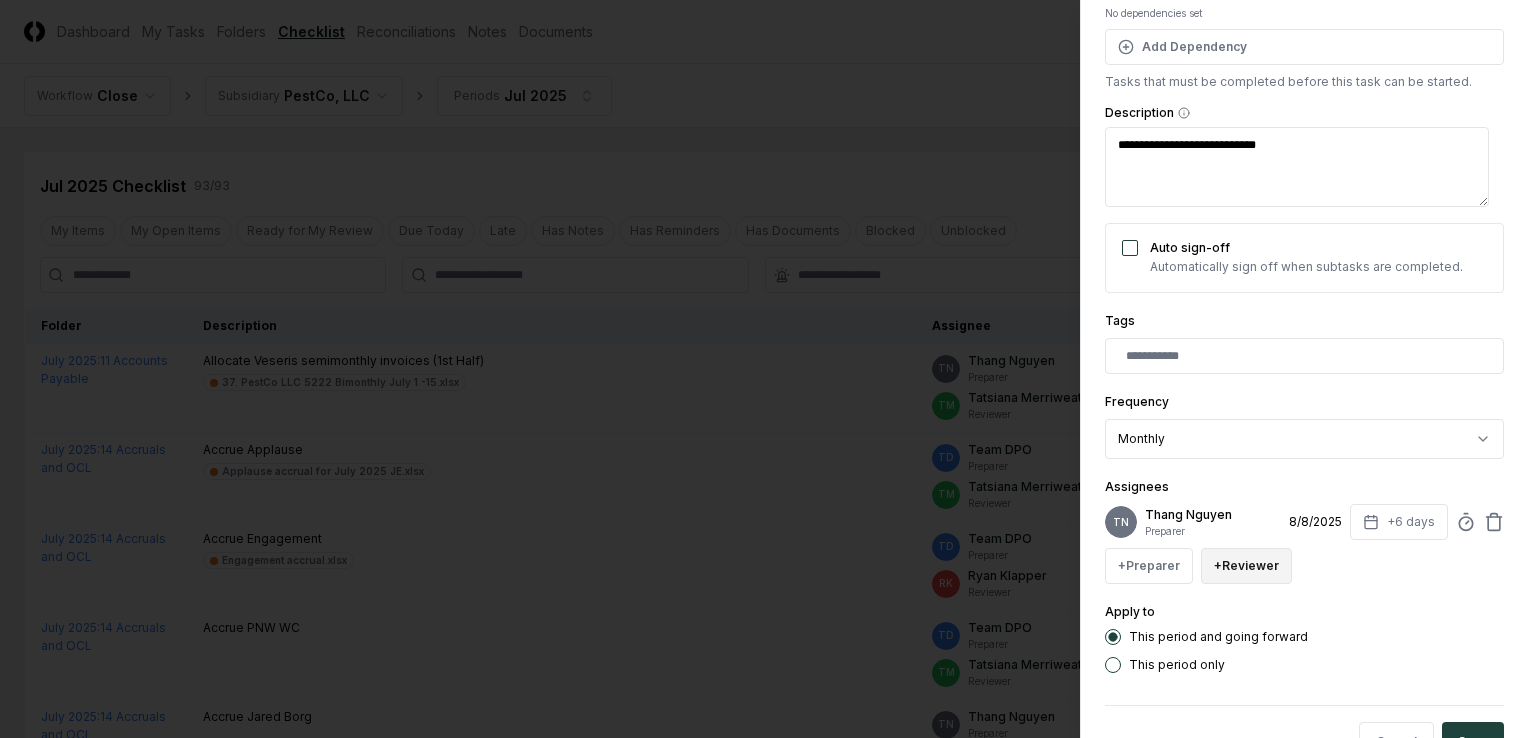 click on "+  Reviewer" at bounding box center [1246, 566] 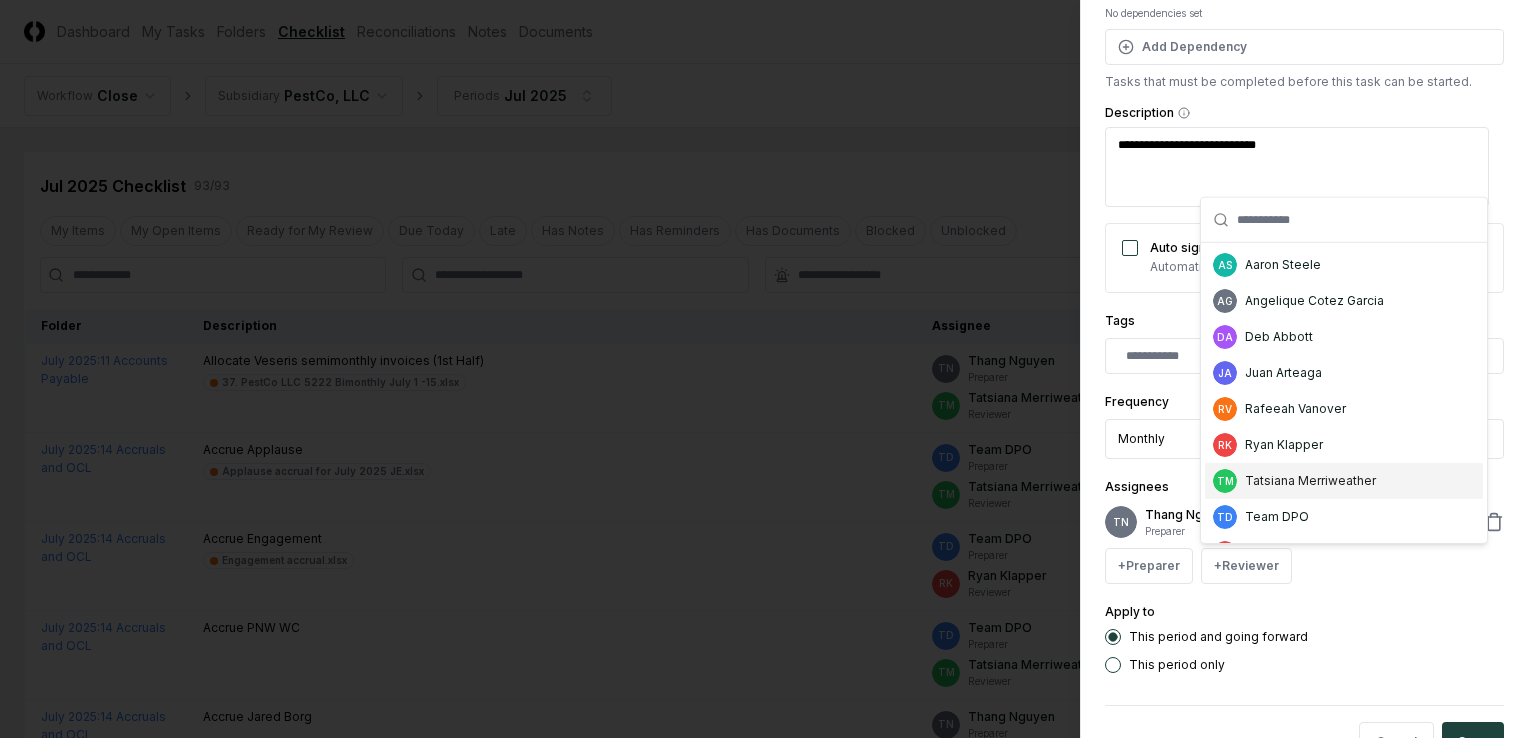 click on "Tatsiana Merriweather" at bounding box center (1310, 481) 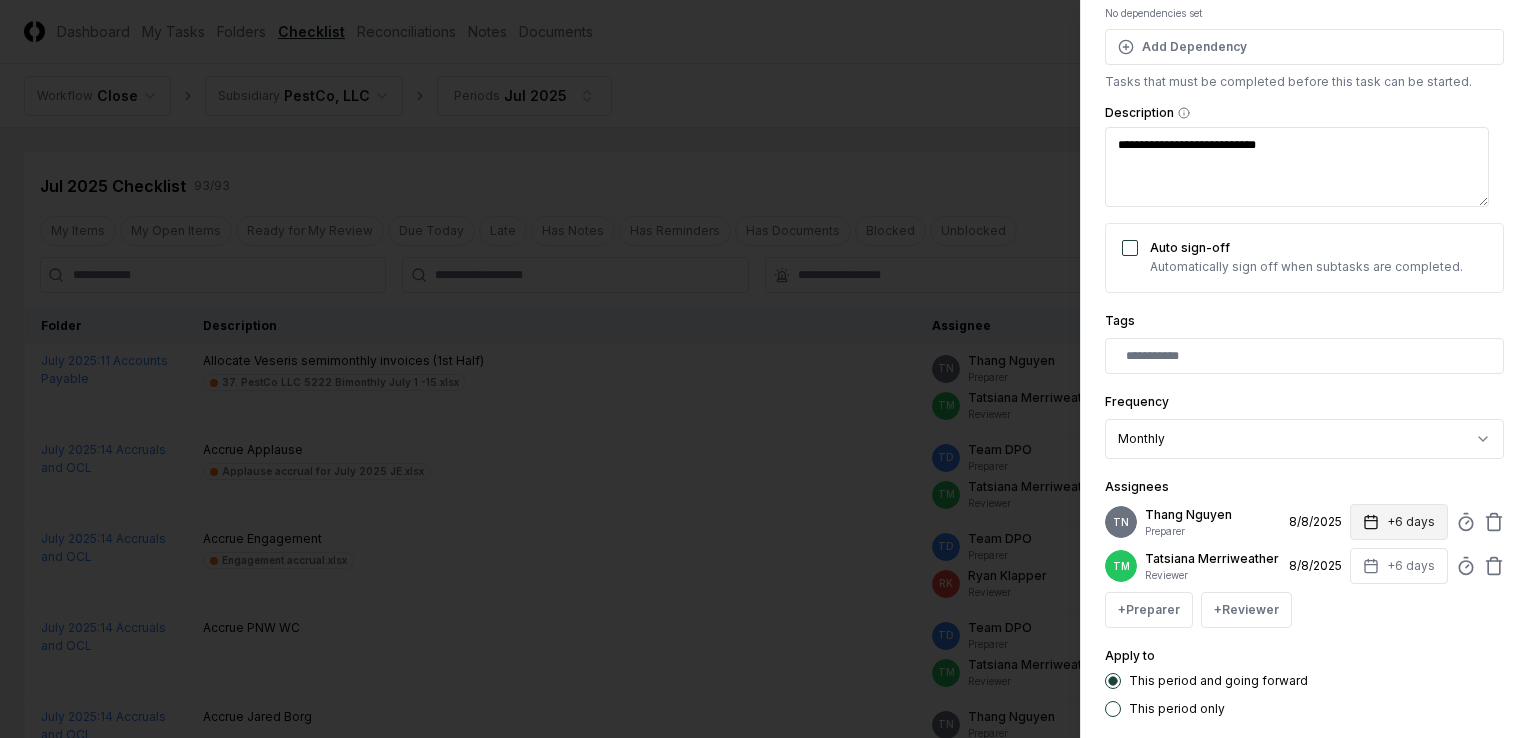 click on "+6 days" at bounding box center (1399, 522) 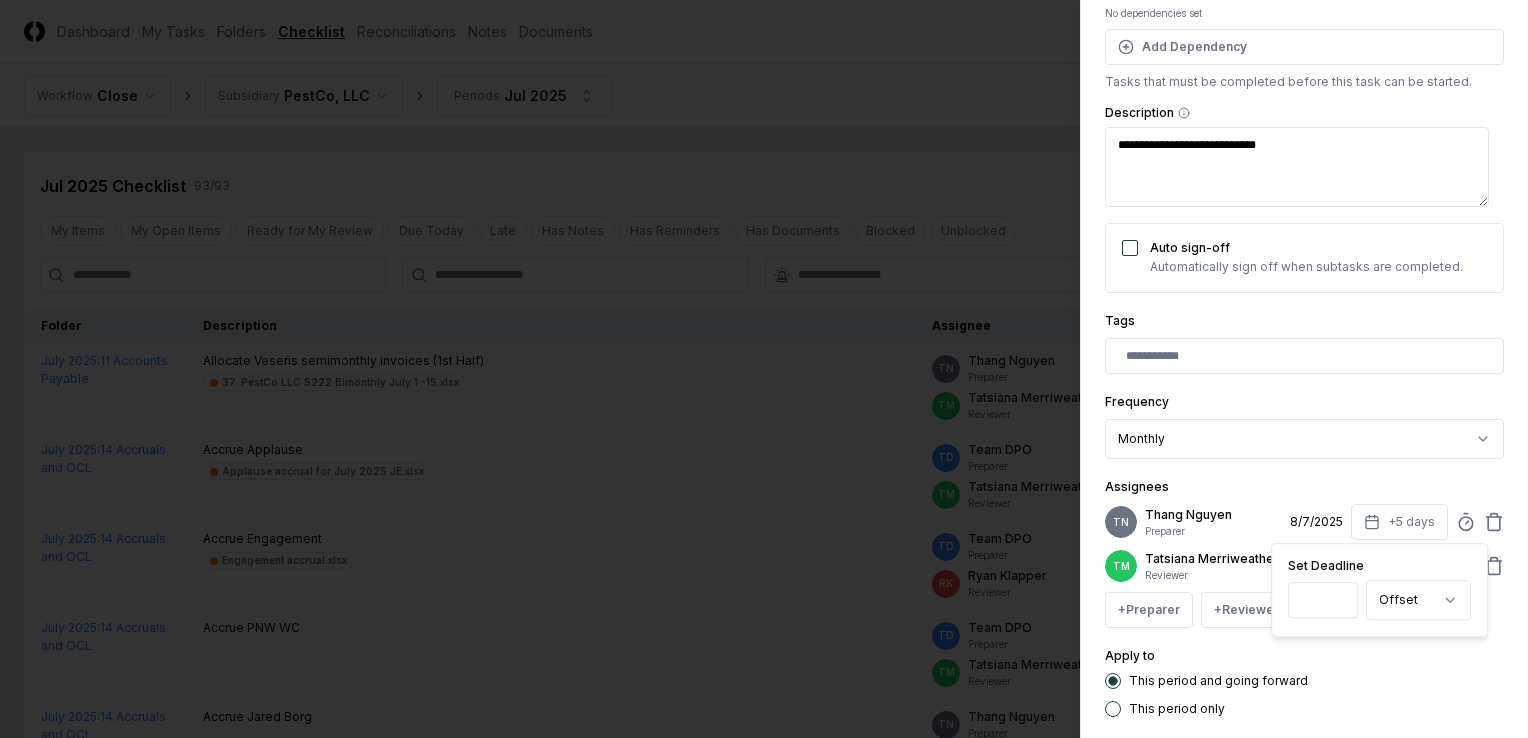 click on "*" at bounding box center (1323, 600) 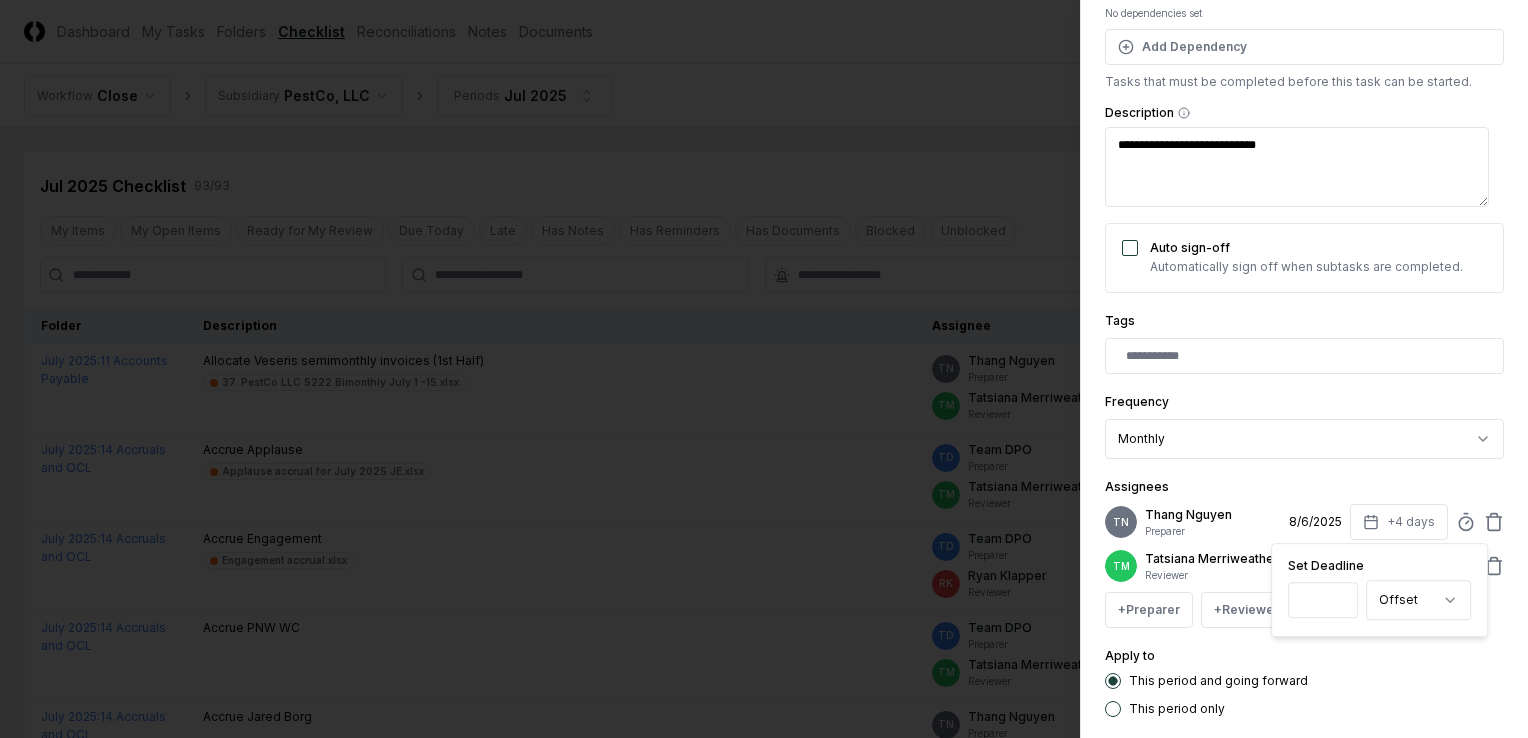 click on "*" at bounding box center (1323, 600) 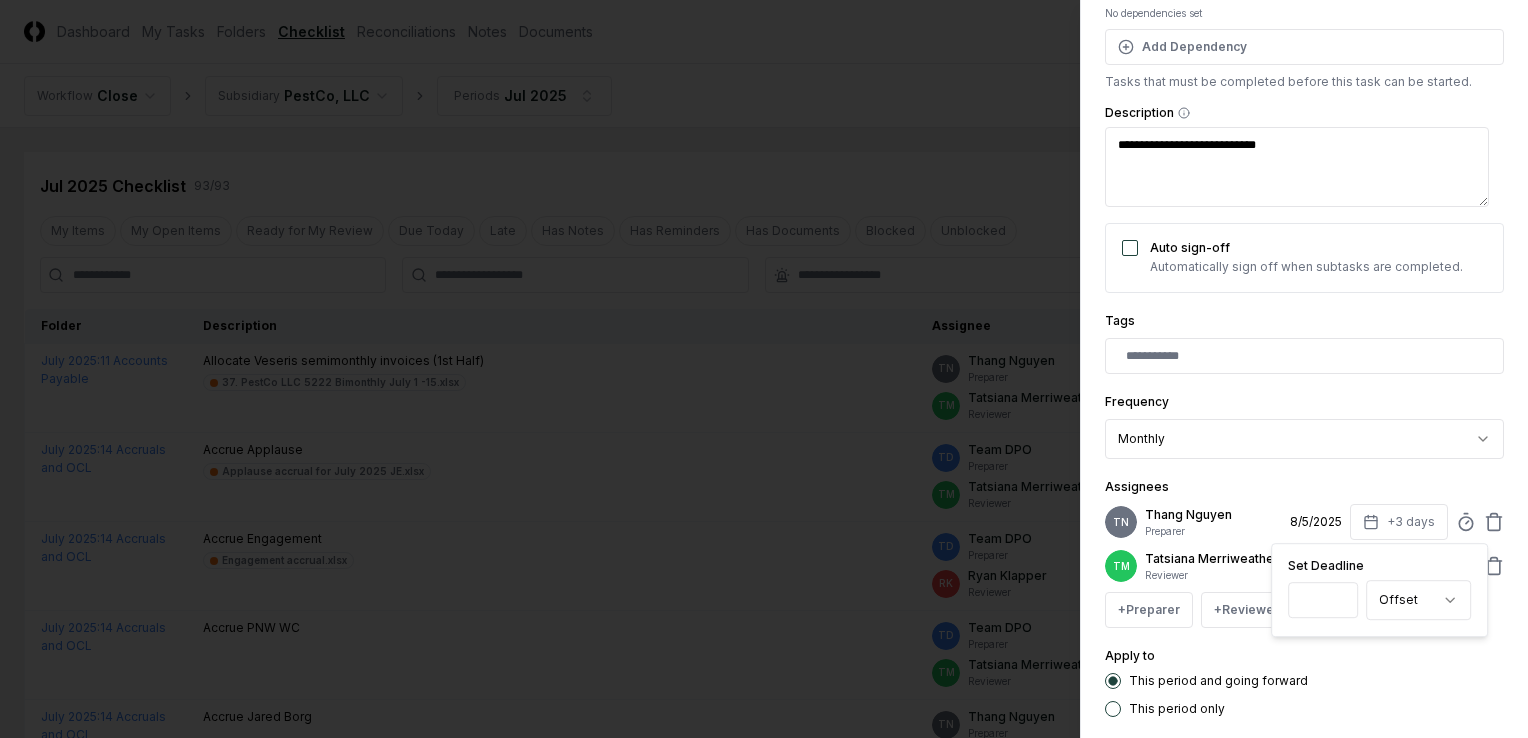 type on "*" 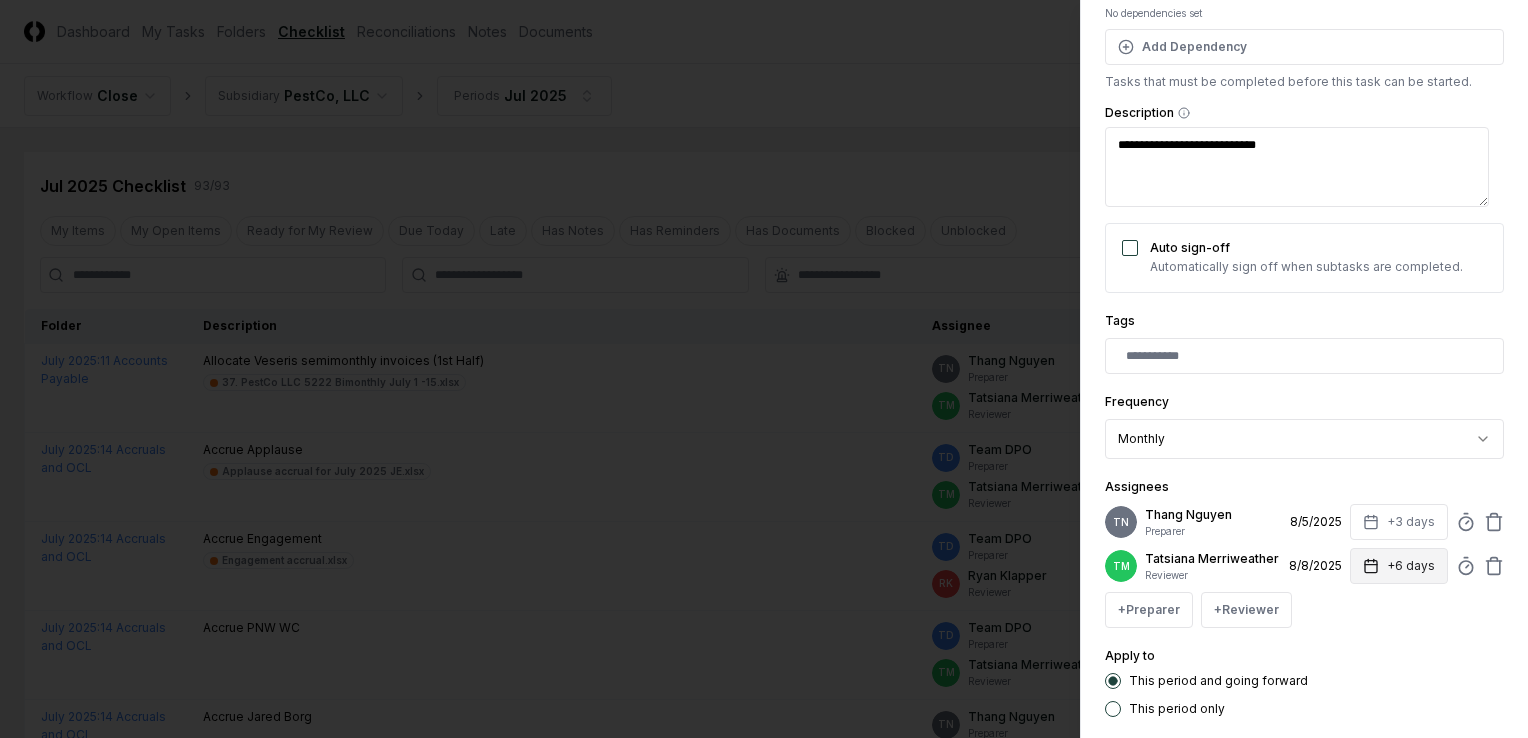 click on "+6 days" at bounding box center (1399, 566) 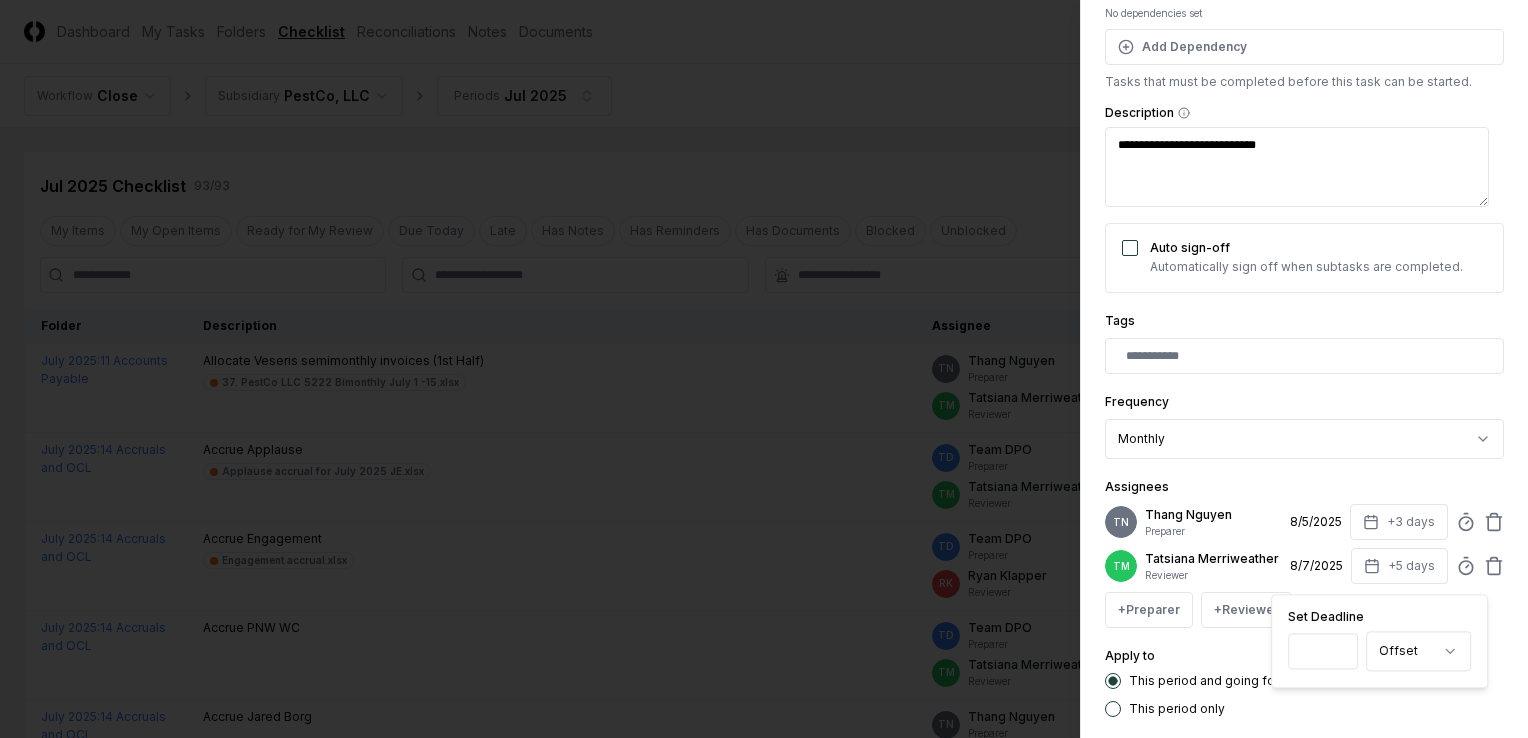 click on "*" at bounding box center (1323, 651) 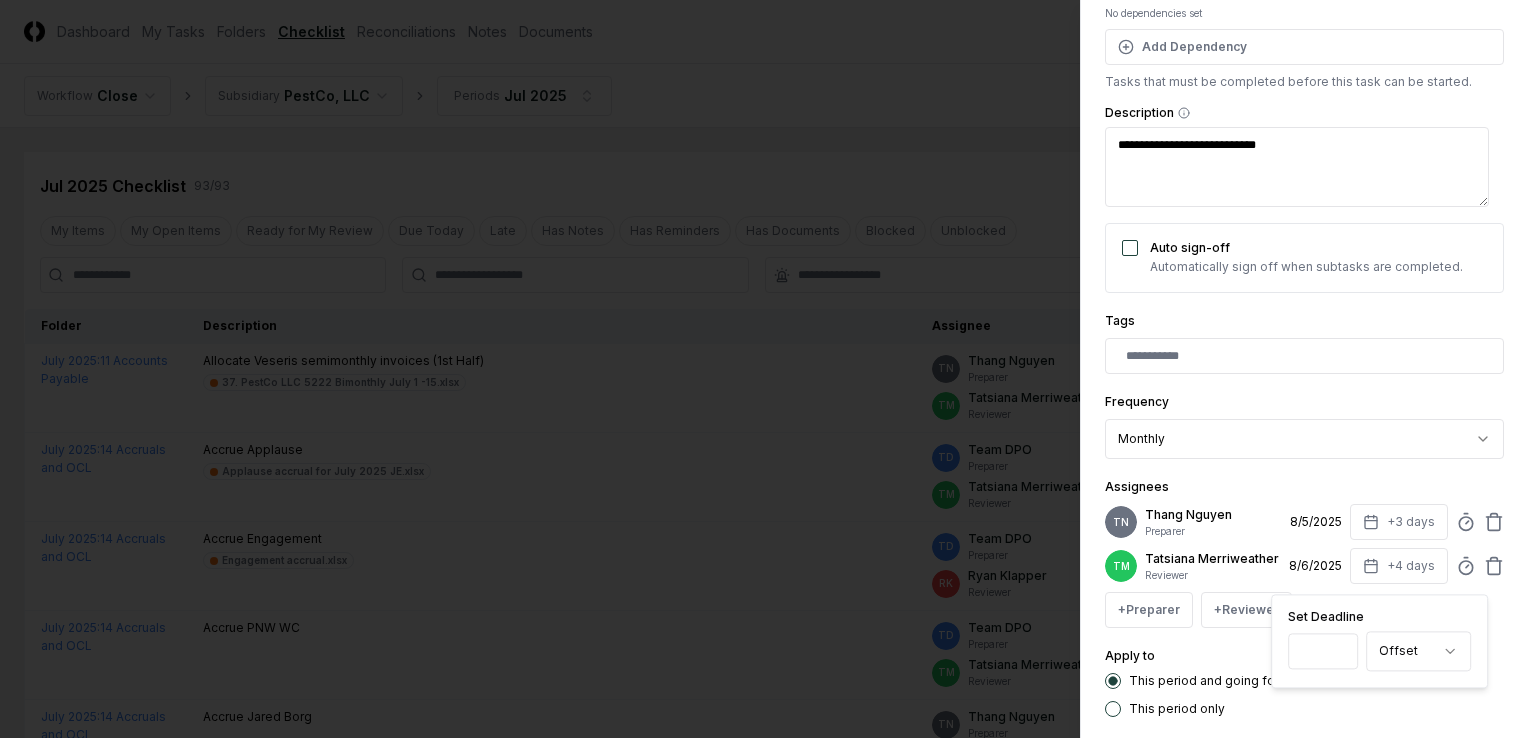 click on "*" at bounding box center [1323, 651] 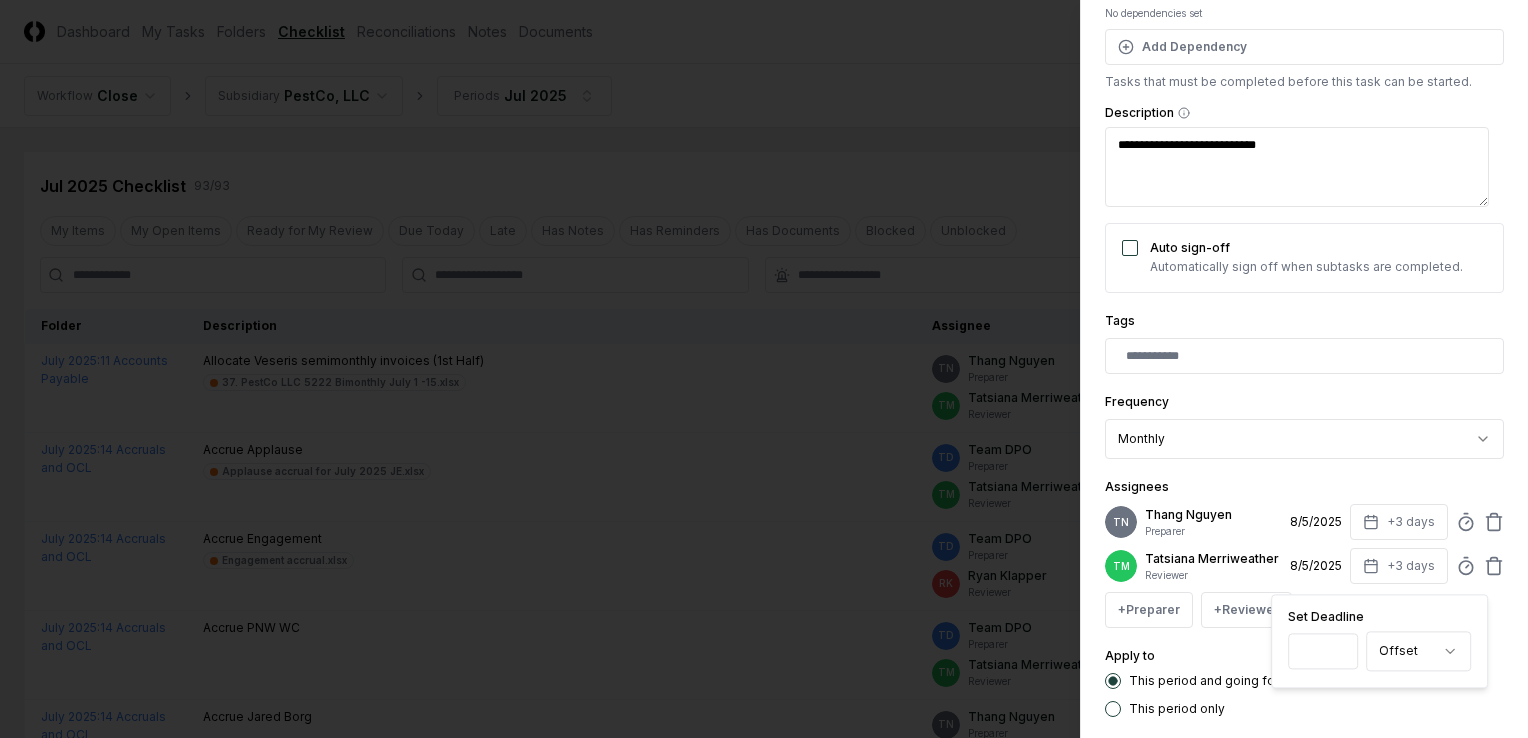 type on "*" 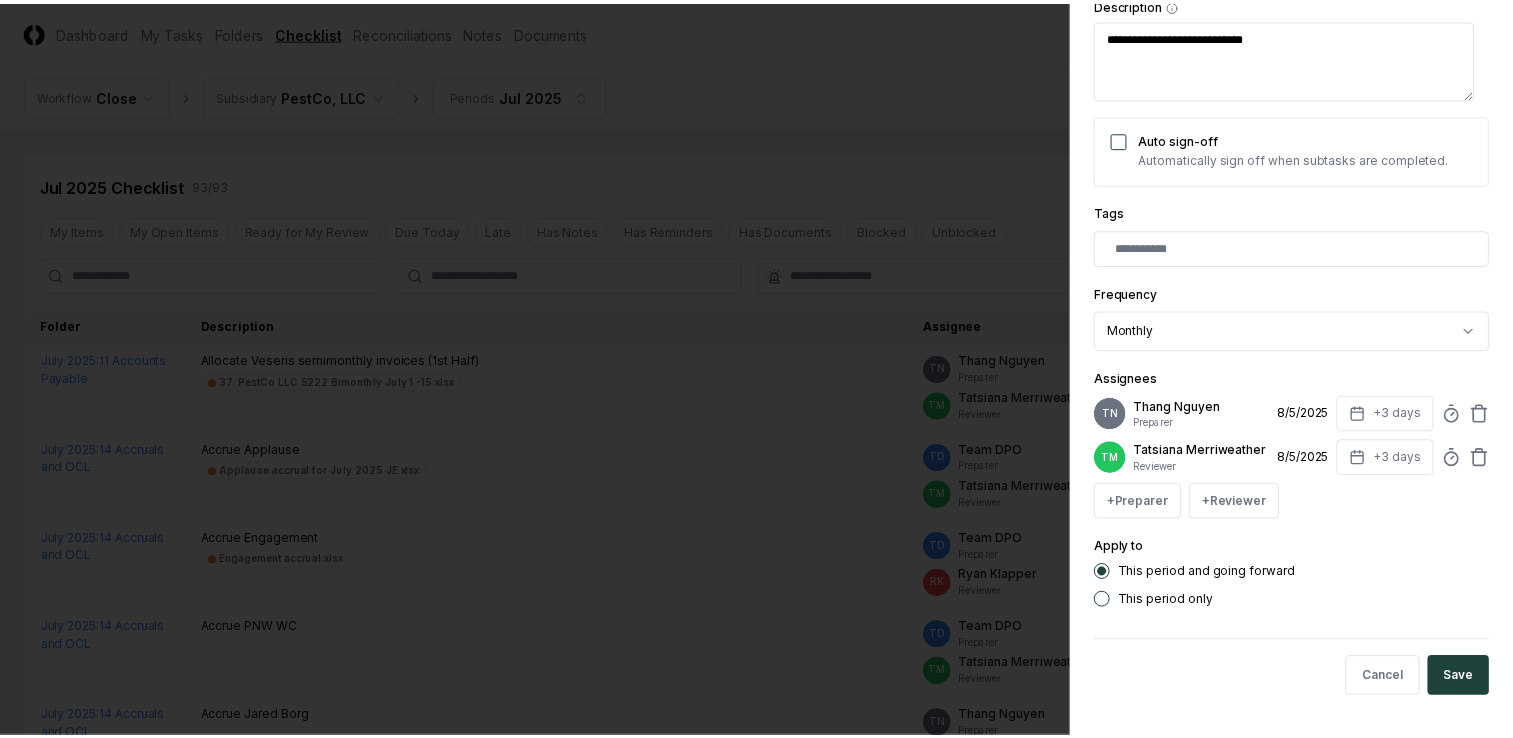 scroll, scrollTop: 361, scrollLeft: 0, axis: vertical 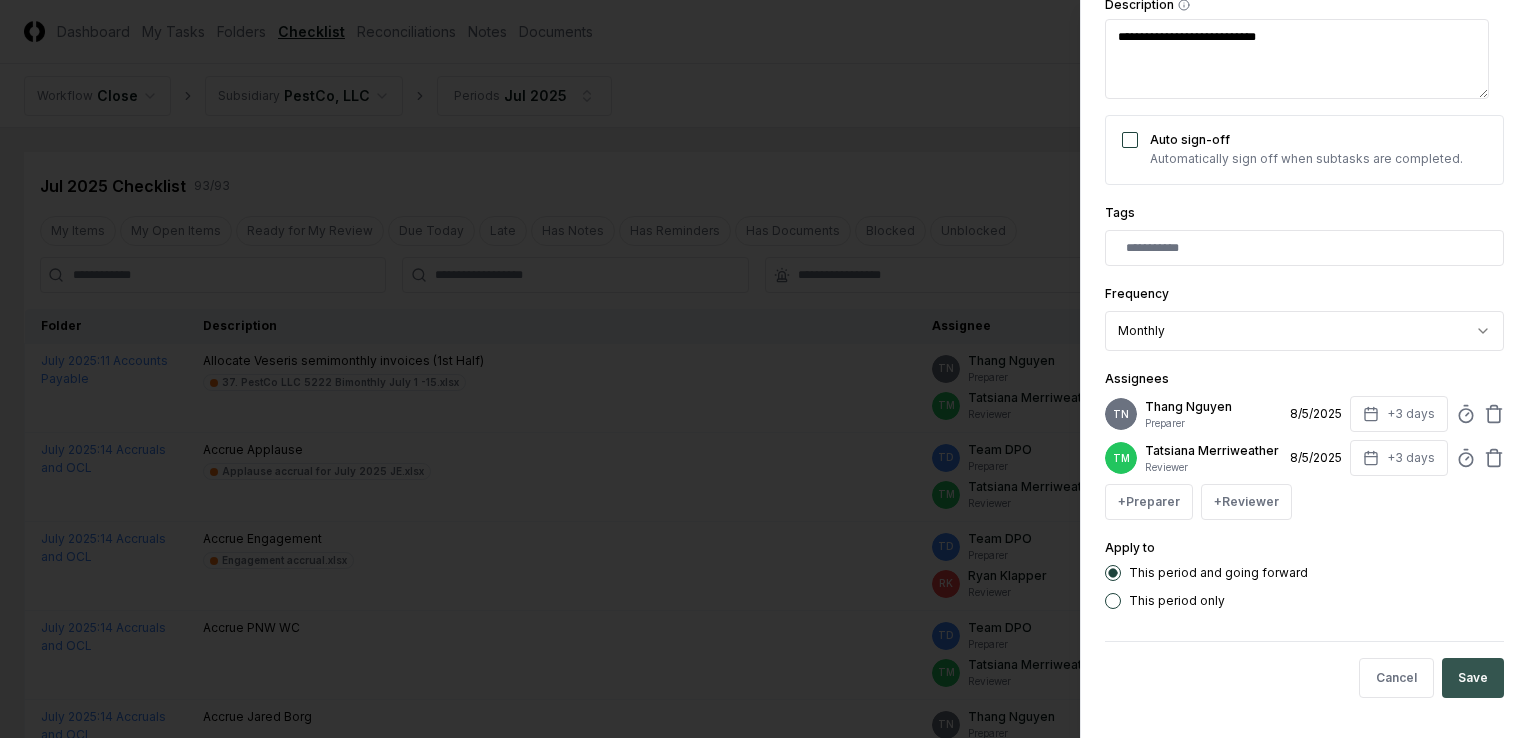 click on "Save" at bounding box center [1473, 678] 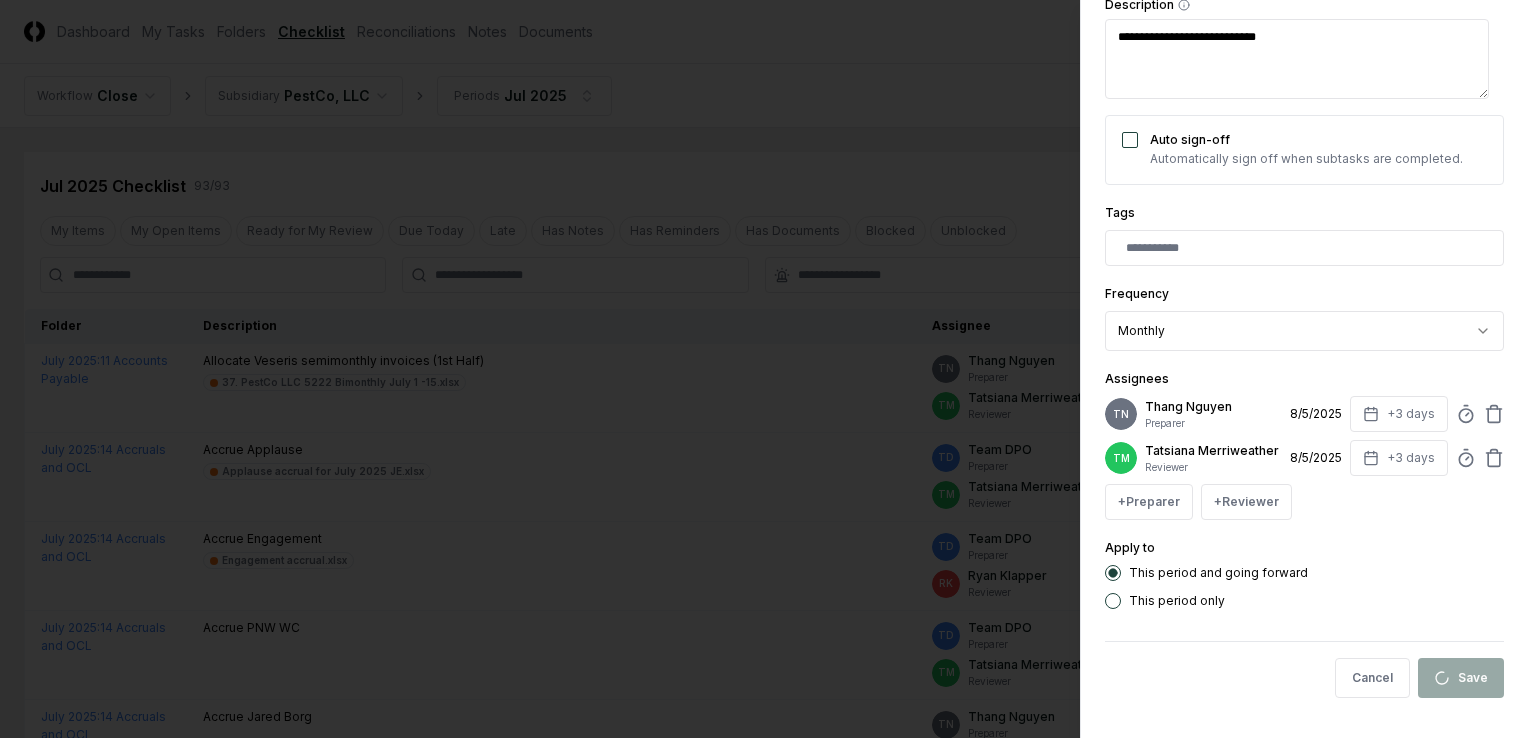 type on "*" 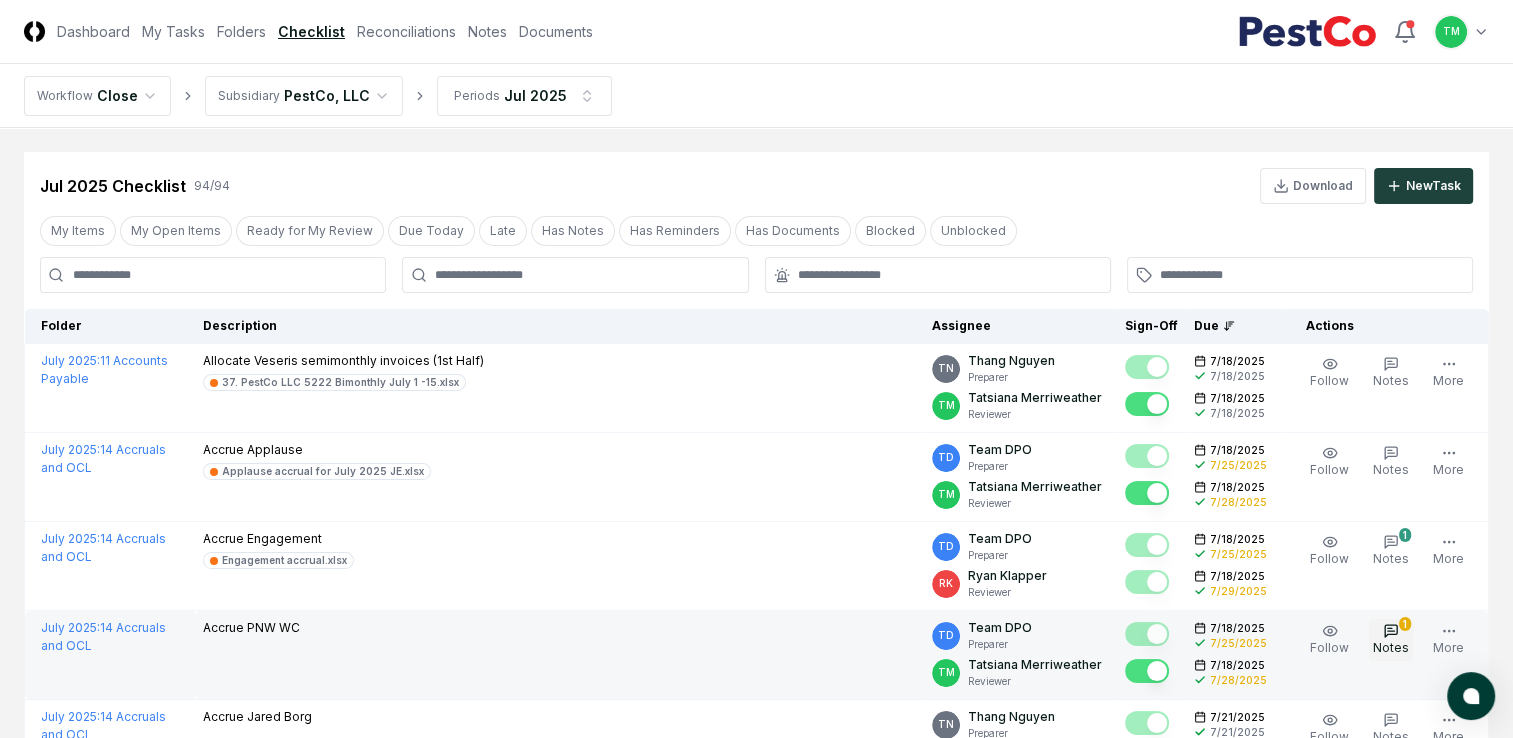 click on "Notes" at bounding box center [1391, 647] 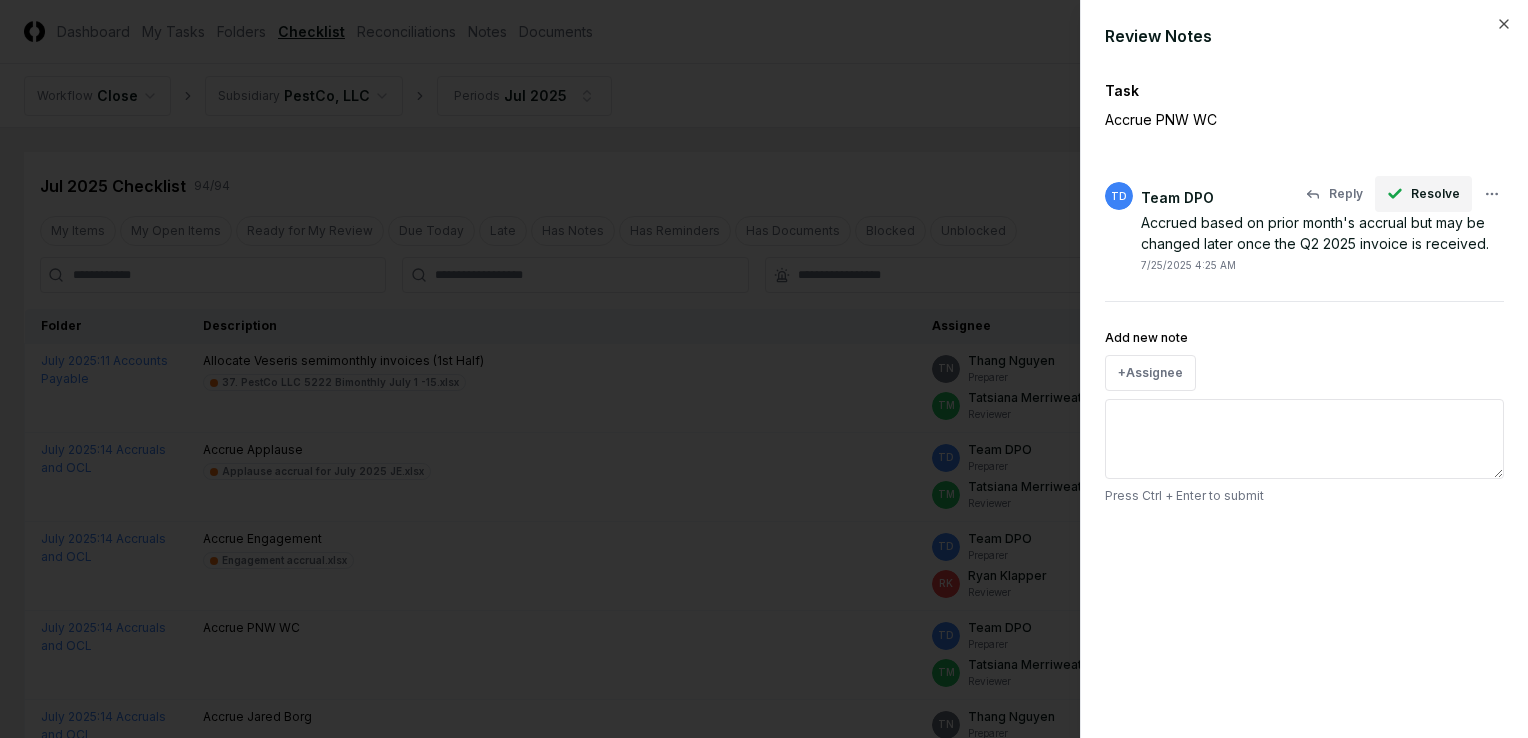 click on "Resolve" at bounding box center (1435, 194) 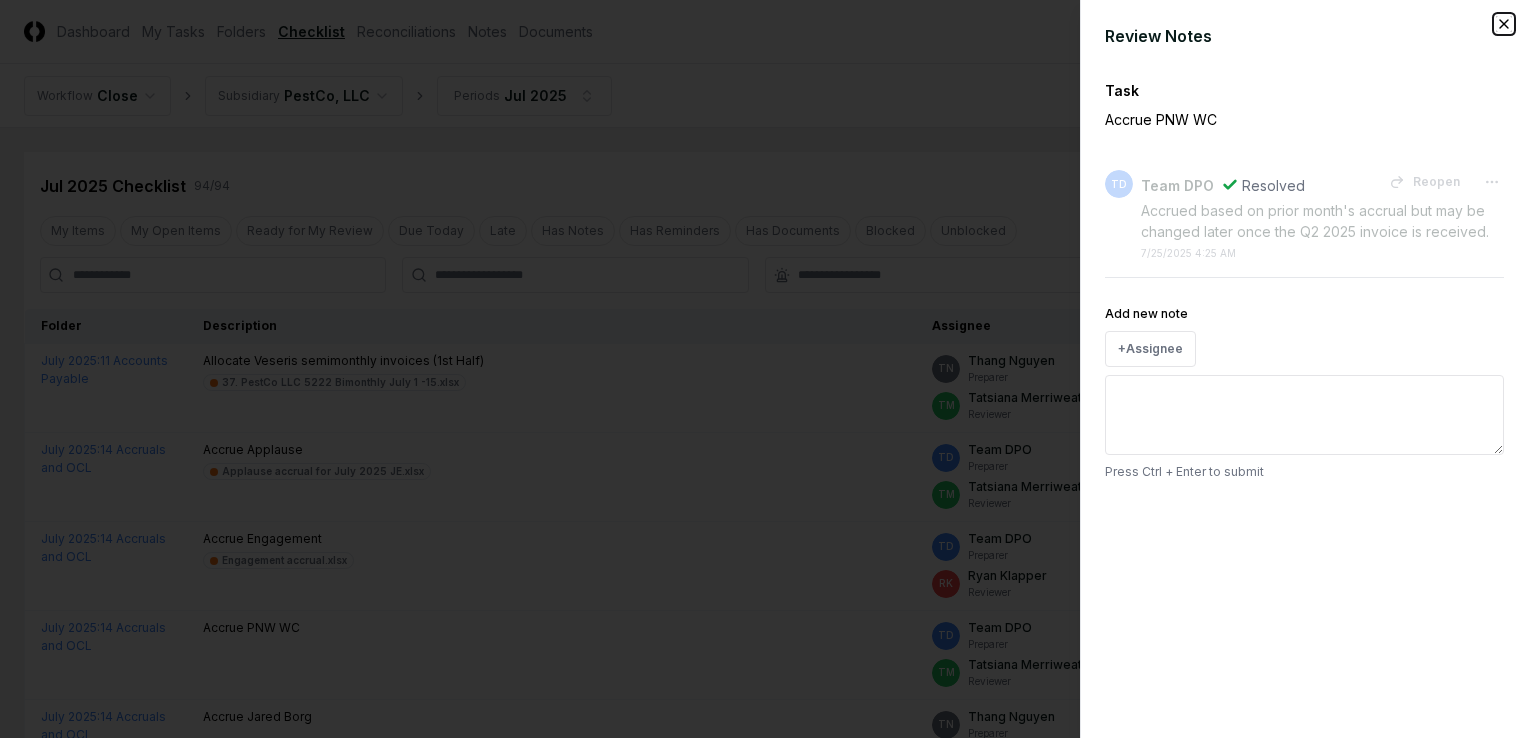 click 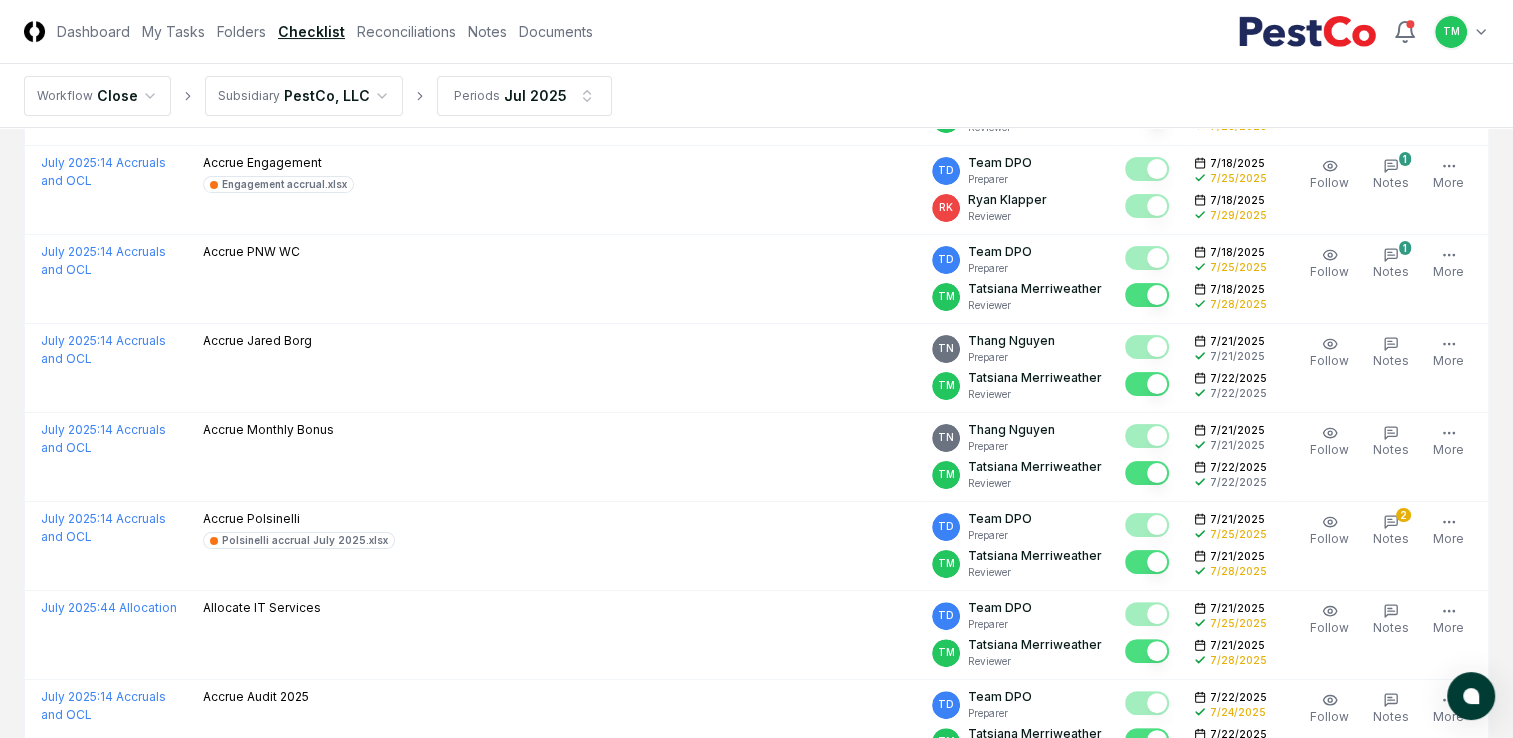 scroll, scrollTop: 413, scrollLeft: 0, axis: vertical 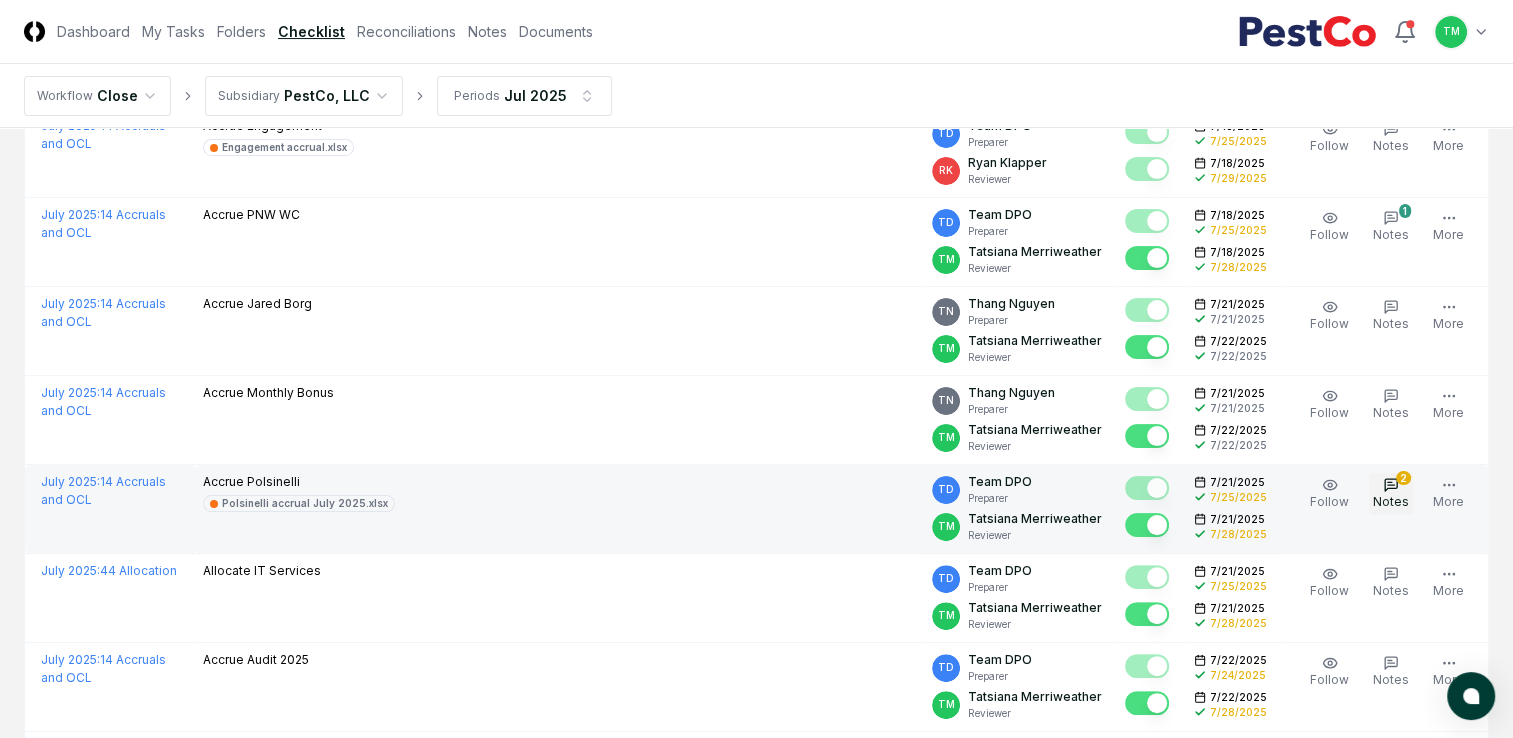 click on "Notes" at bounding box center [1391, 501] 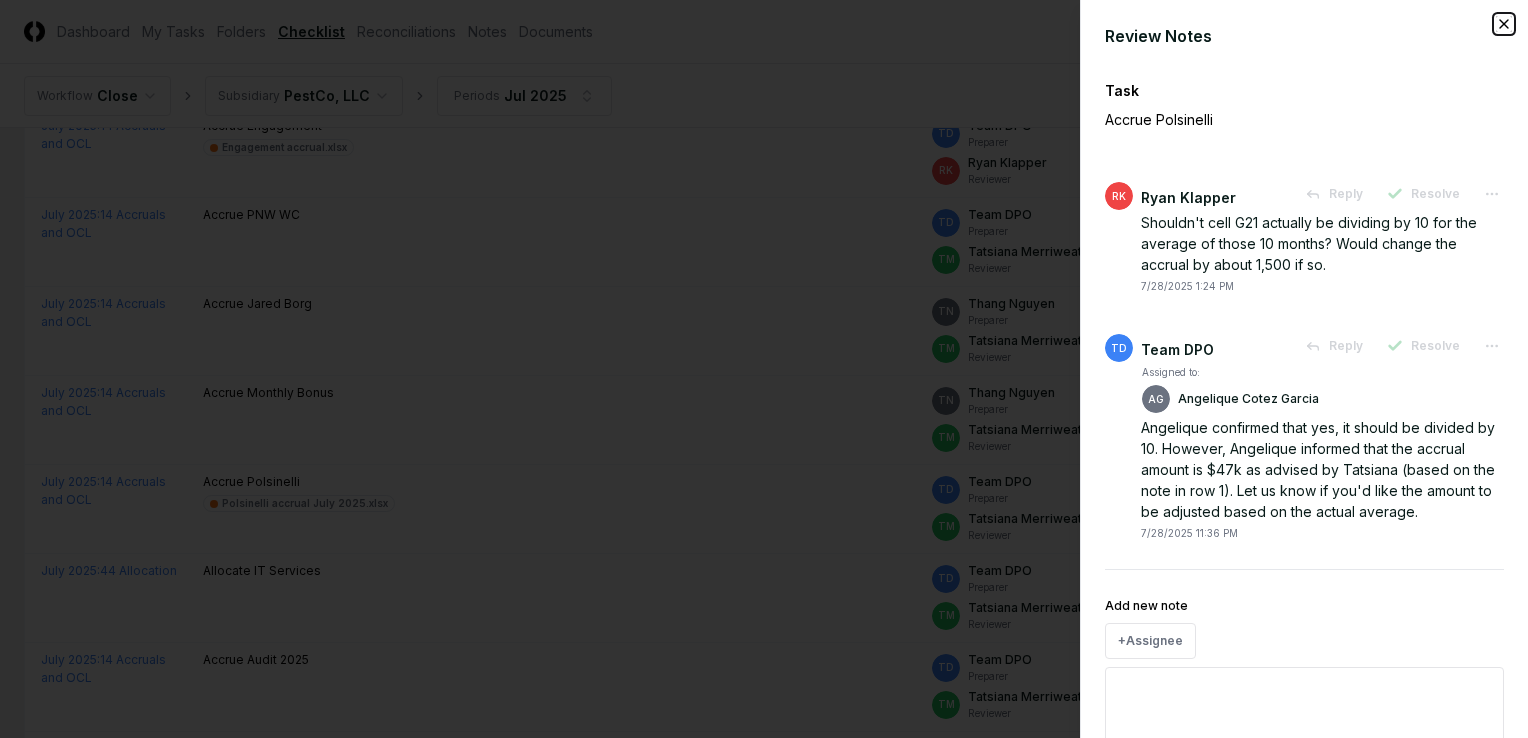click 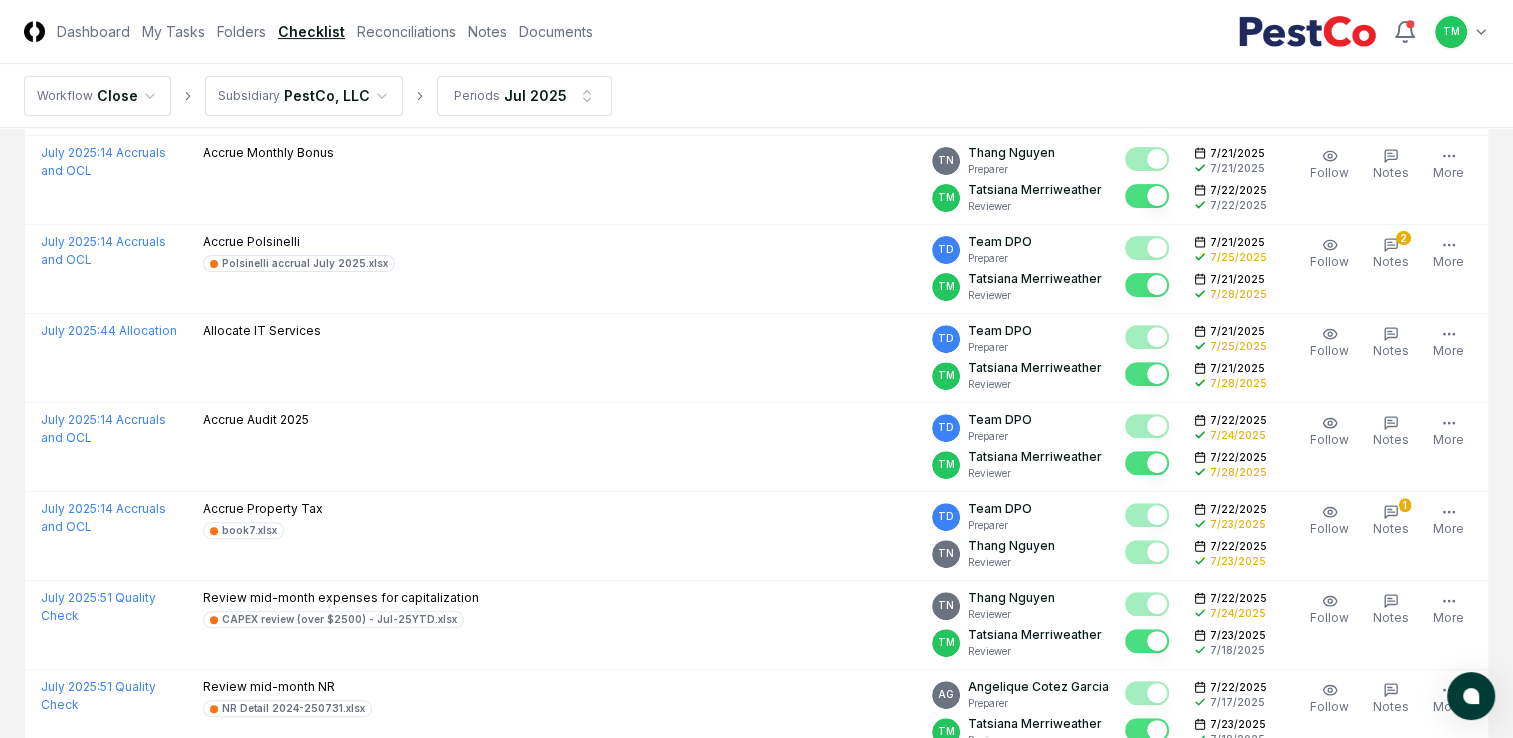 scroll, scrollTop: 693, scrollLeft: 0, axis: vertical 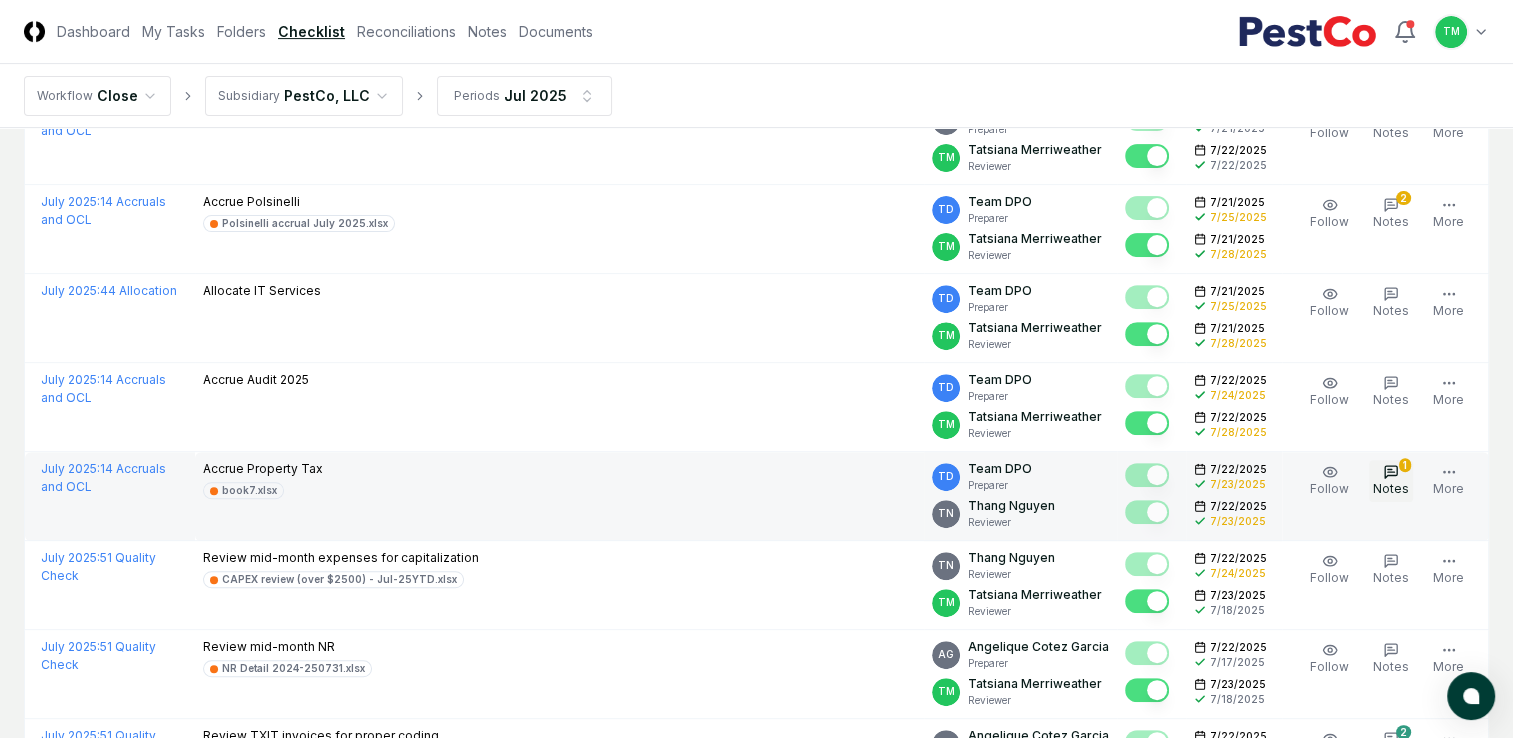 click 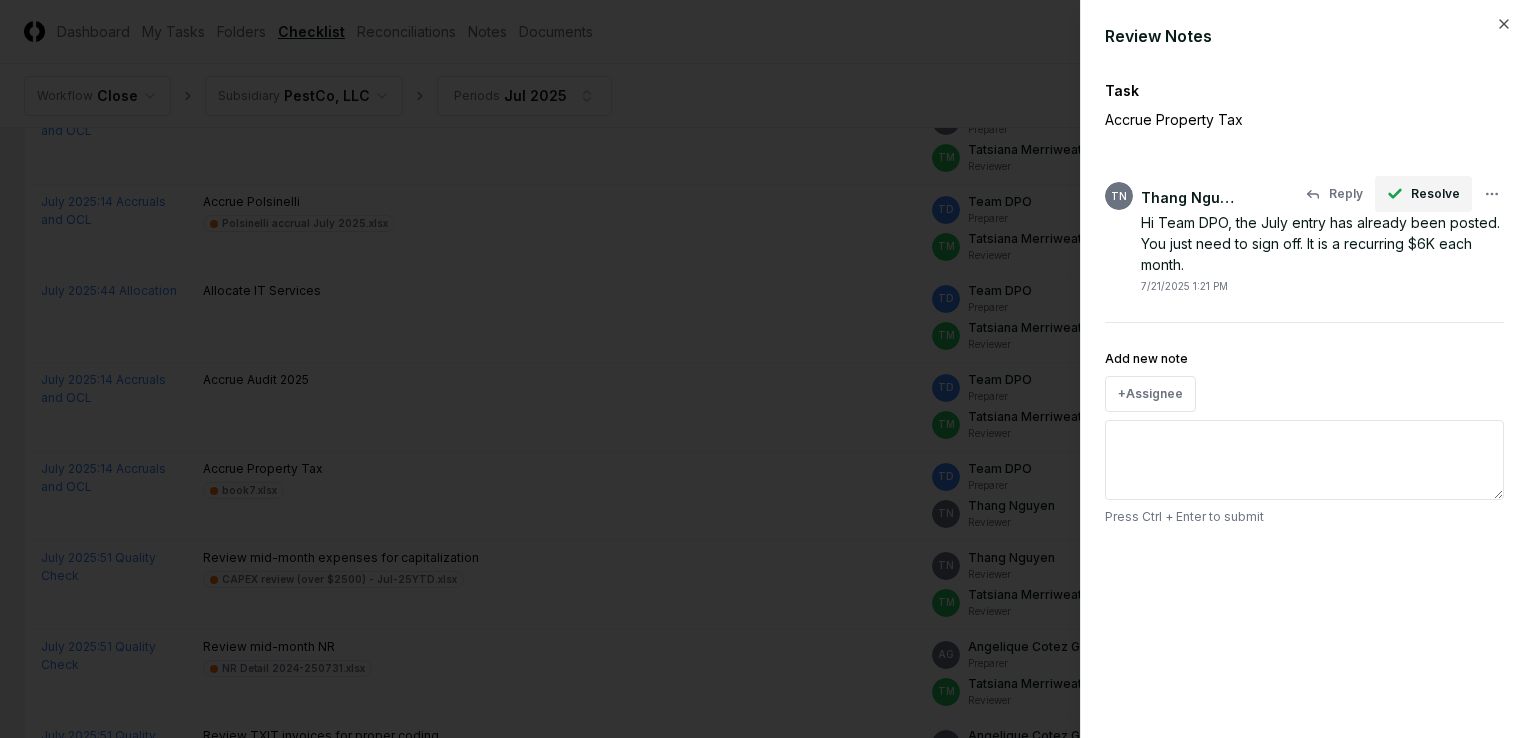 click on "Resolve" at bounding box center (1423, 194) 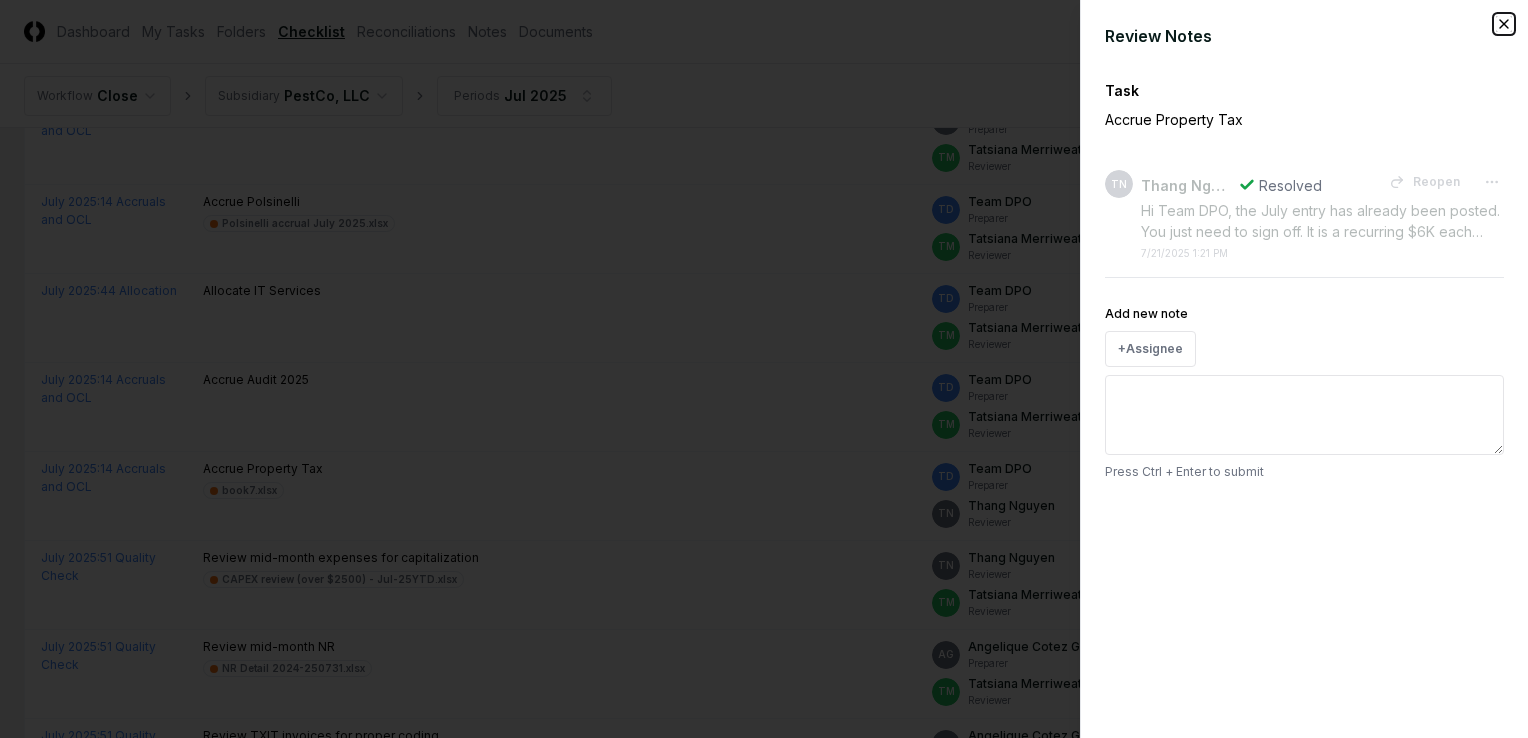 click 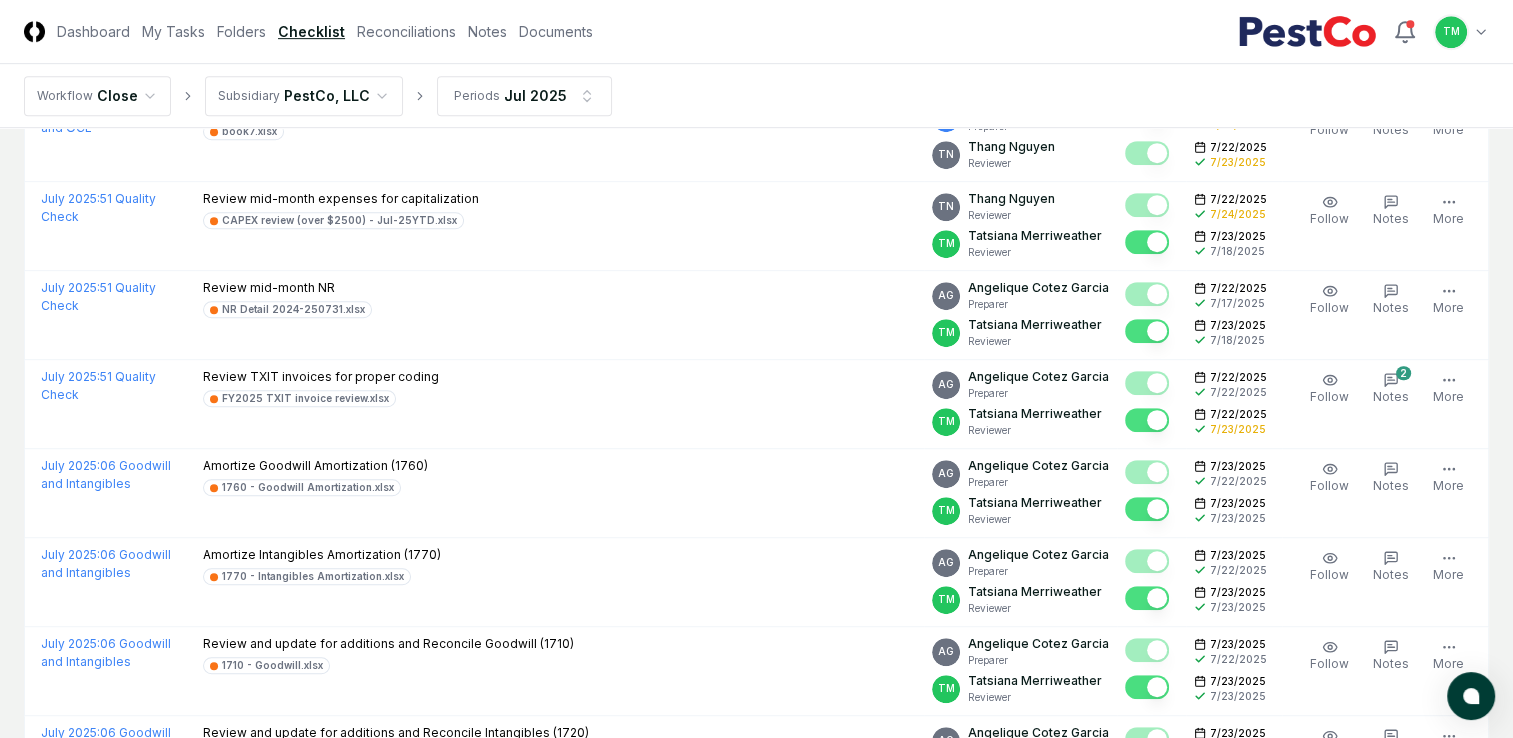 scroll, scrollTop: 1053, scrollLeft: 0, axis: vertical 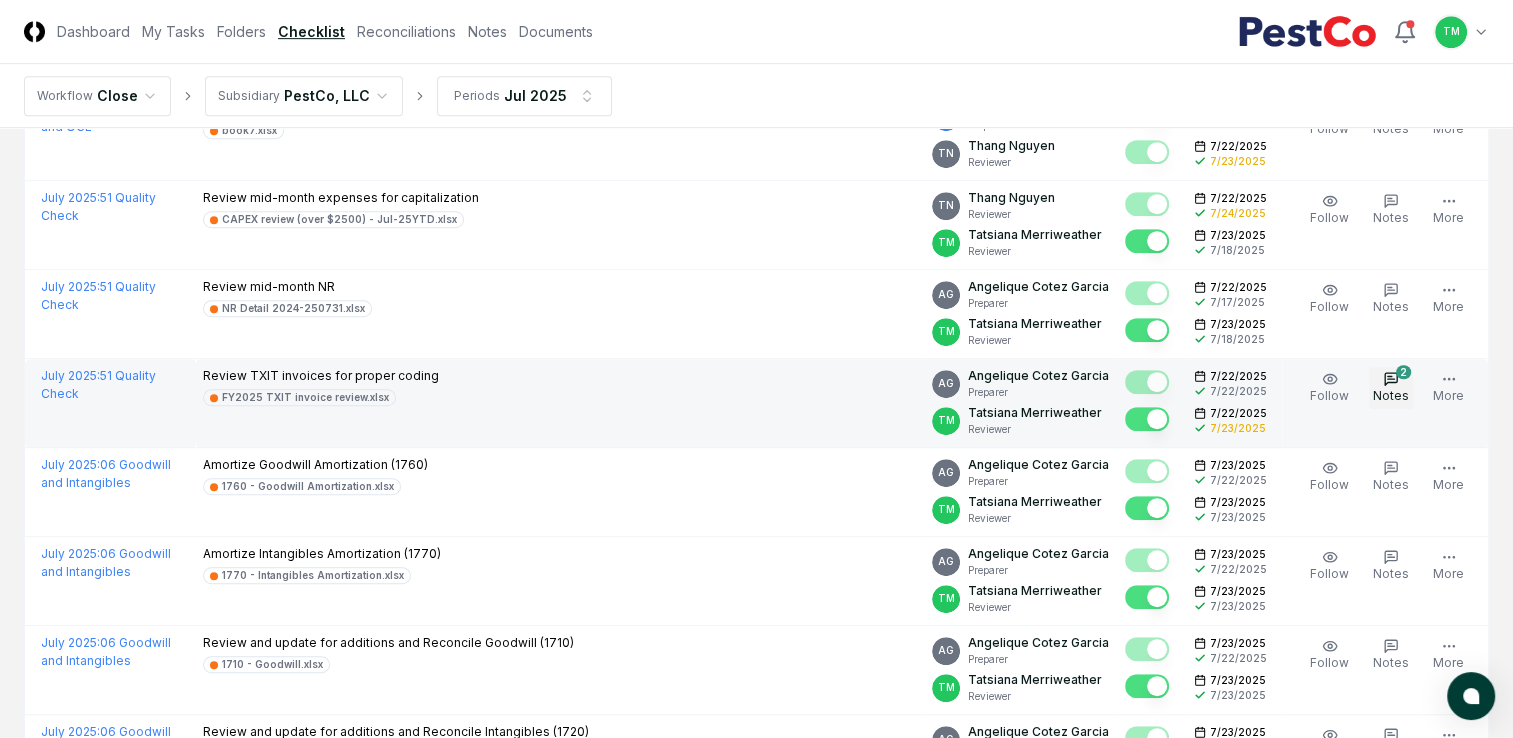 click on "2 Notes" at bounding box center (1391, 388) 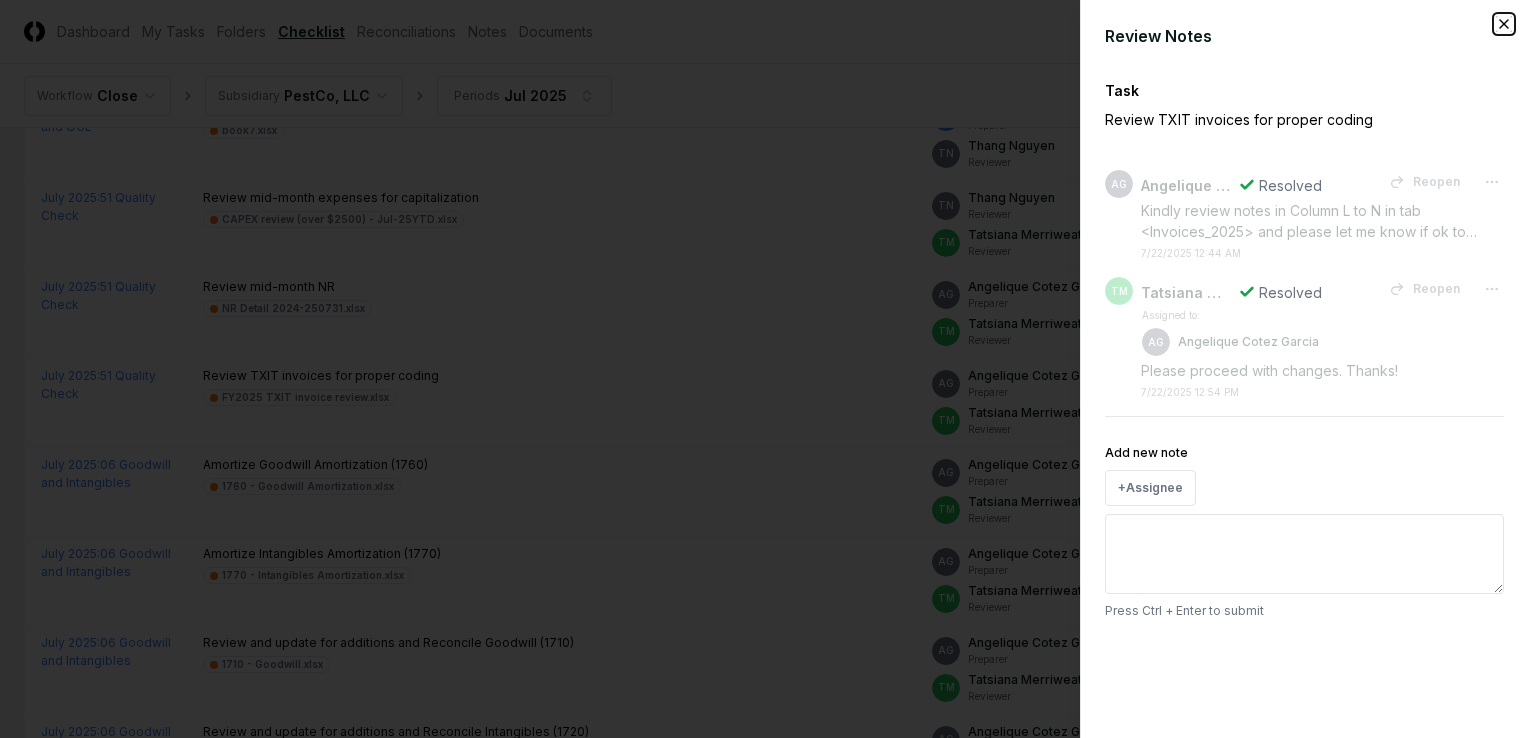 click 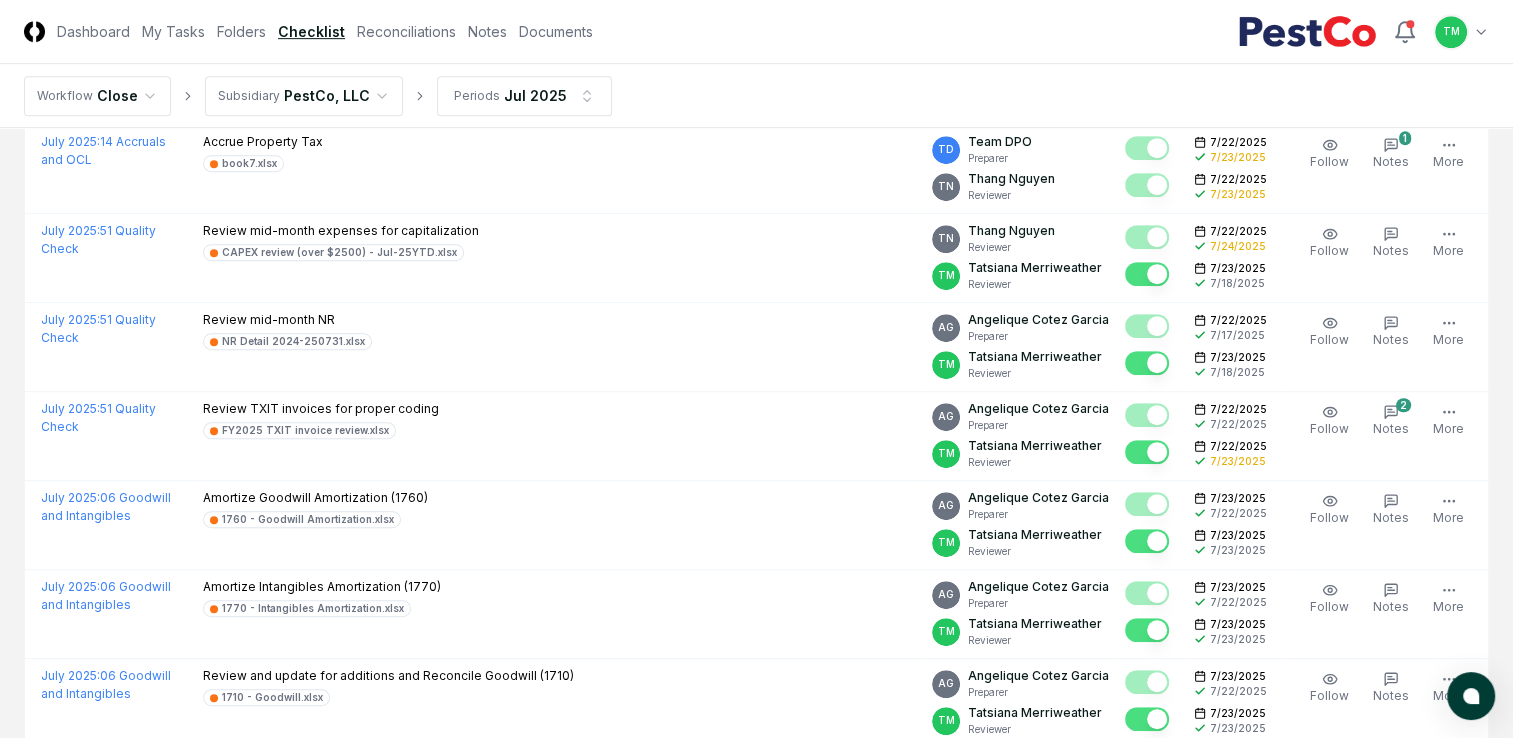 scroll, scrollTop: 805, scrollLeft: 0, axis: vertical 